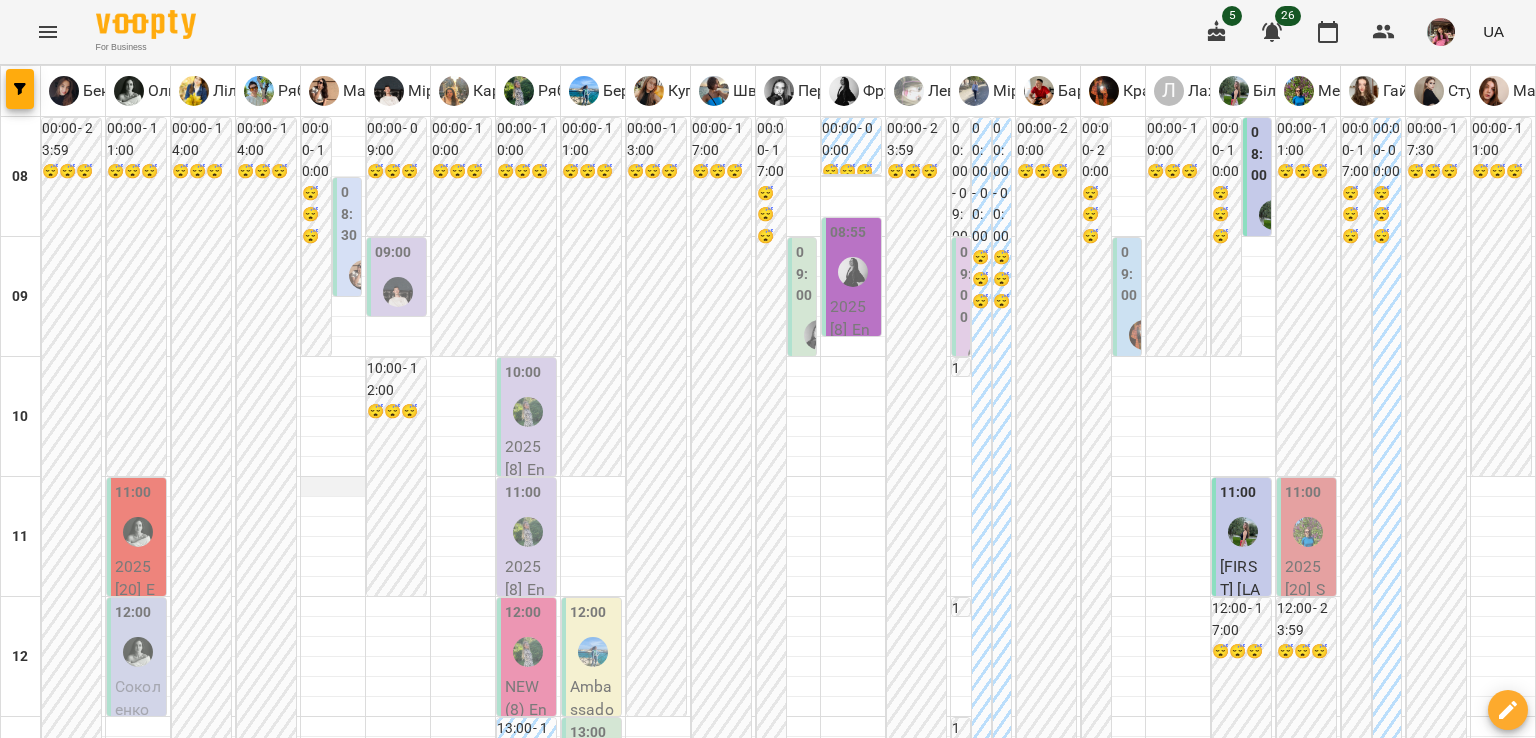 scroll, scrollTop: 0, scrollLeft: 0, axis: both 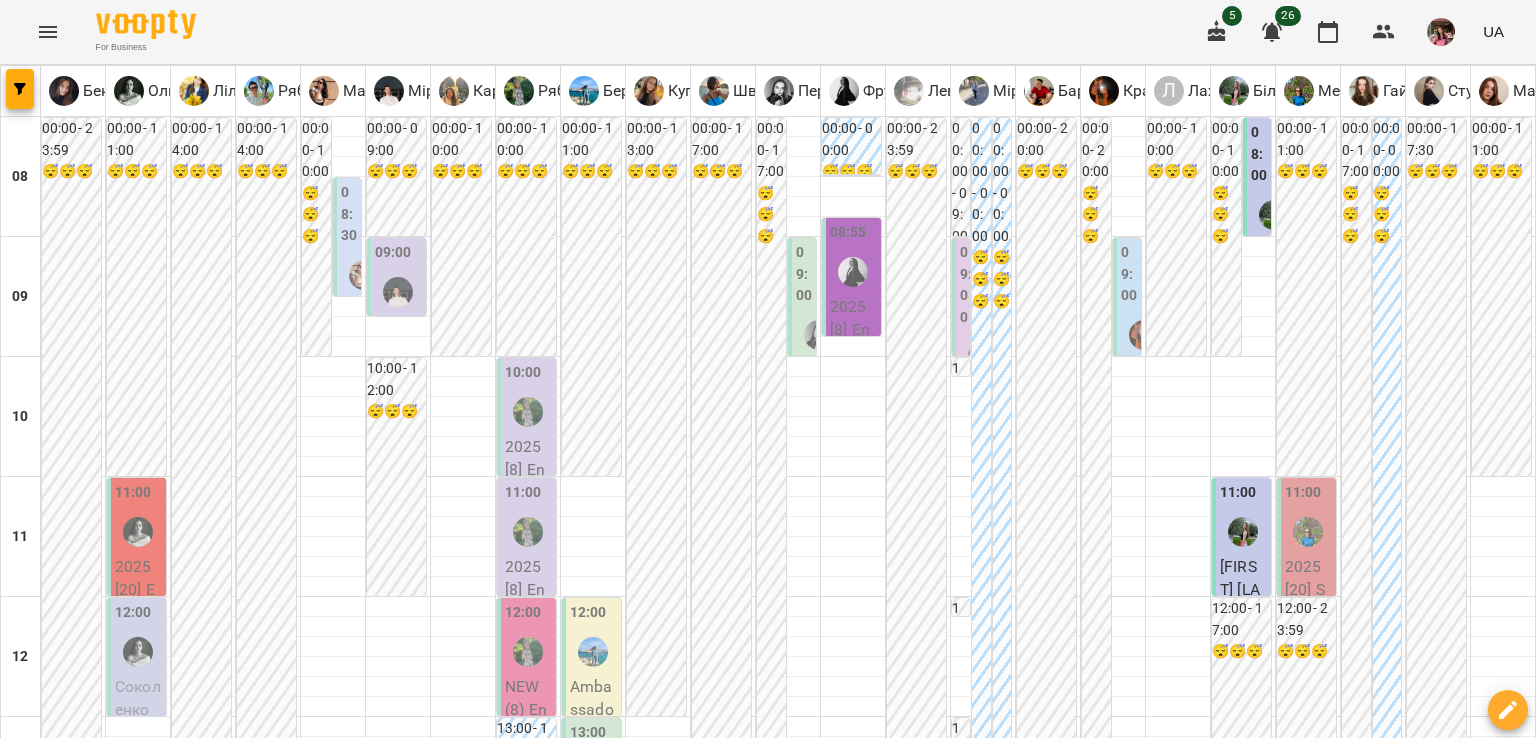click on "пт 08 серп" at bounding box center (1068, 1949) 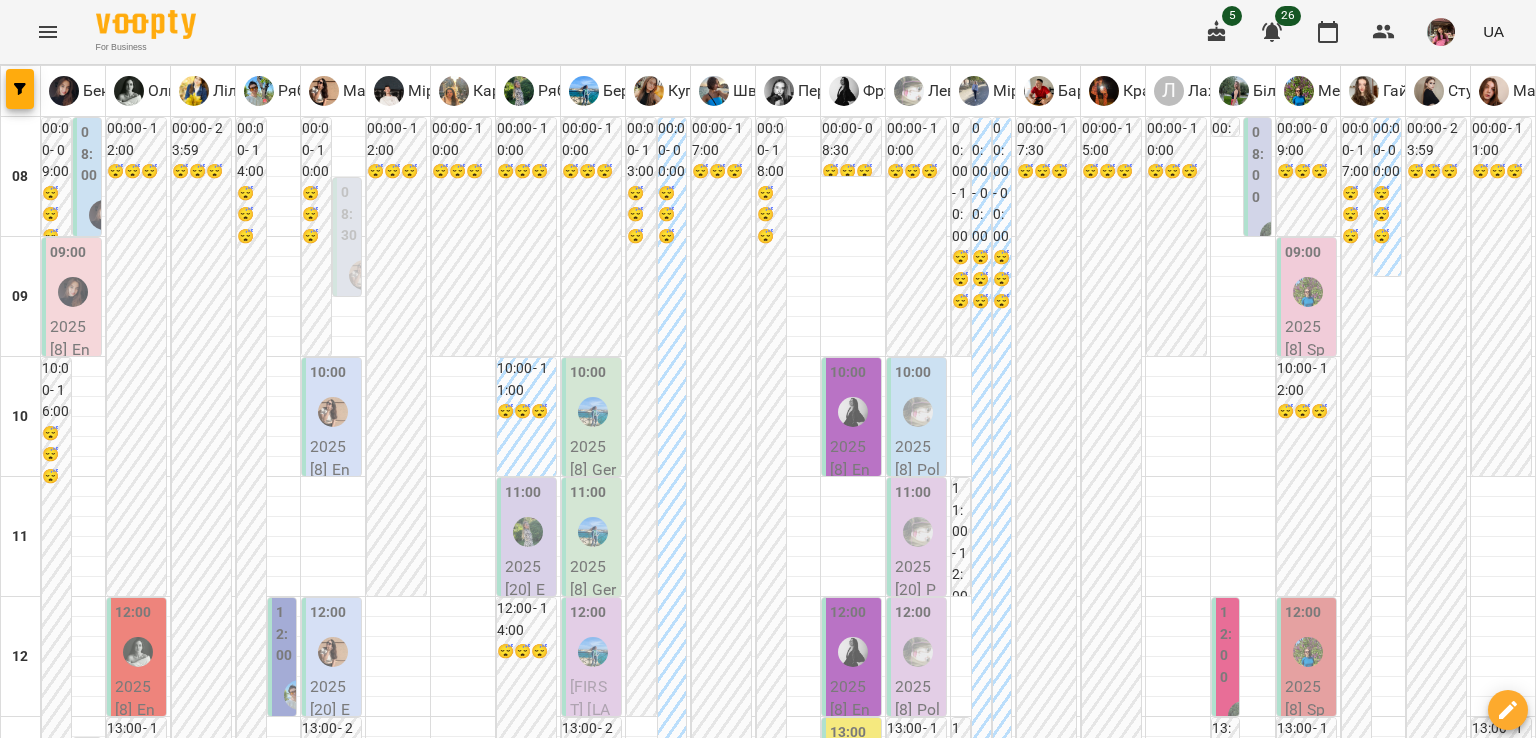 scroll, scrollTop: 1091, scrollLeft: 0, axis: vertical 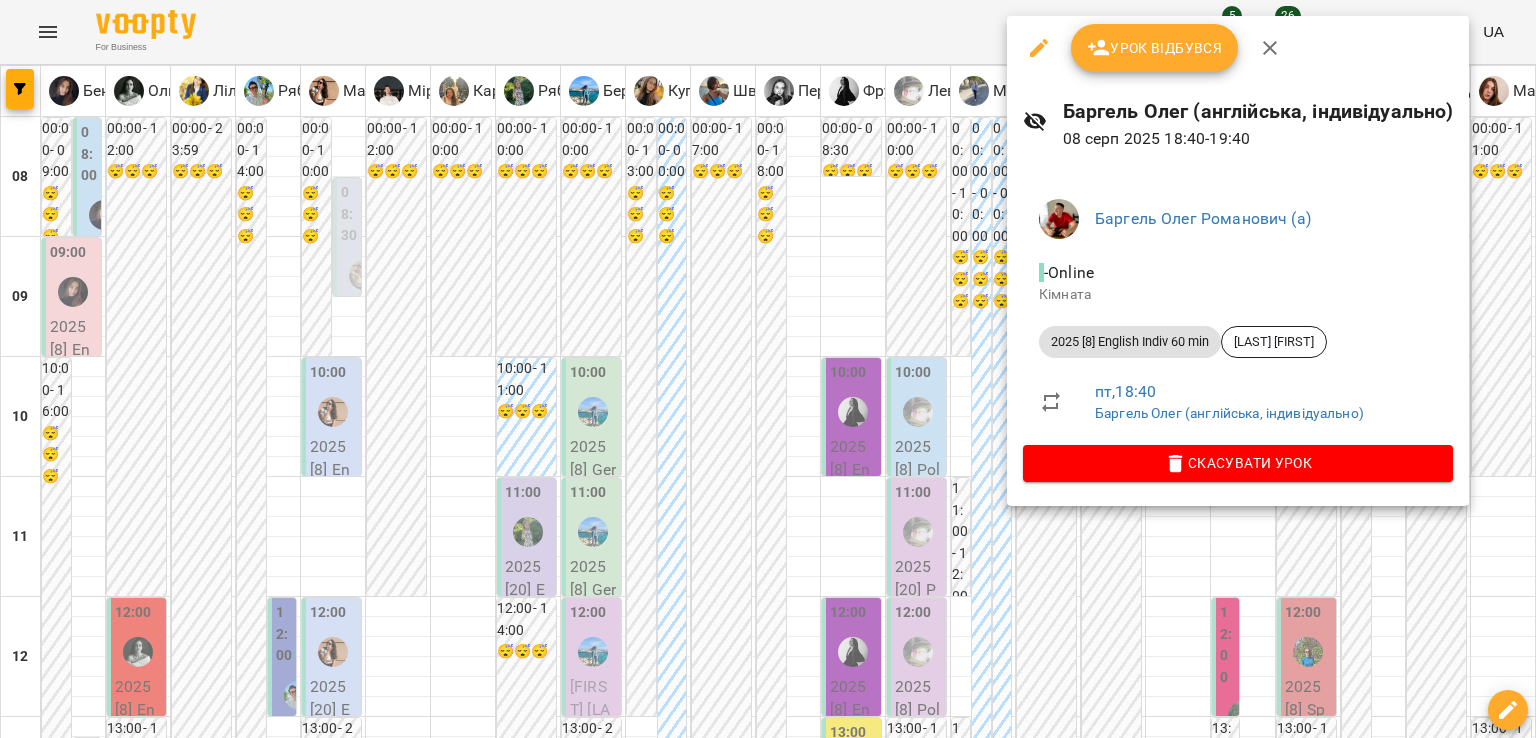 click at bounding box center (768, 369) 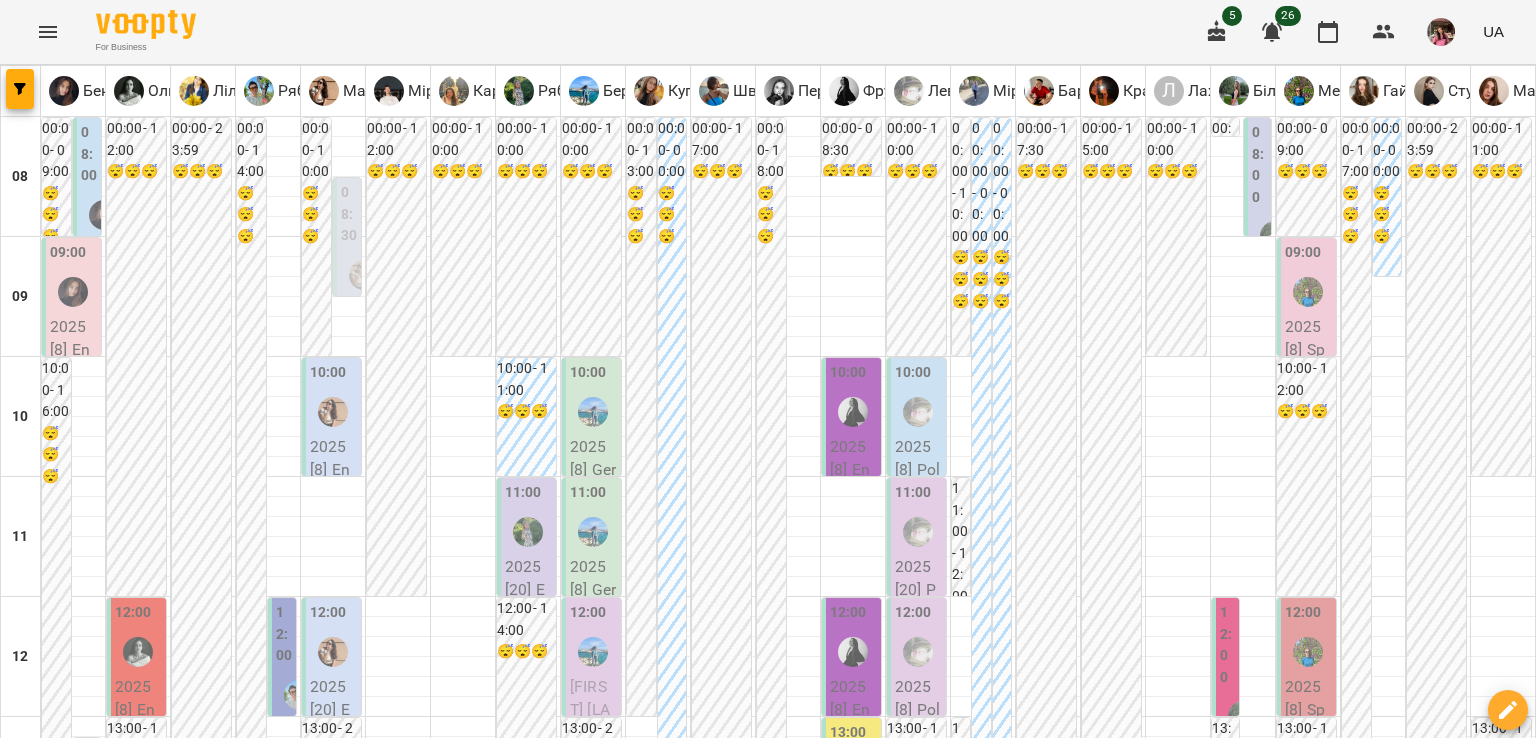 click at bounding box center (1048, 1655) 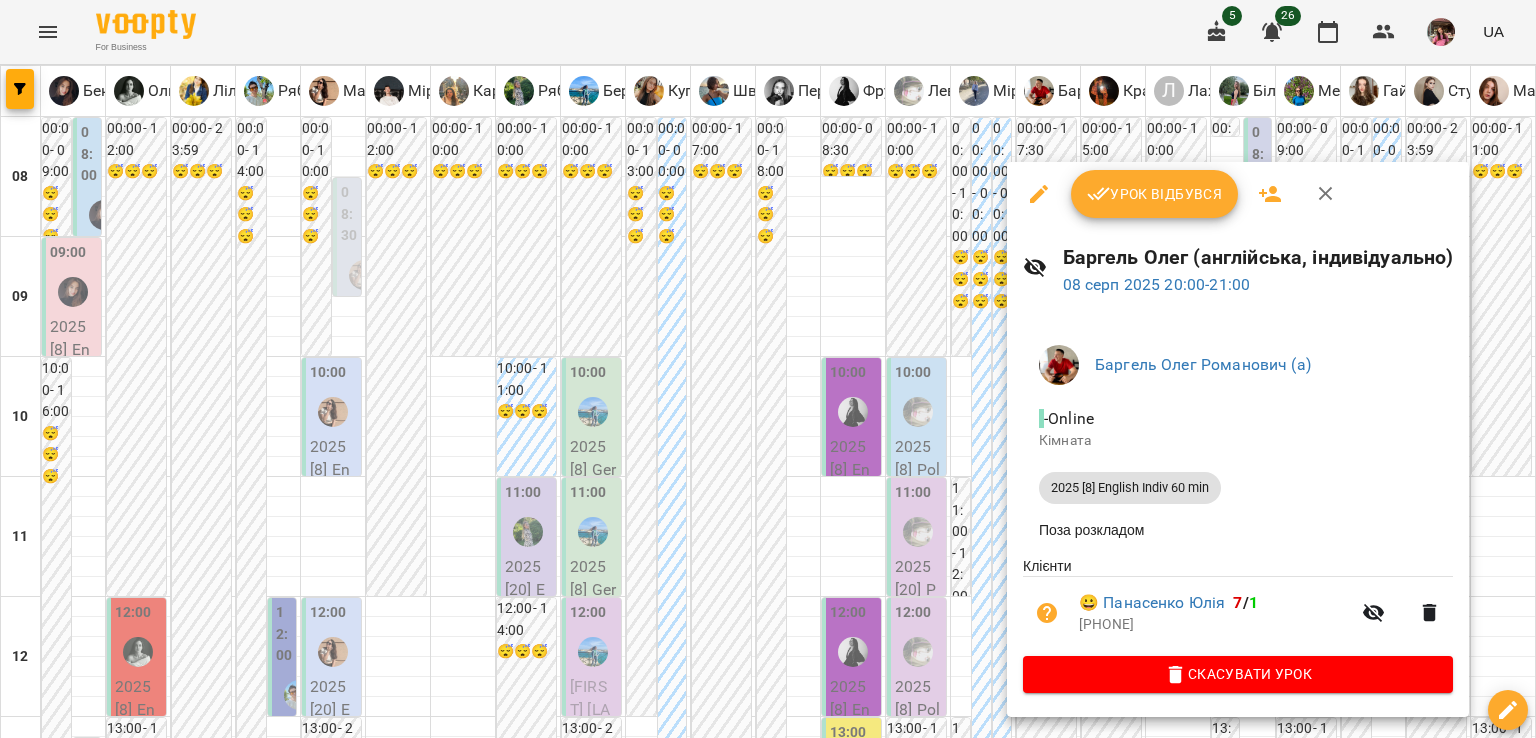 click at bounding box center [768, 369] 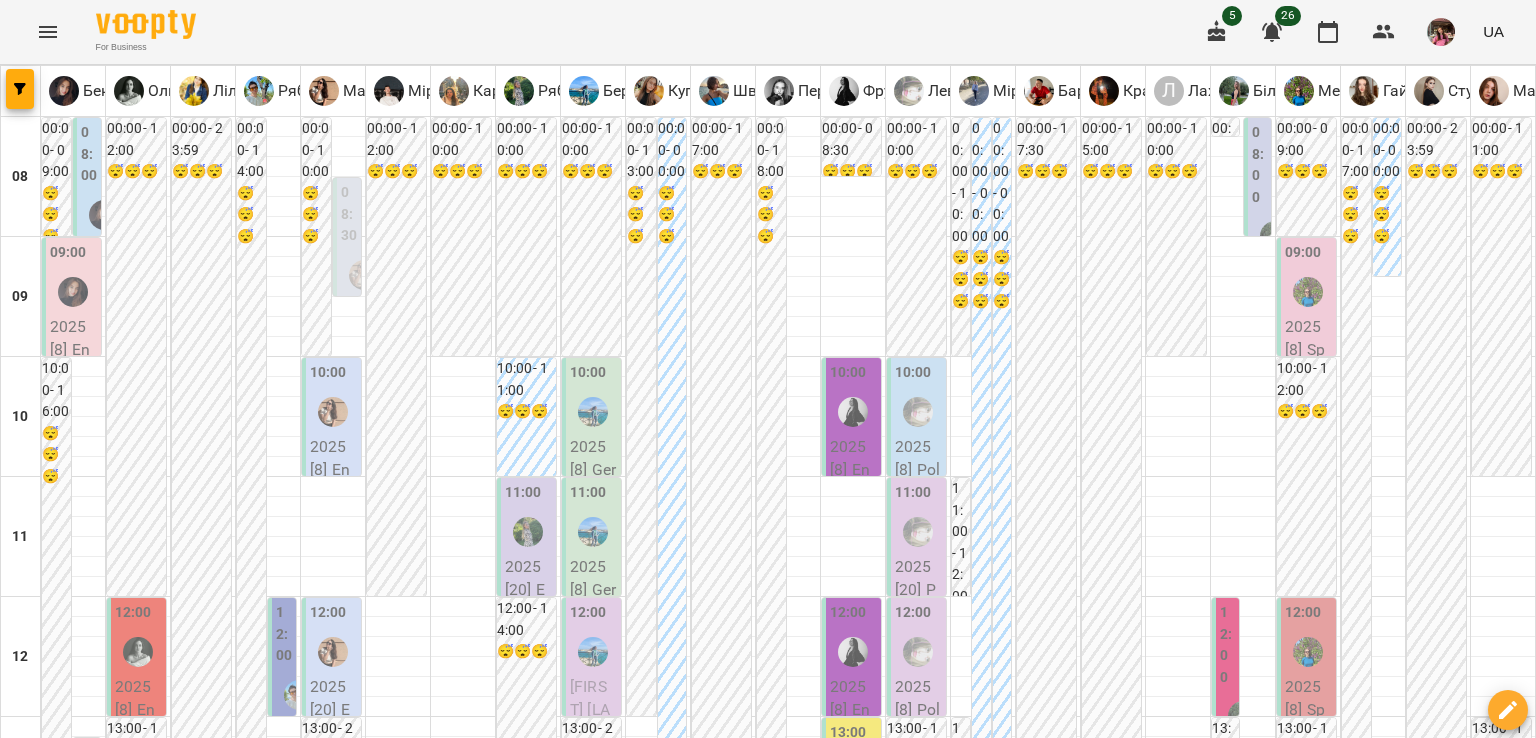 scroll, scrollTop: 1000, scrollLeft: 0, axis: vertical 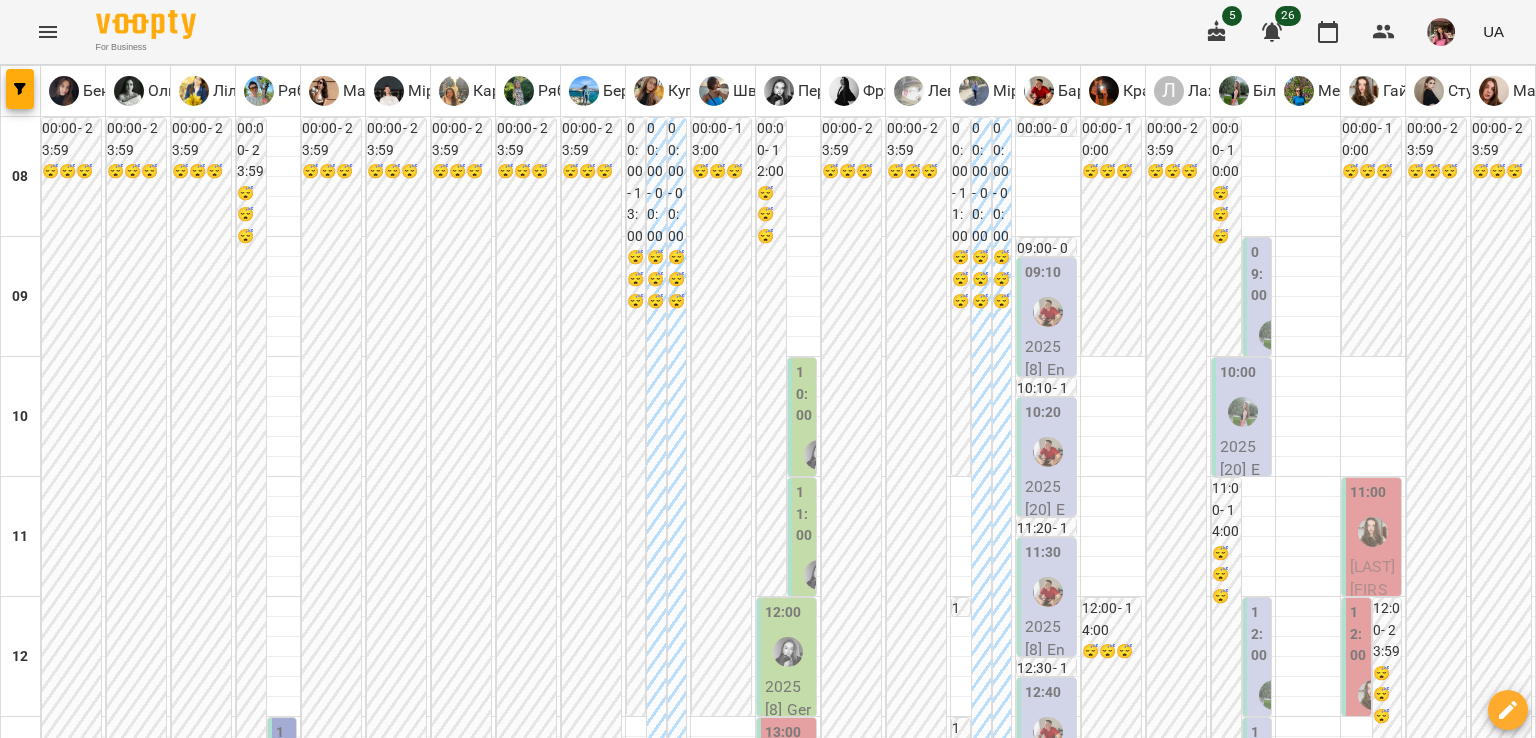 click at bounding box center (1048, 872) 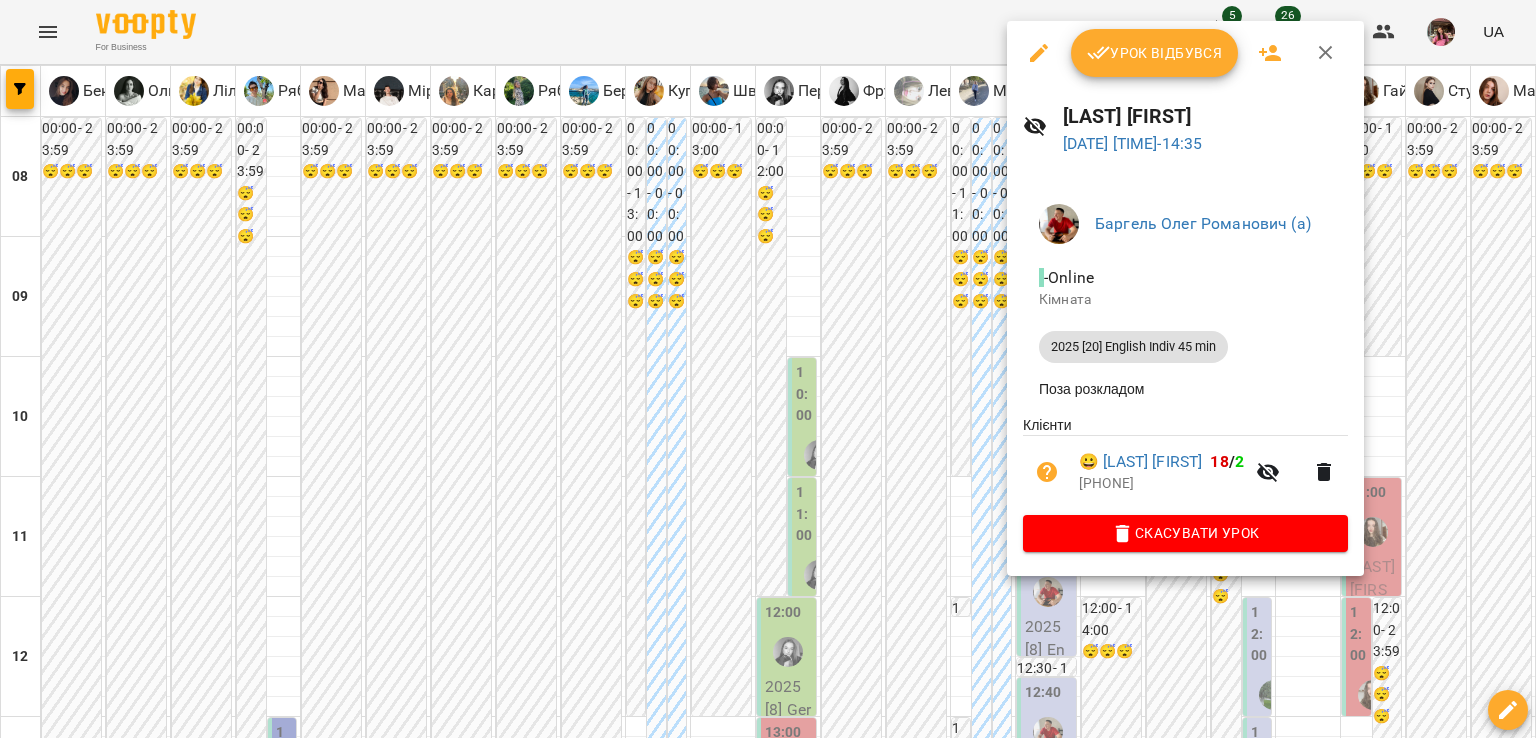 click 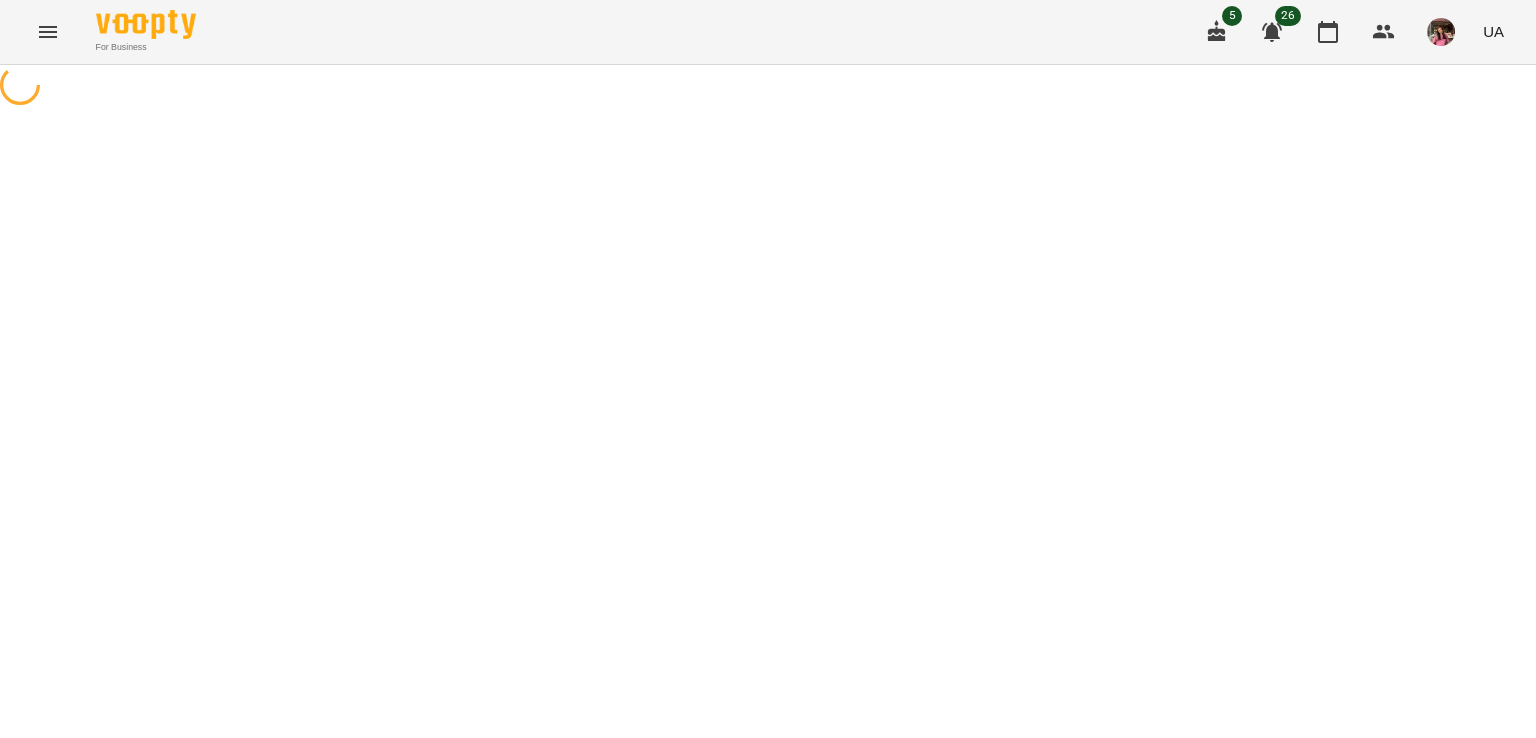 select on "**********" 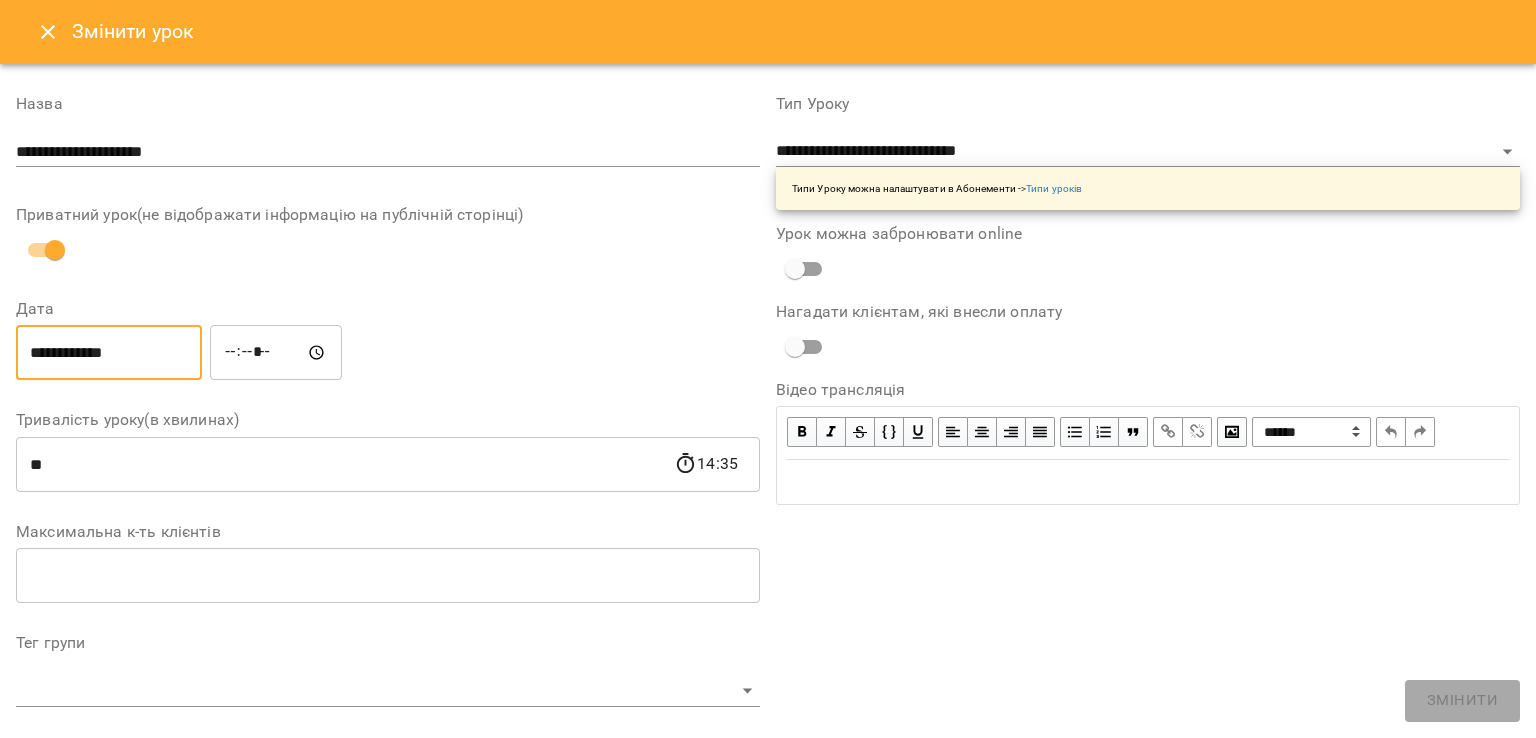 click on "**********" at bounding box center (109, 353) 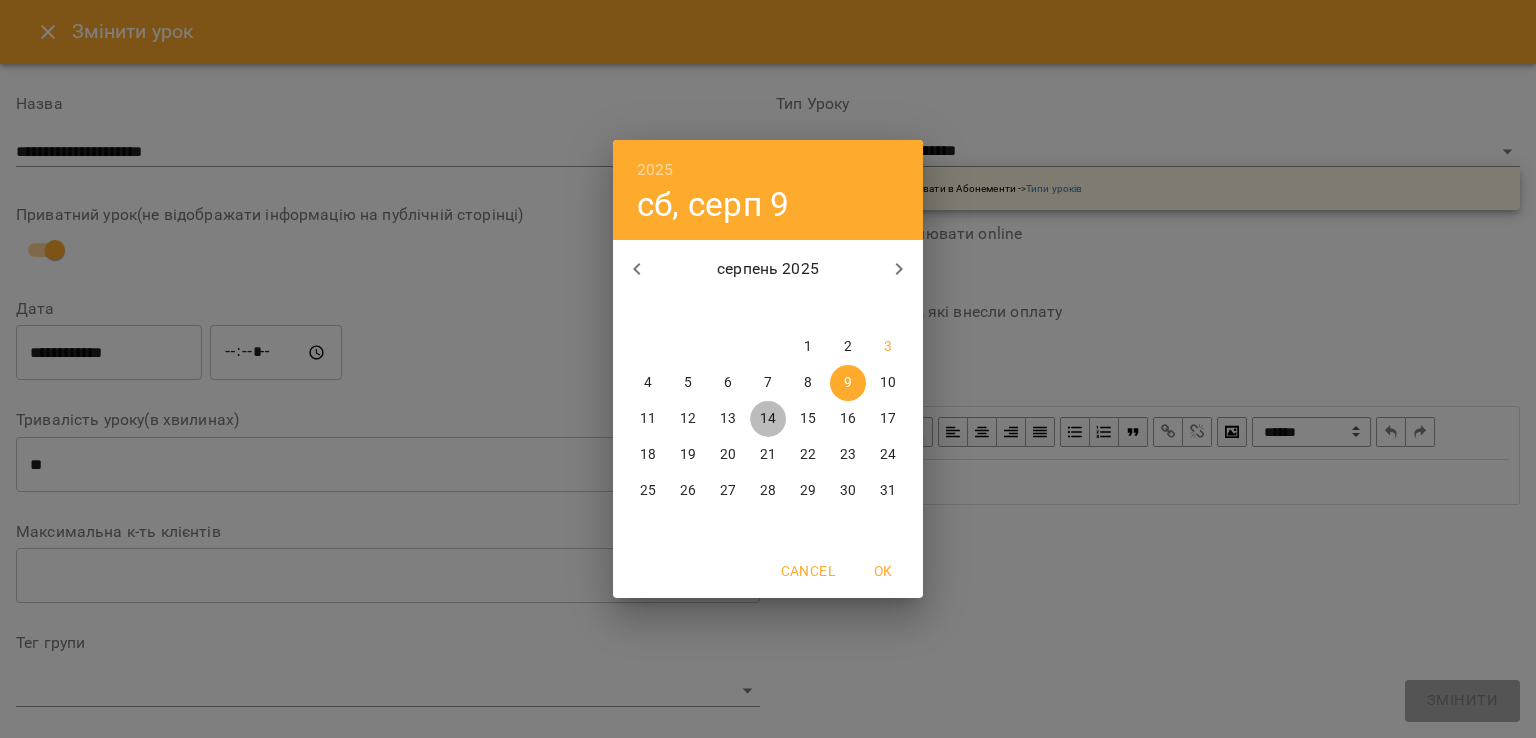click on "14" at bounding box center [768, 419] 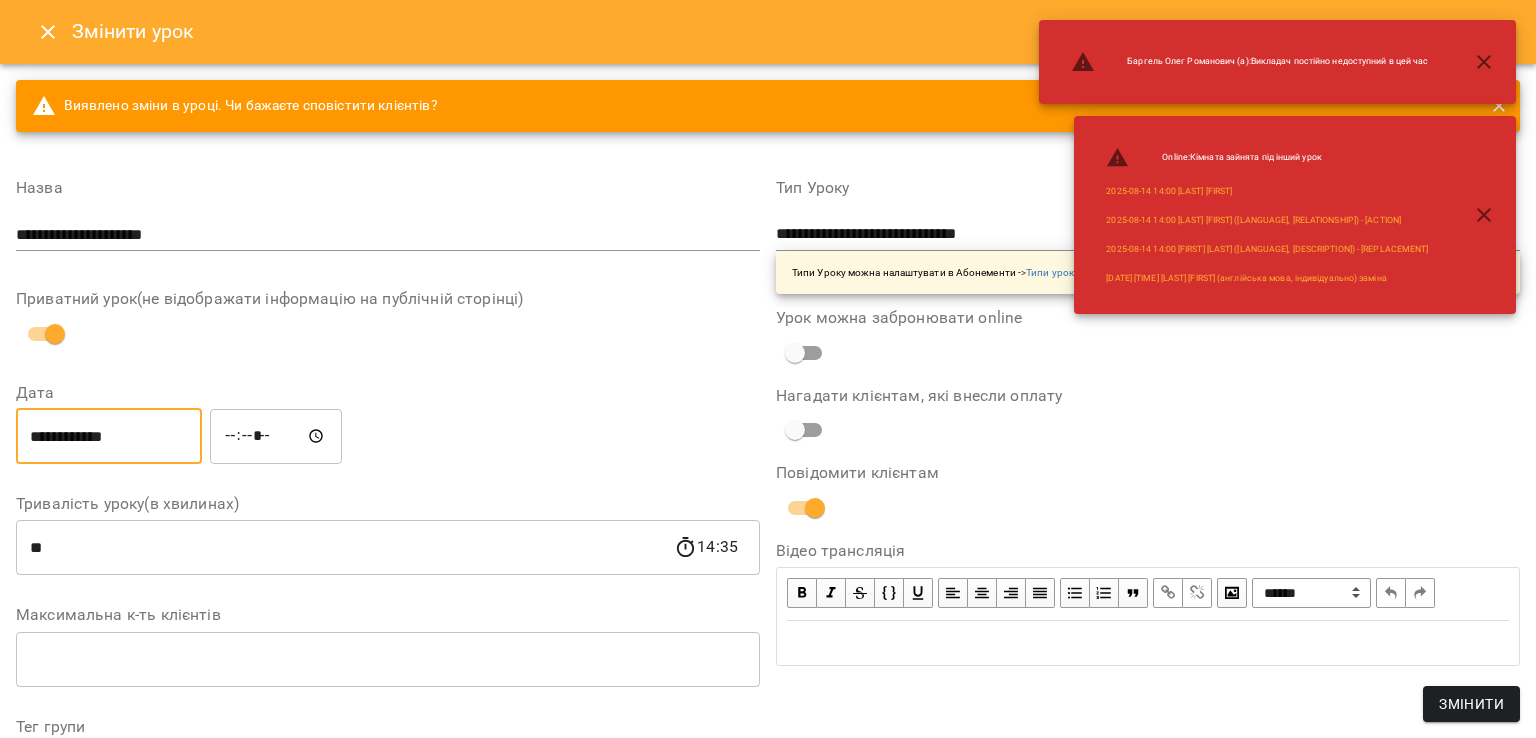 click on "*****" at bounding box center [276, 436] 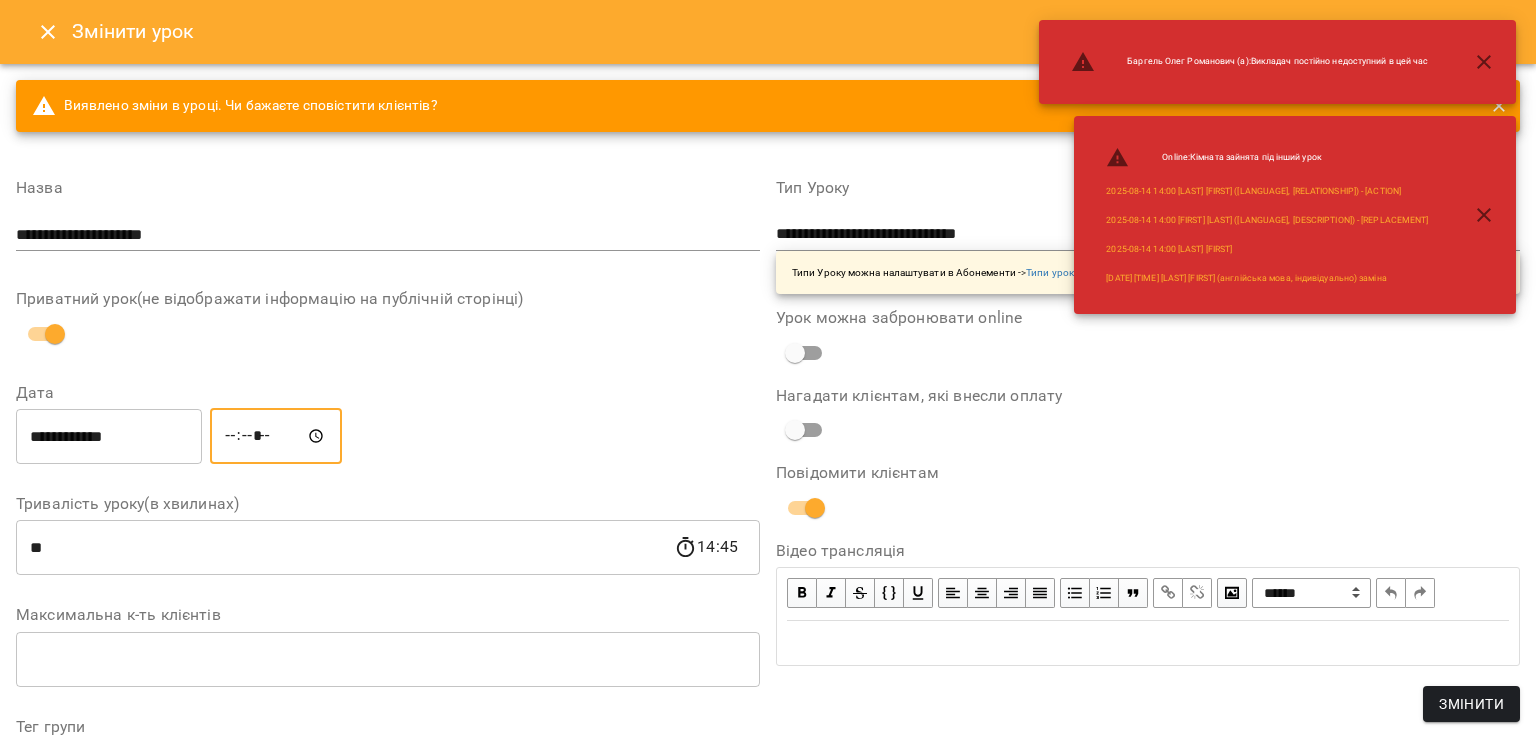 type on "*****" 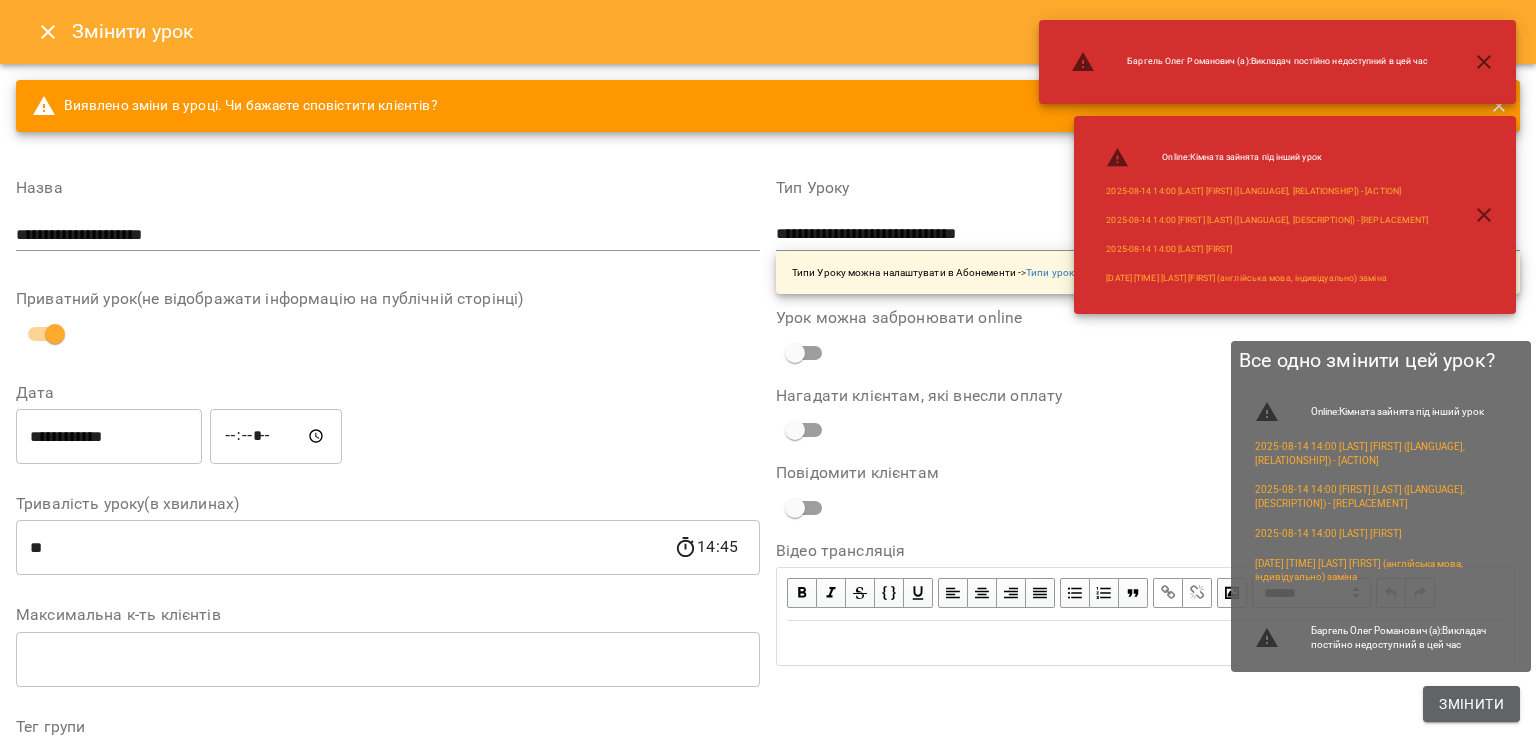 click on "Змінити" at bounding box center (1471, 704) 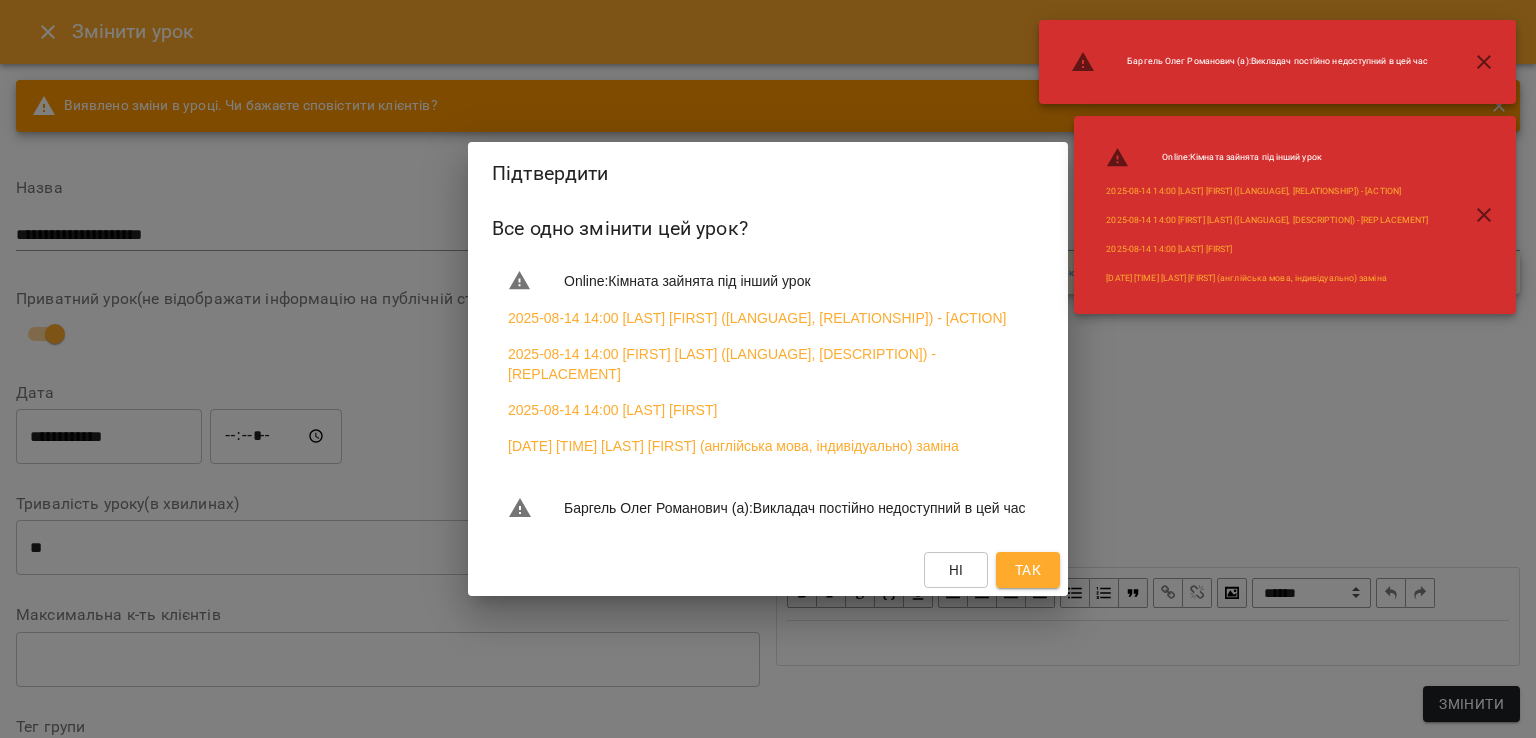 click on "Так" at bounding box center (1028, 570) 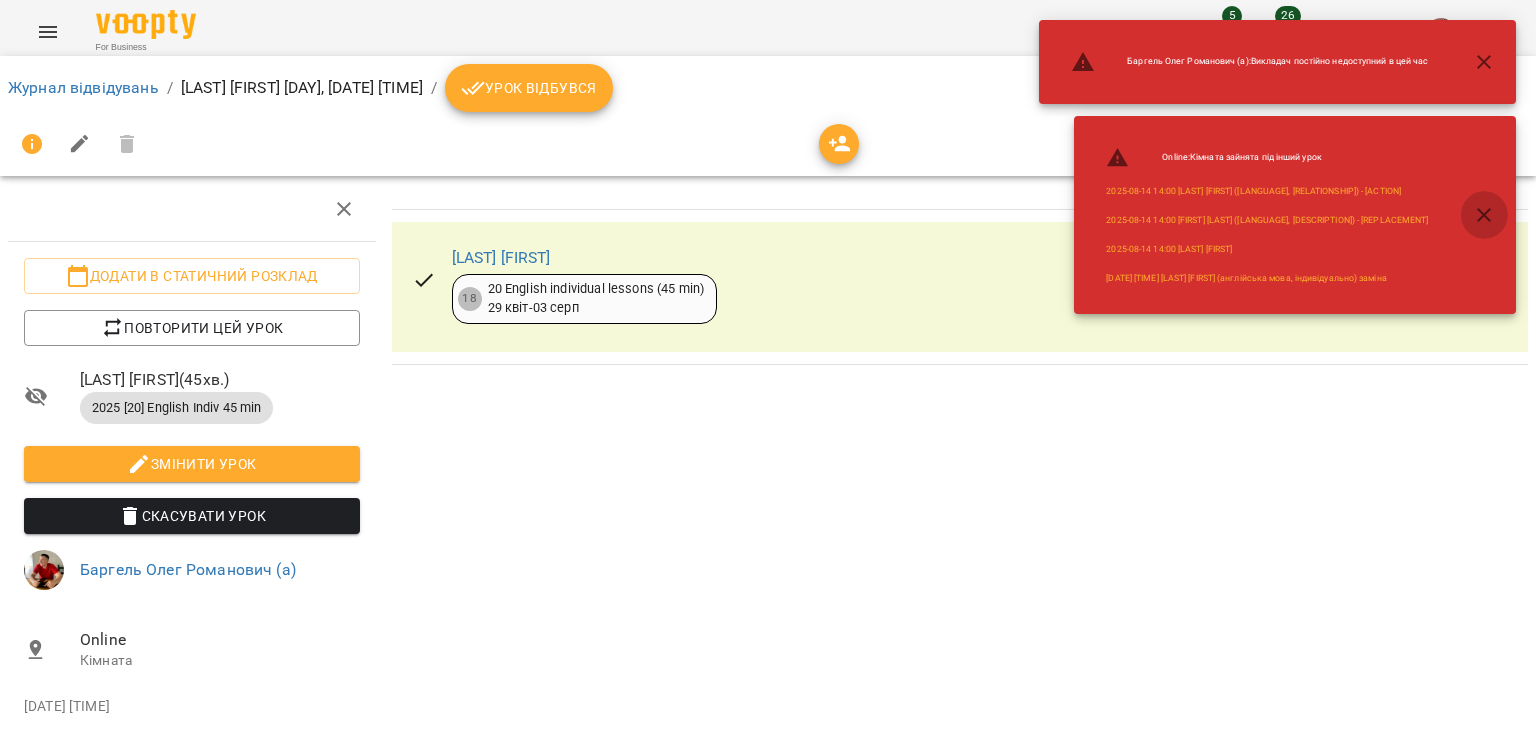click at bounding box center [1484, 215] 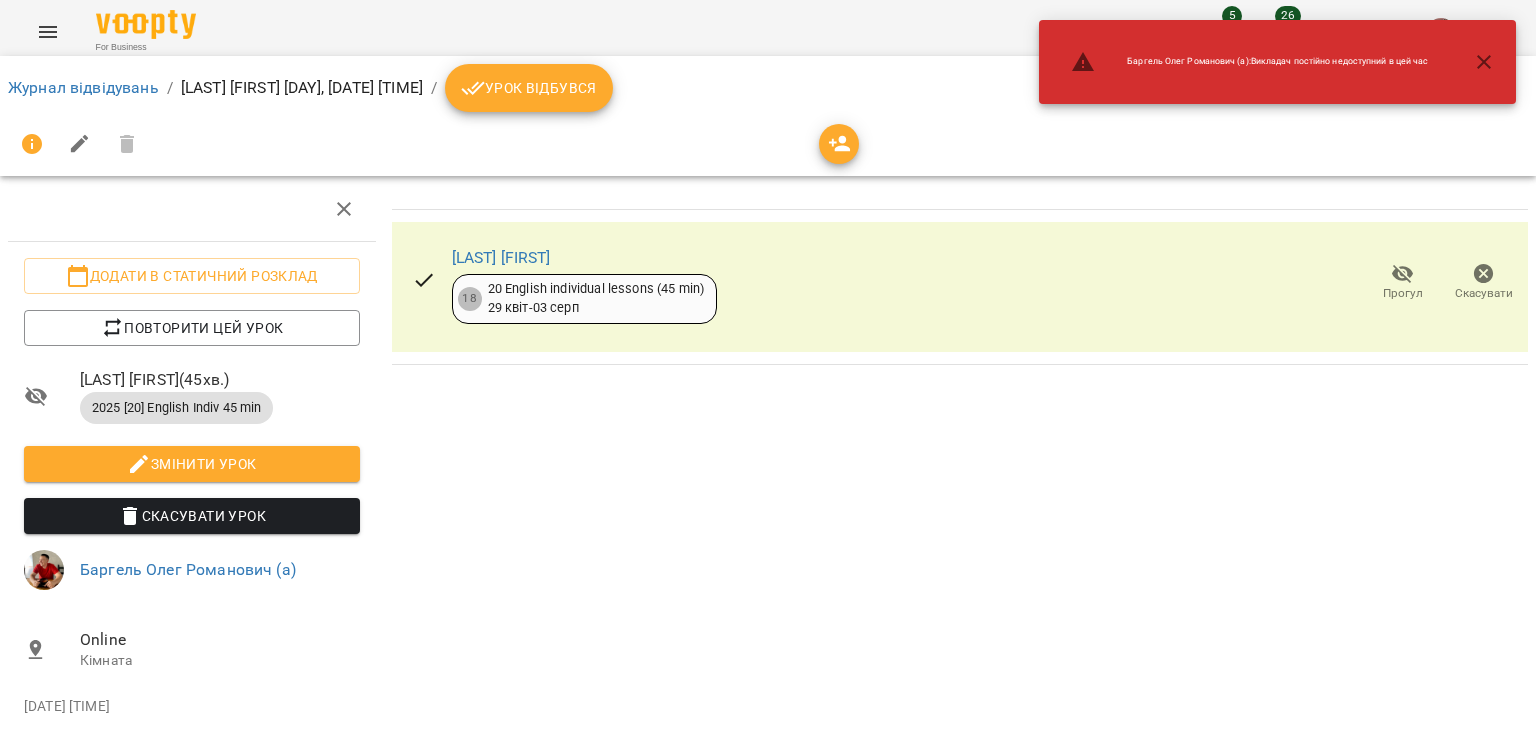 click 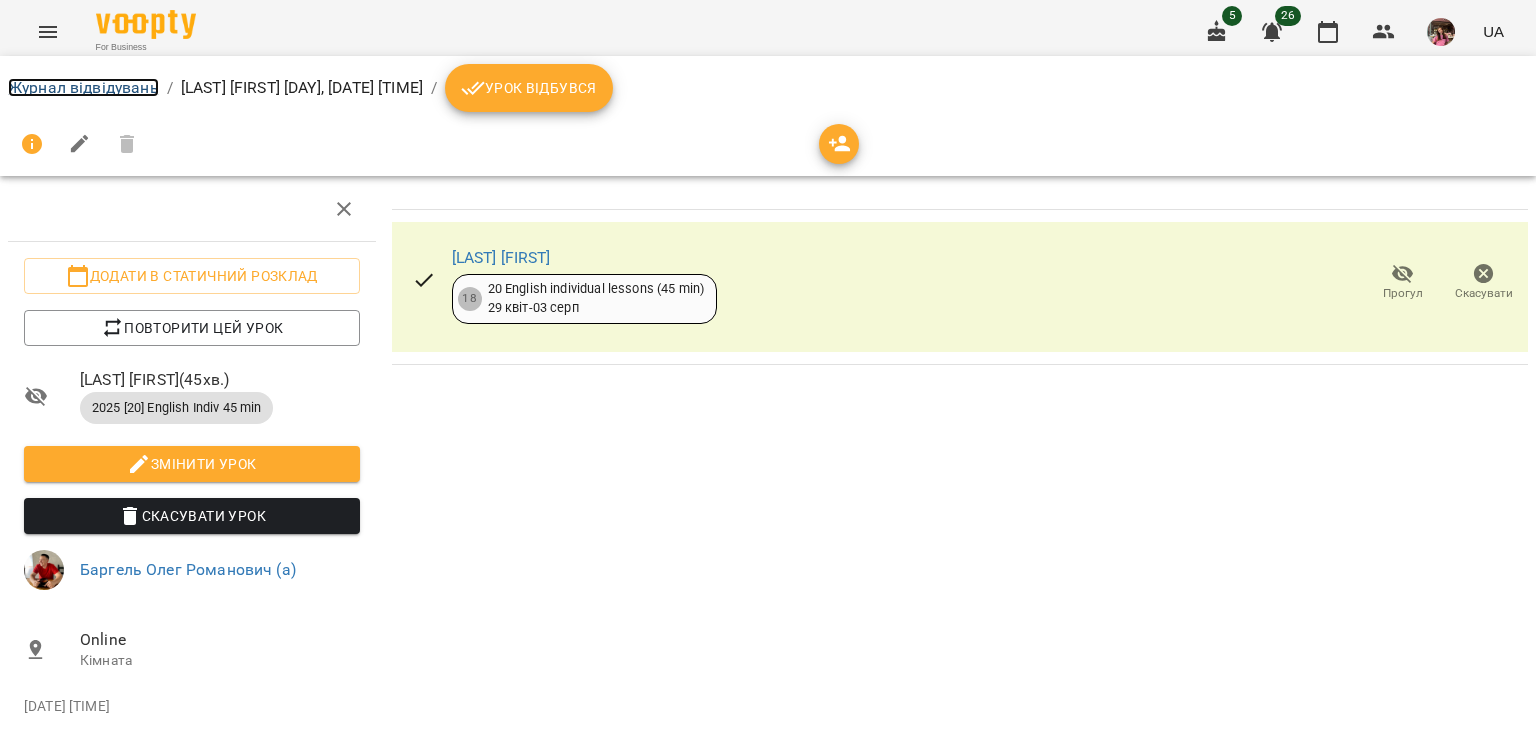 click on "Журнал відвідувань" at bounding box center (83, 87) 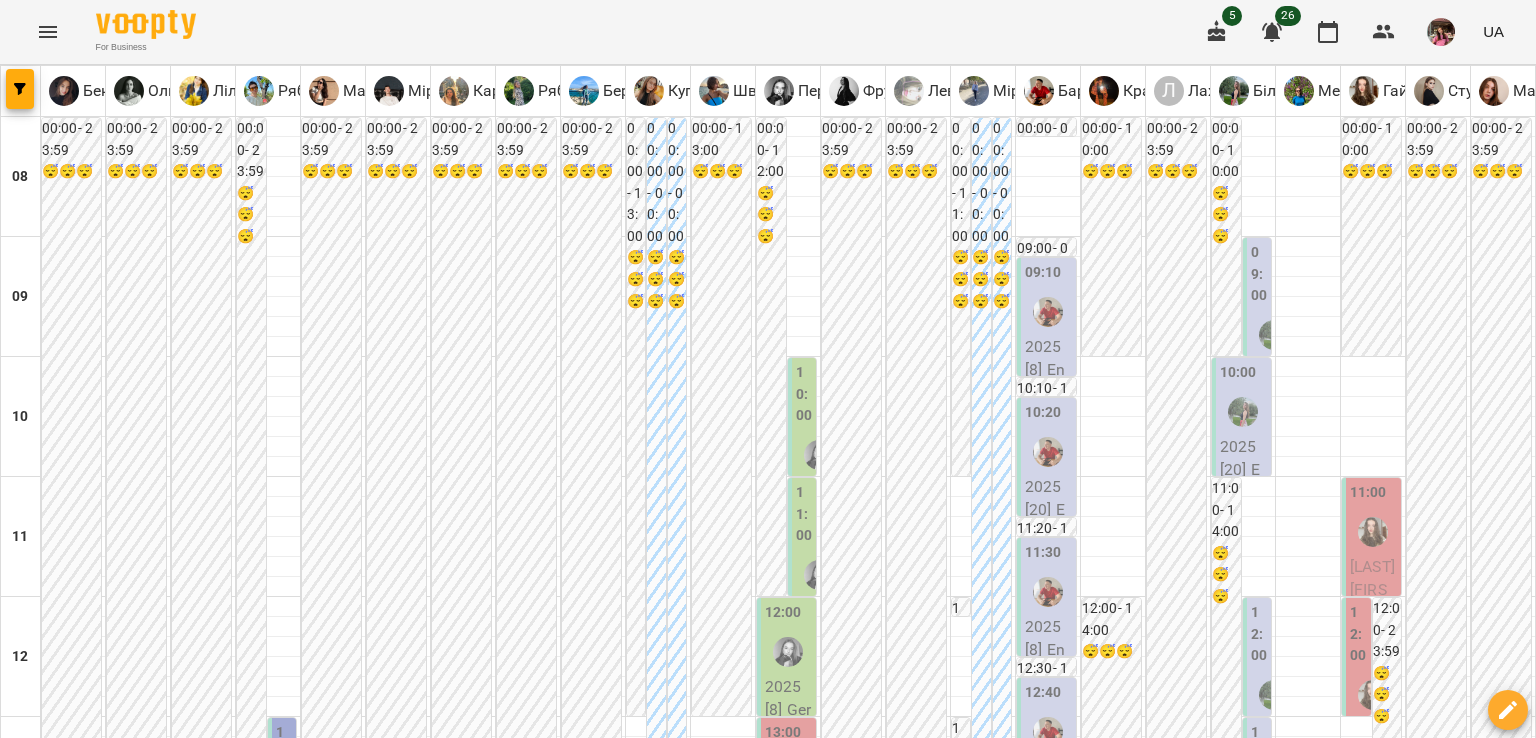 click on "**********" at bounding box center (768, 2008) 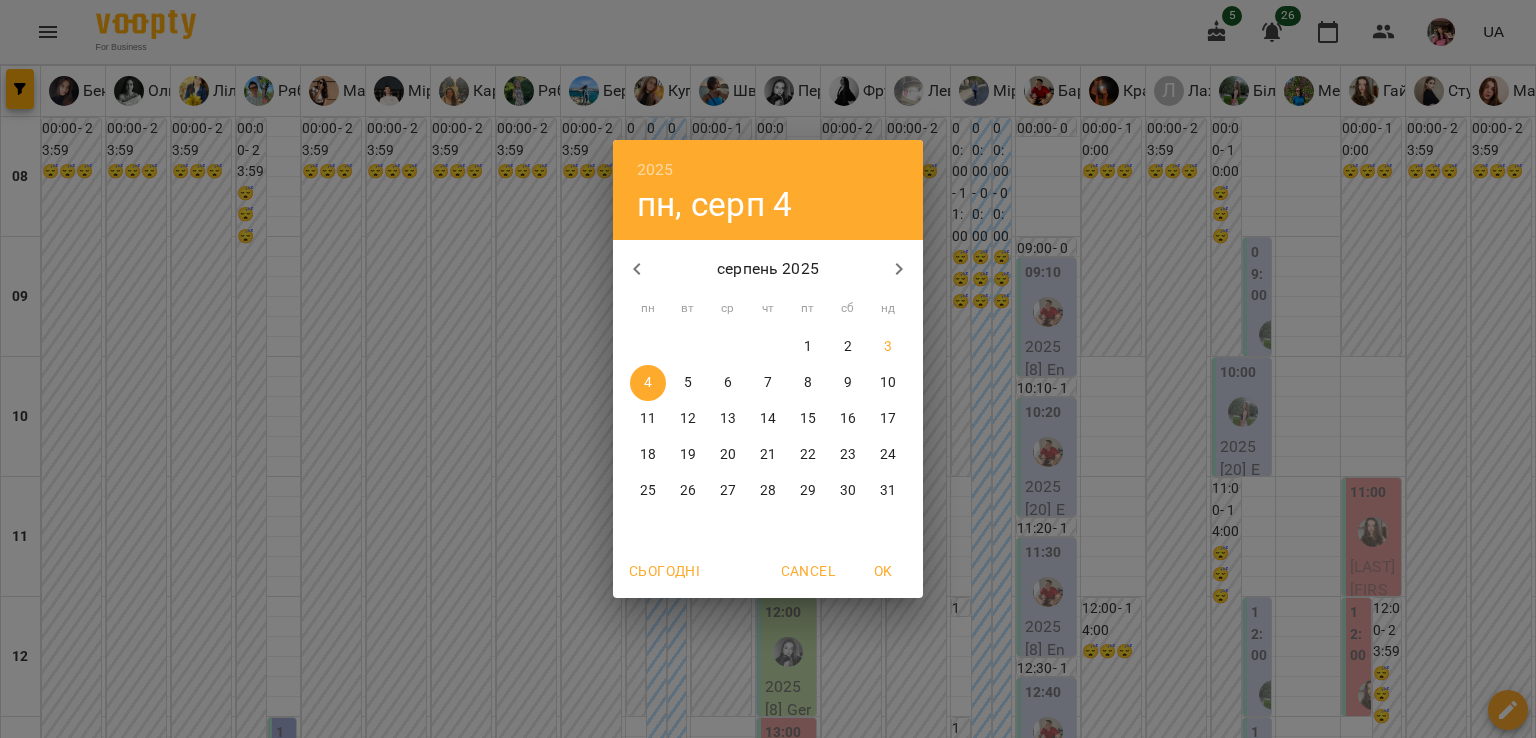 click 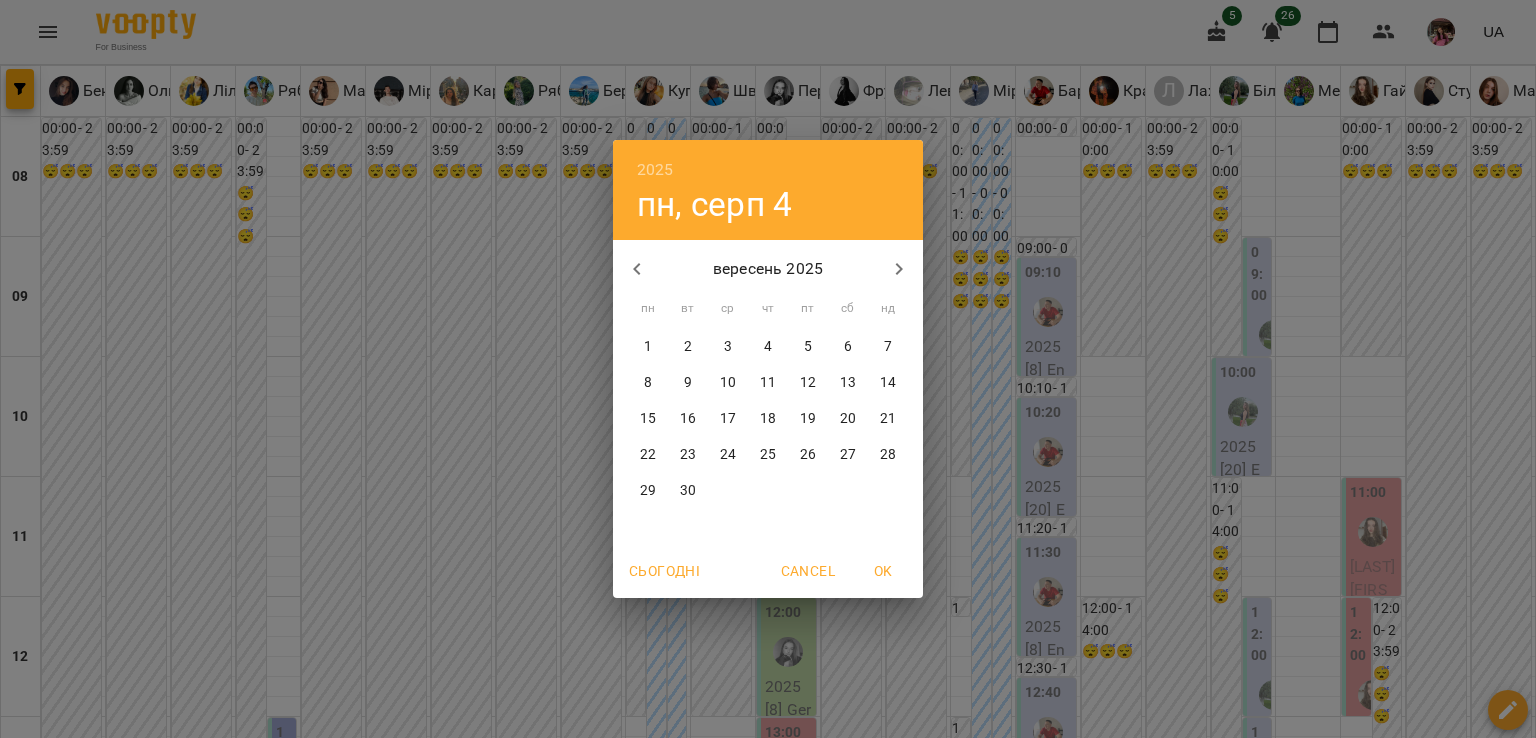 click on "3" at bounding box center [728, 347] 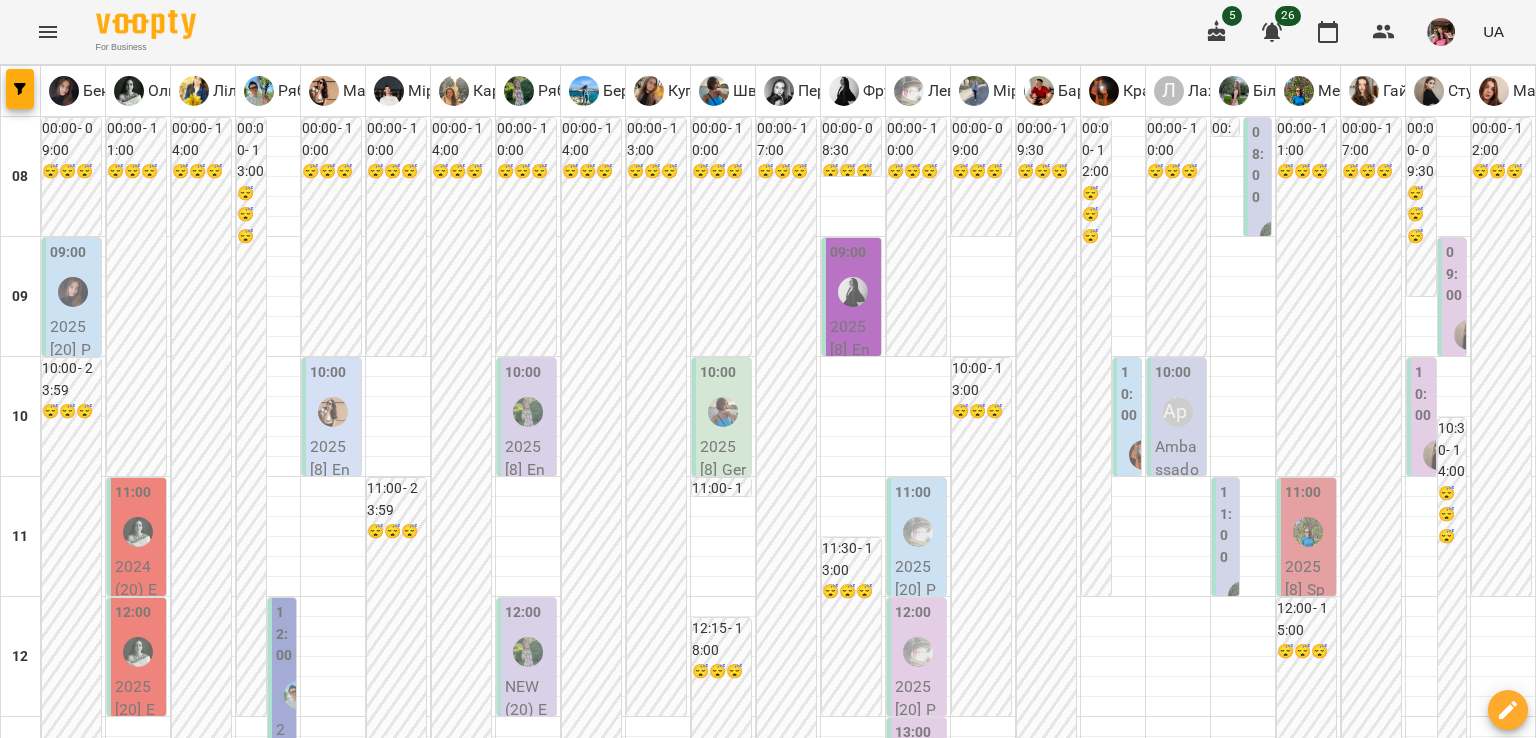 scroll, scrollTop: 1244, scrollLeft: 0, axis: vertical 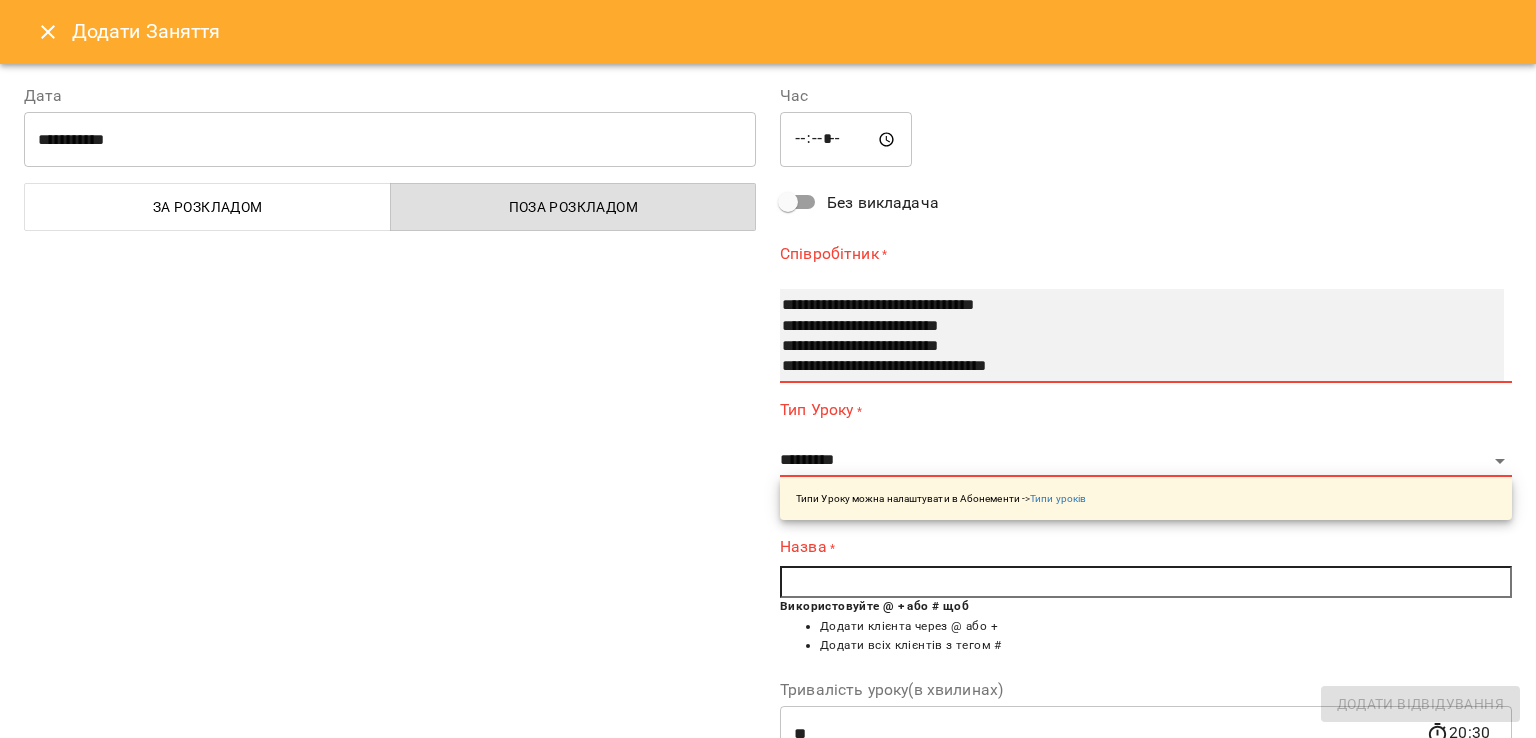 select on "**********" 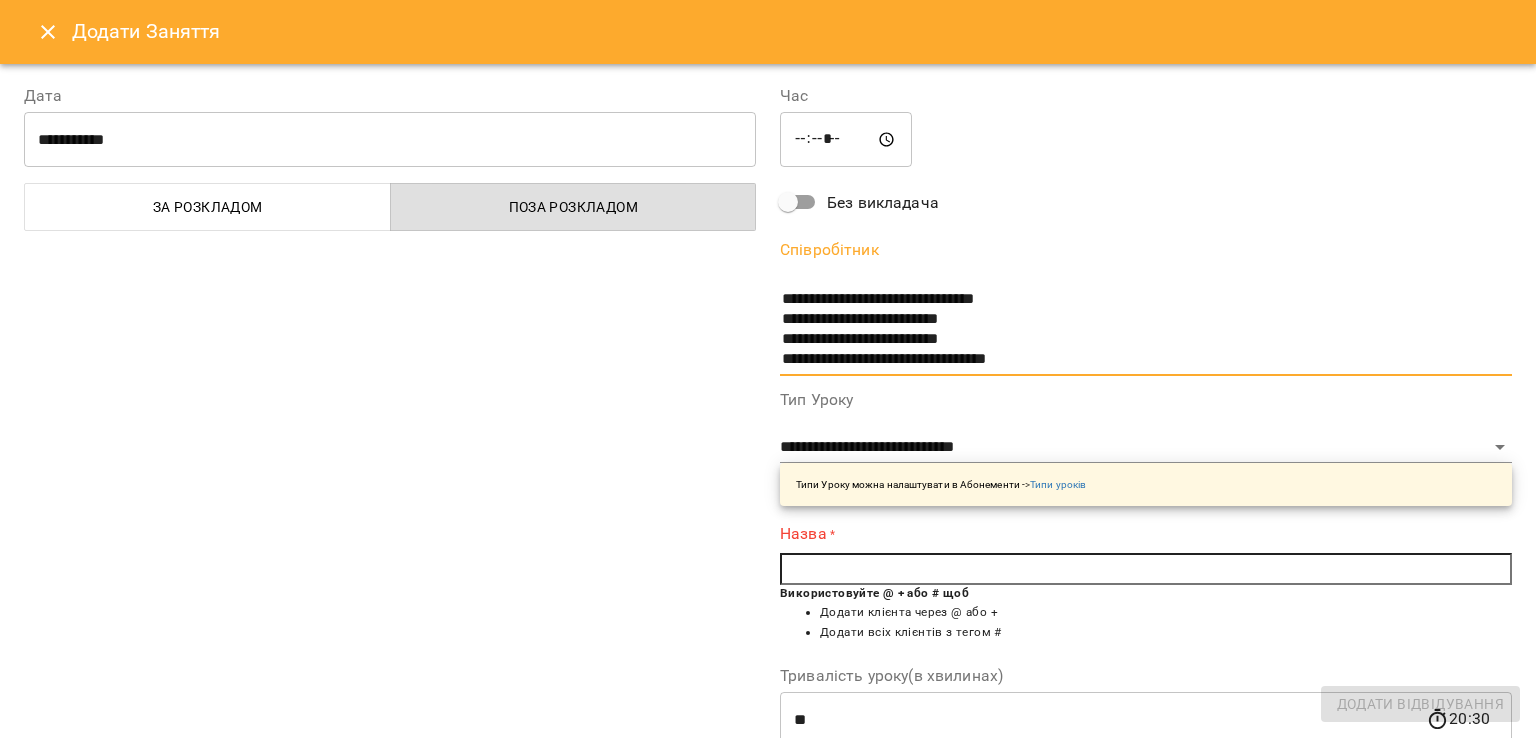 click at bounding box center [1146, 569] 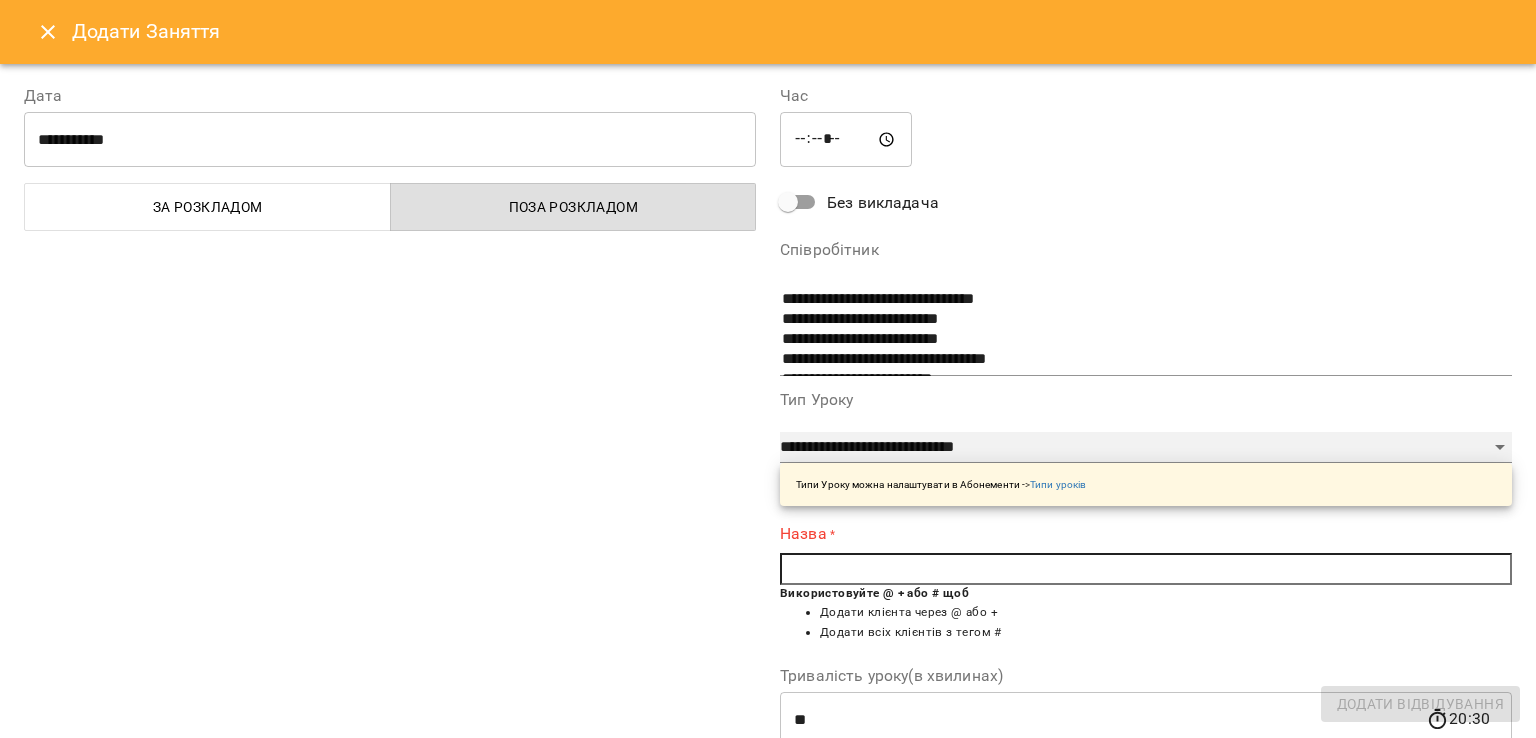click on "**********" at bounding box center (1146, 448) 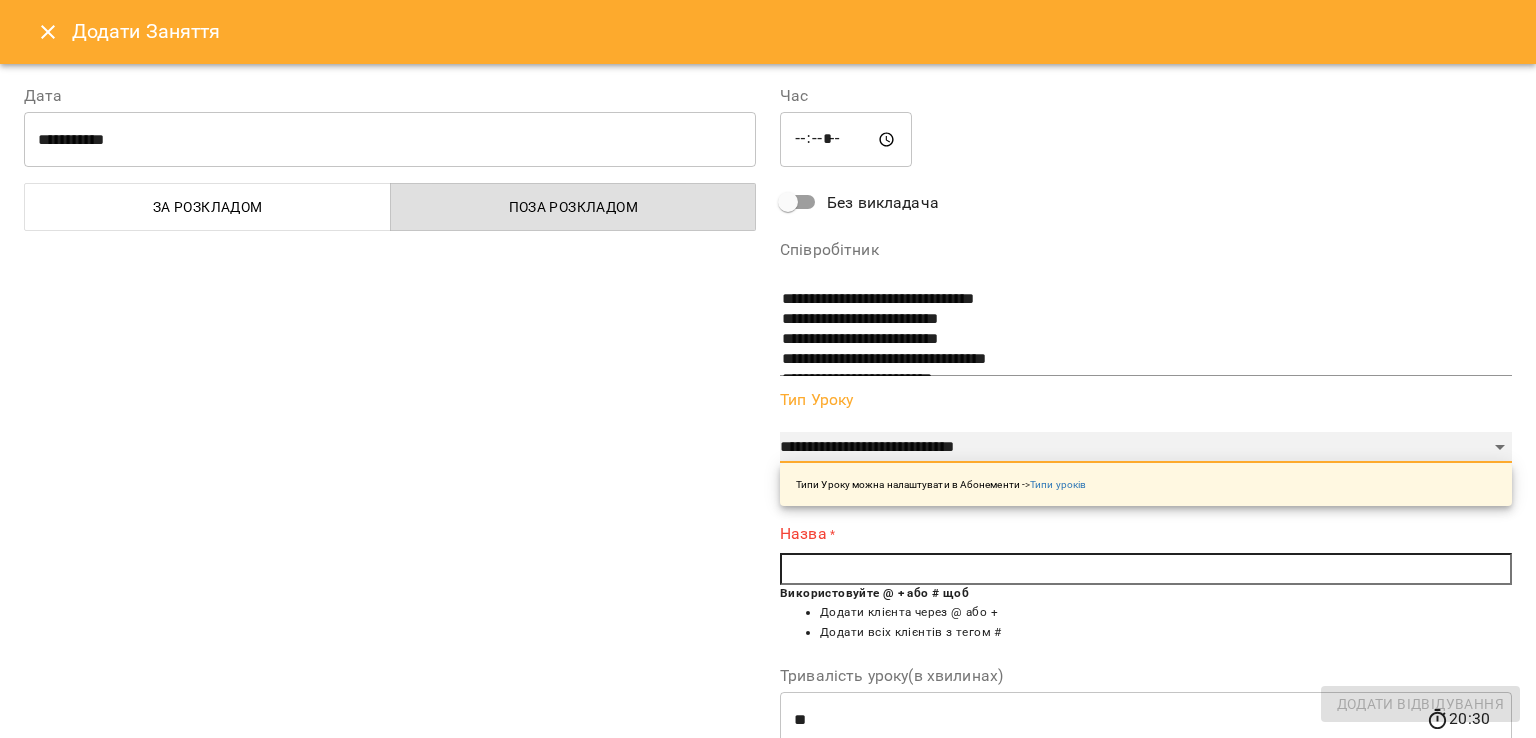 select on "**********" 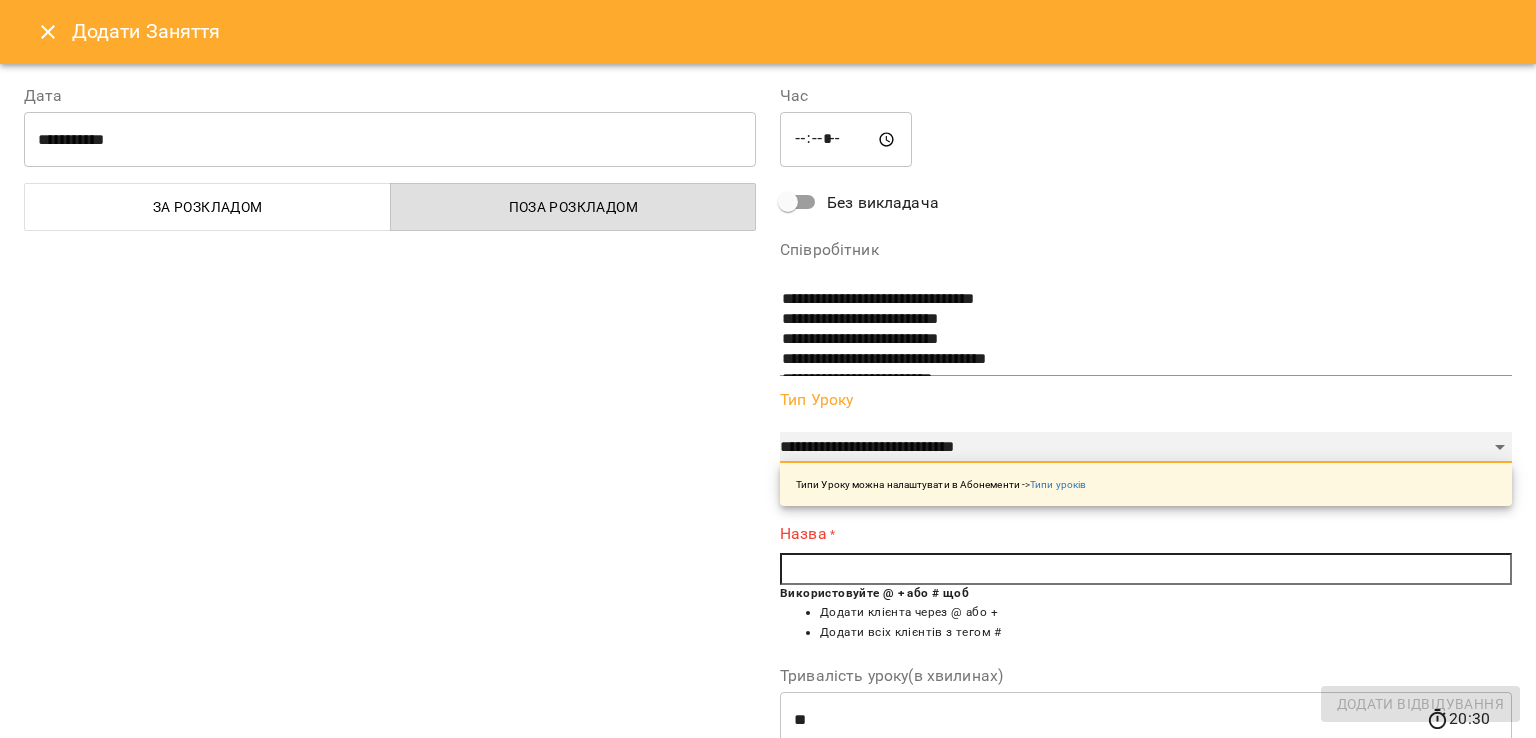 click on "**********" at bounding box center (1146, 448) 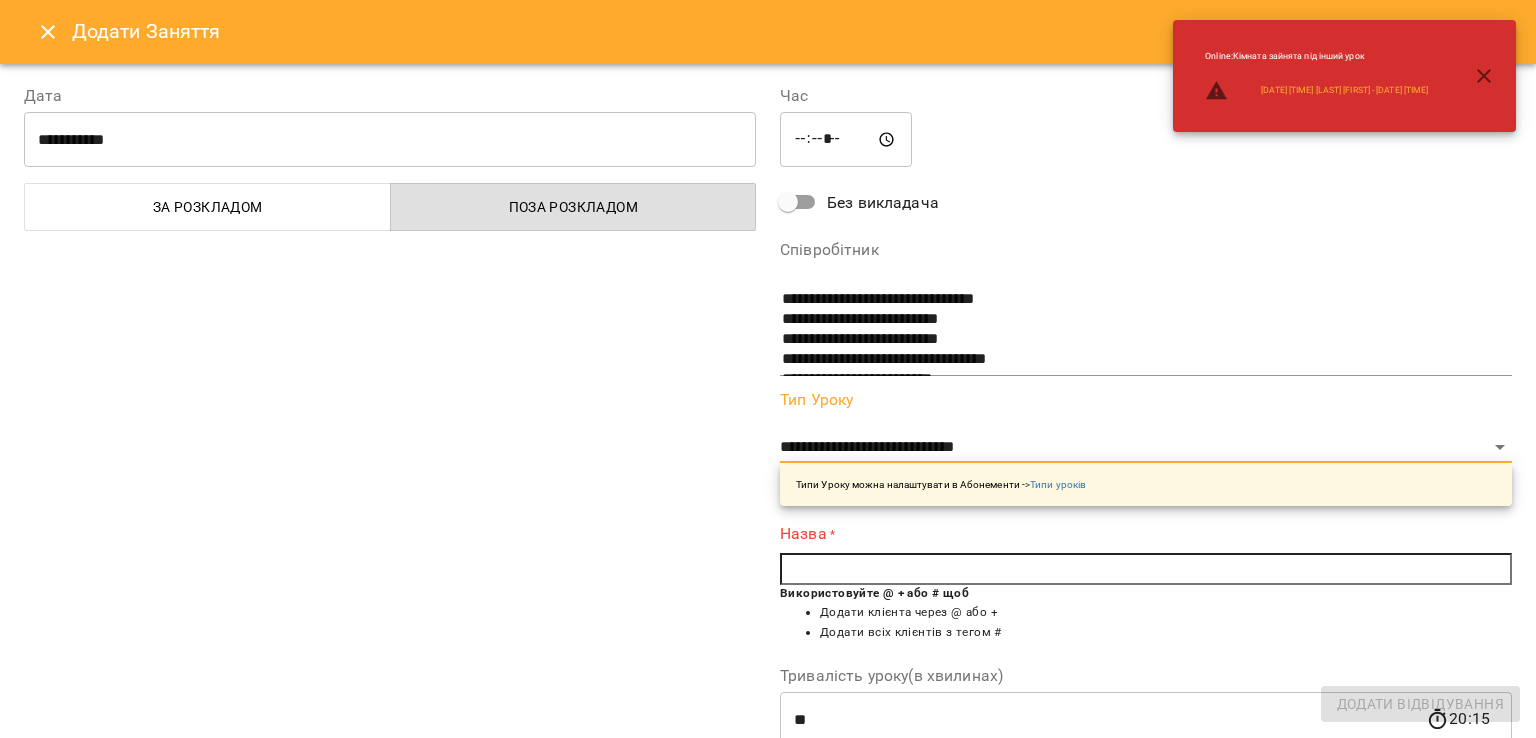 click on "Використовуйте @ + або # щоб" at bounding box center (874, 593) 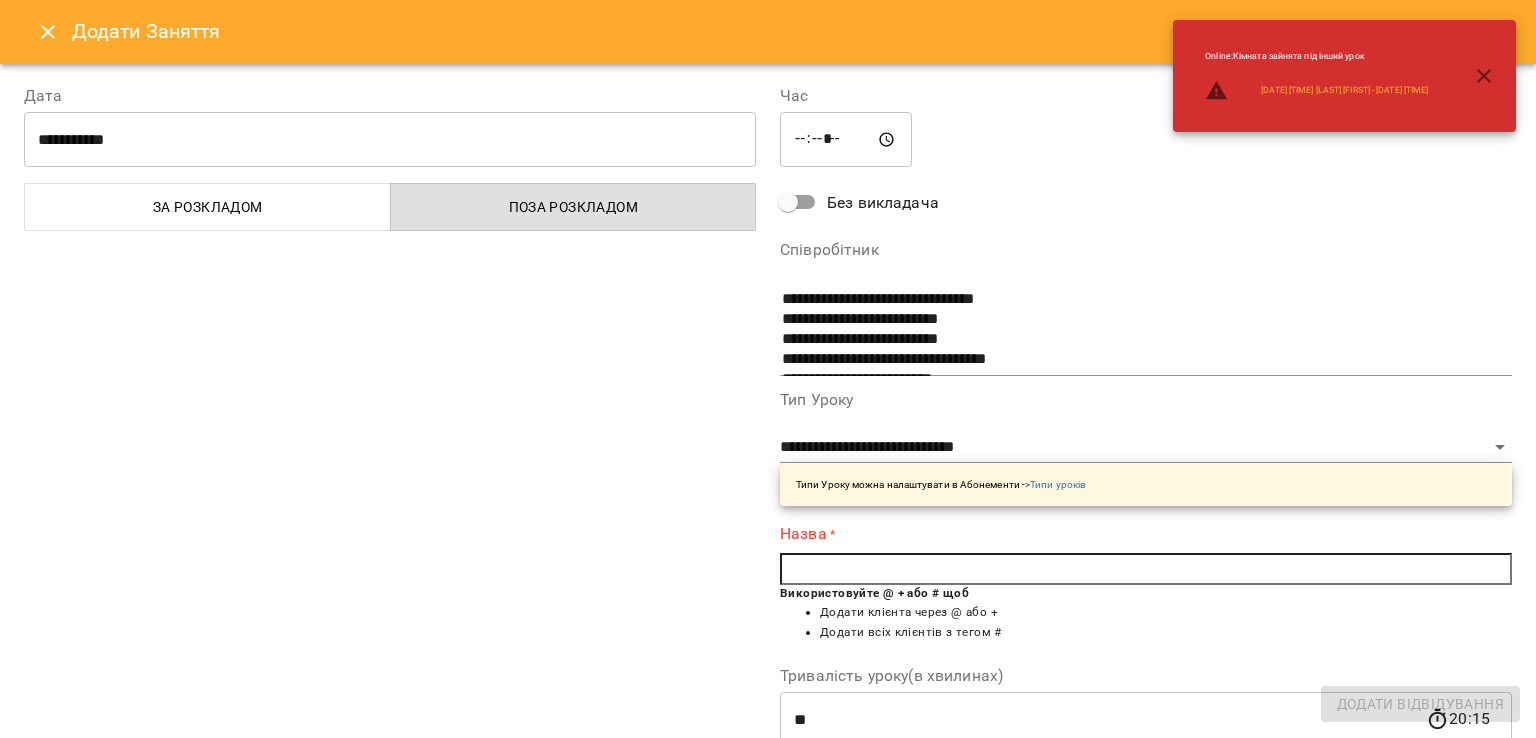 click at bounding box center [1146, 569] 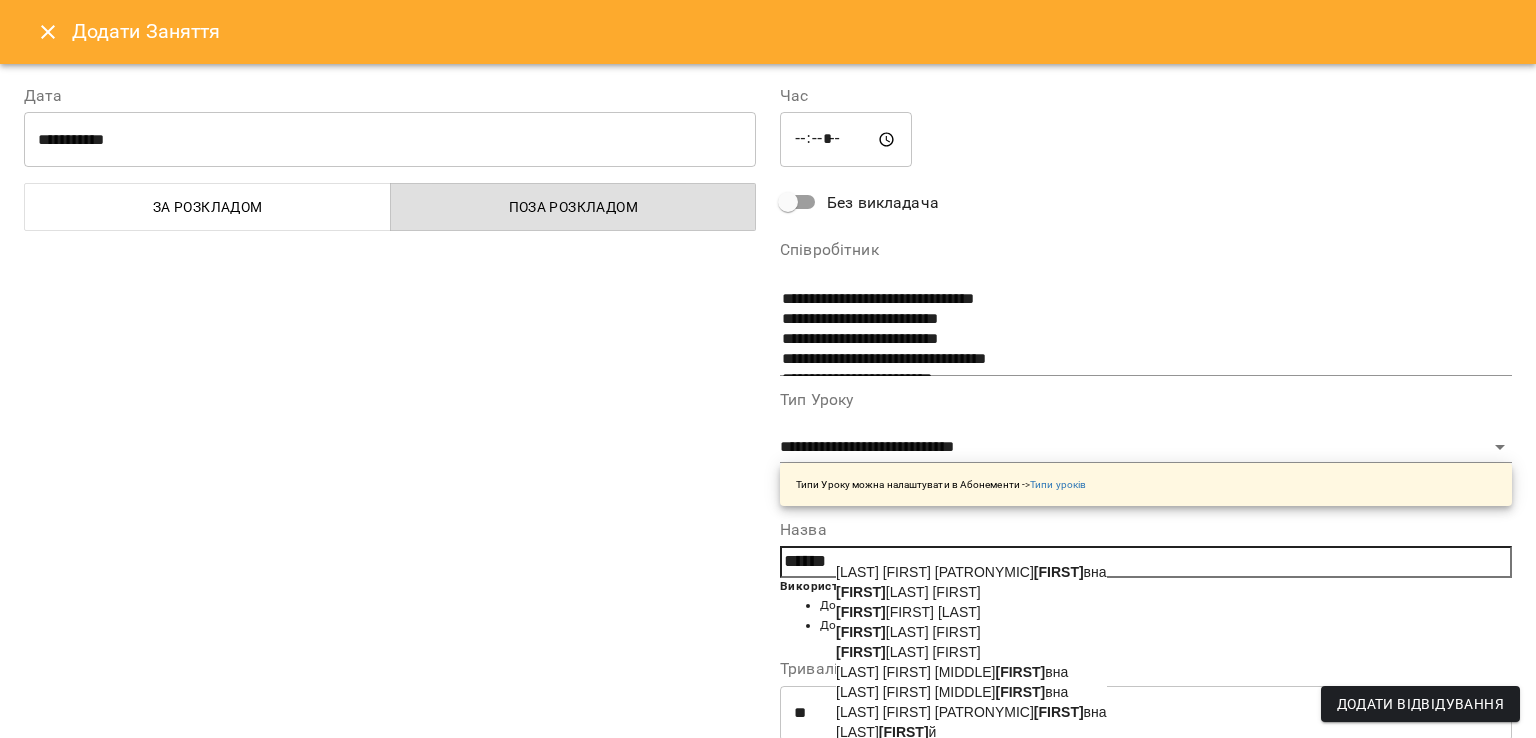 click on "[FIRST] [FIRST]" at bounding box center (908, 652) 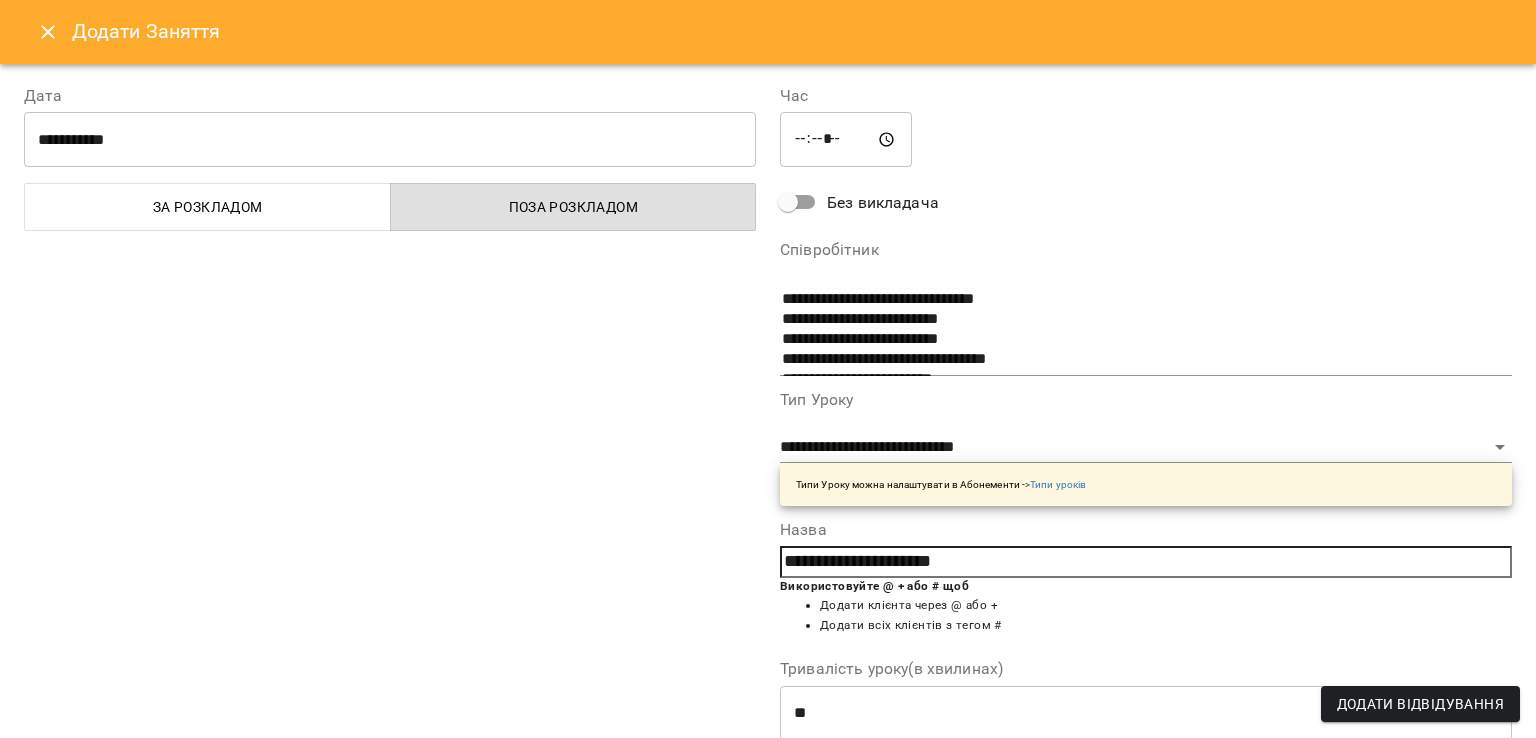 click on "Додати Відвідування" at bounding box center [1420, 704] 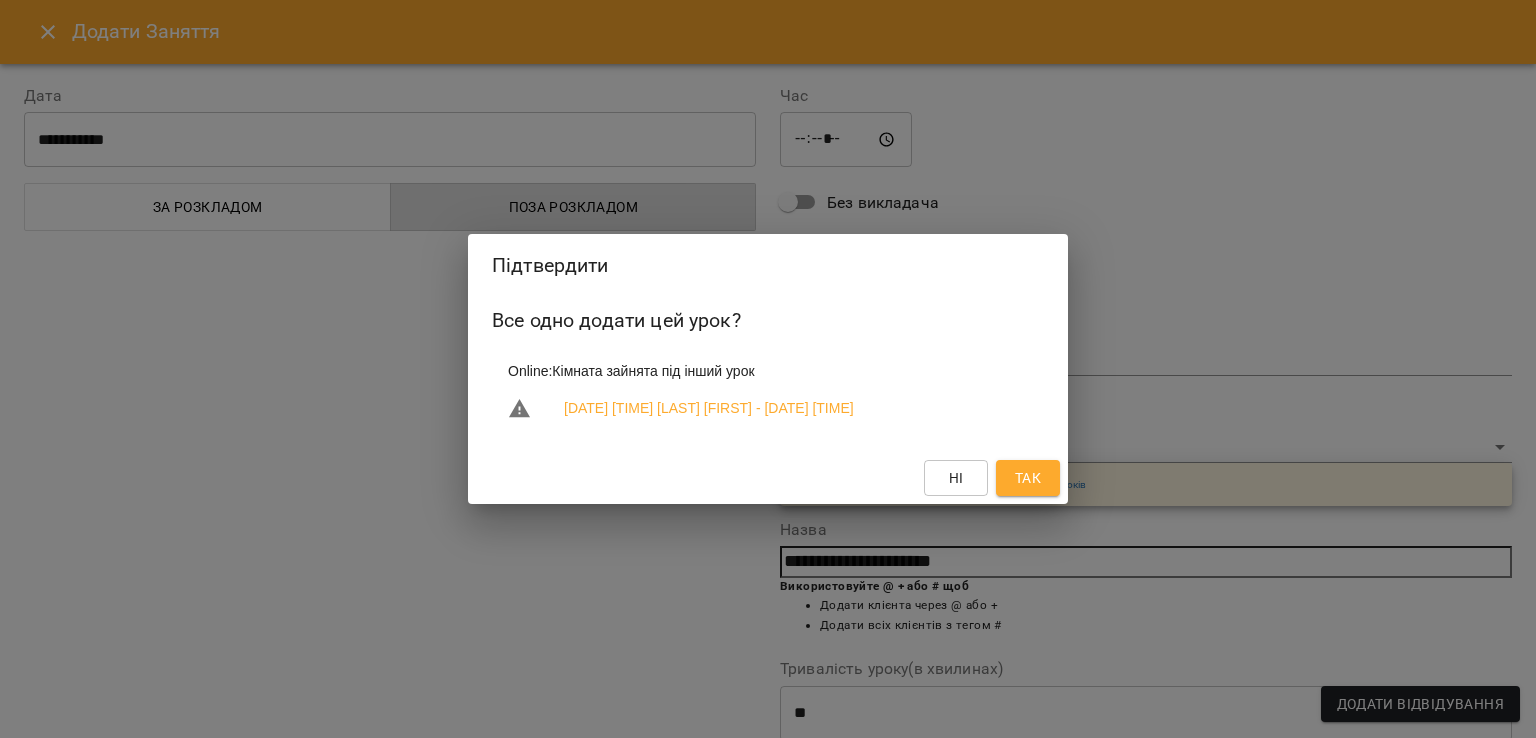 click on "Так" at bounding box center (1028, 478) 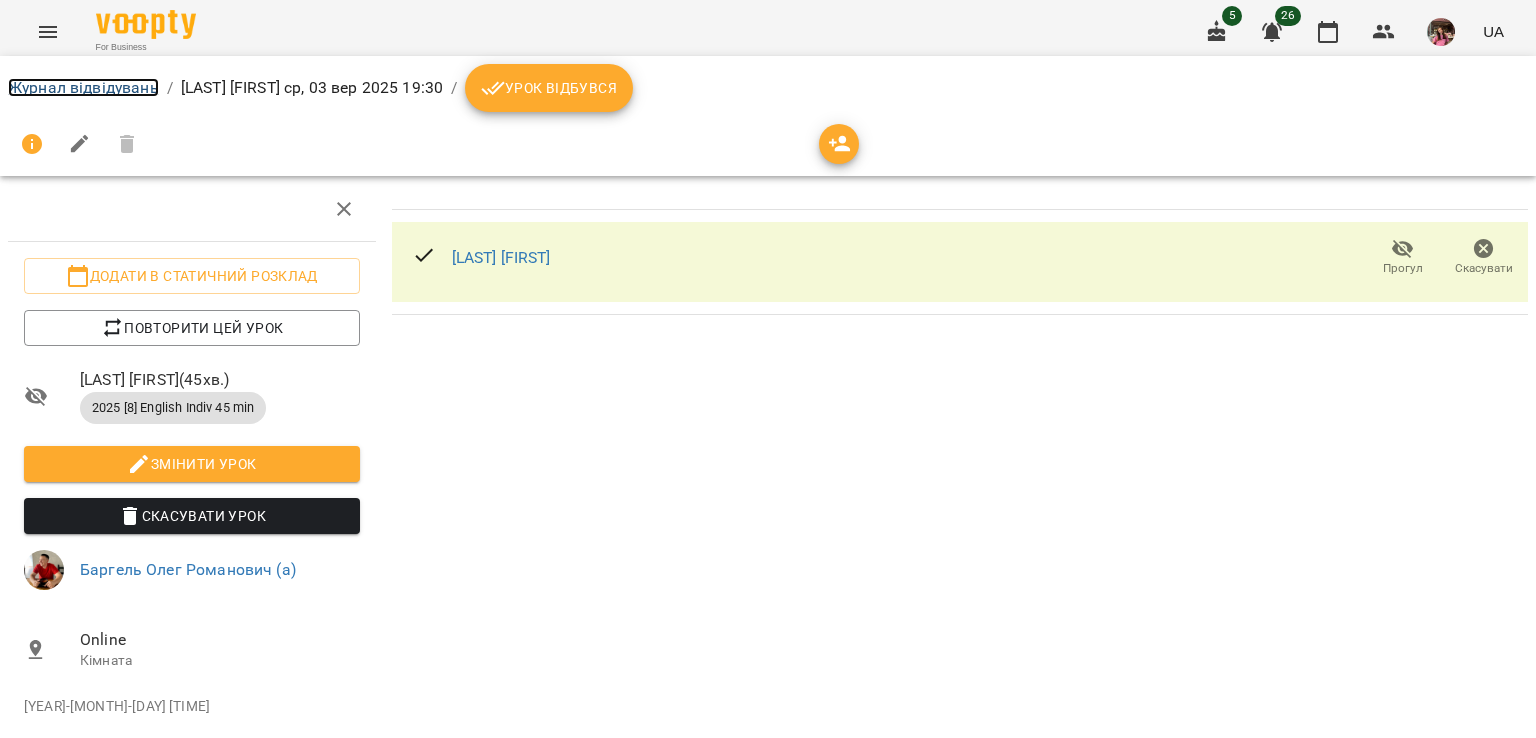 click on "Журнал відвідувань" at bounding box center (83, 87) 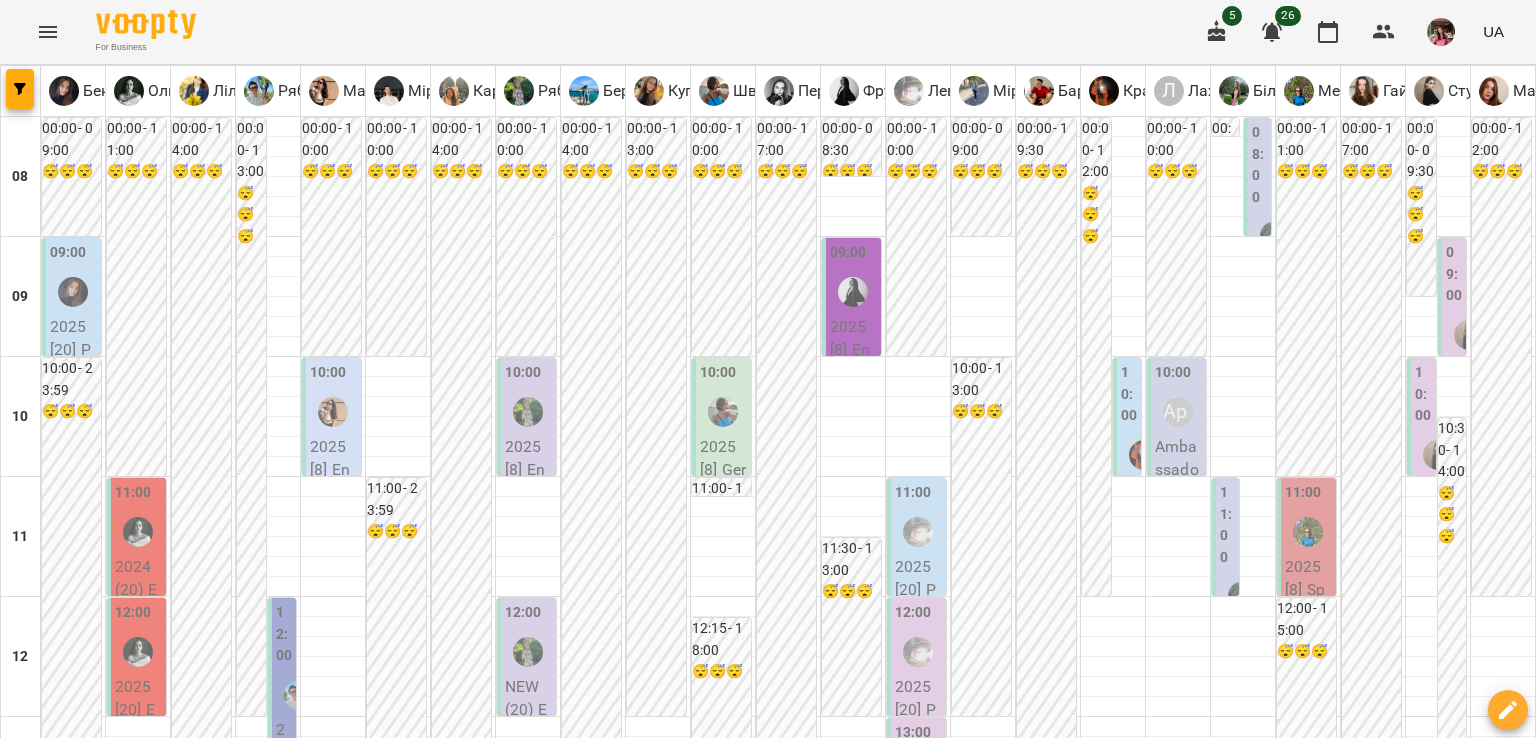 scroll, scrollTop: 1144, scrollLeft: 0, axis: vertical 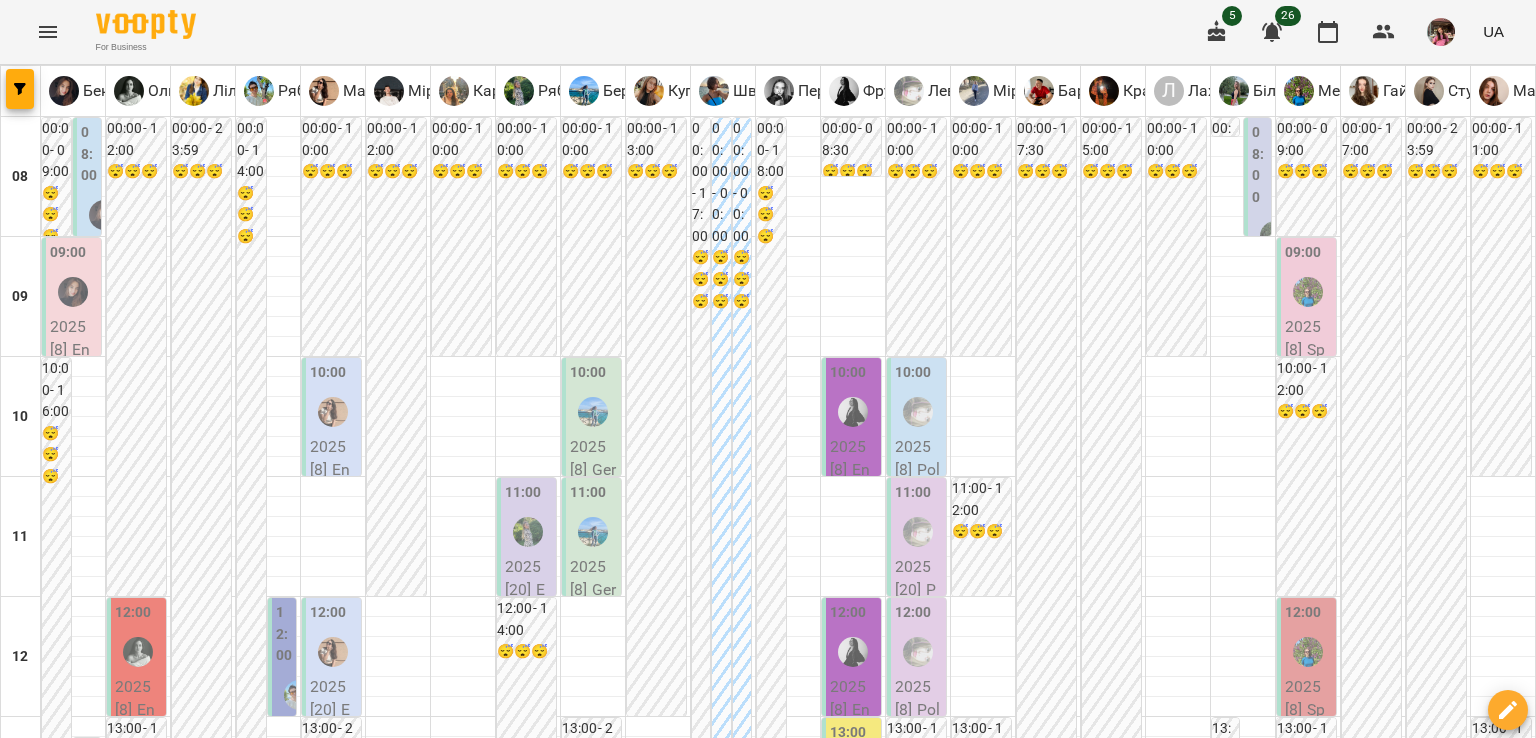 click on "сб" at bounding box center (1284, 1943) 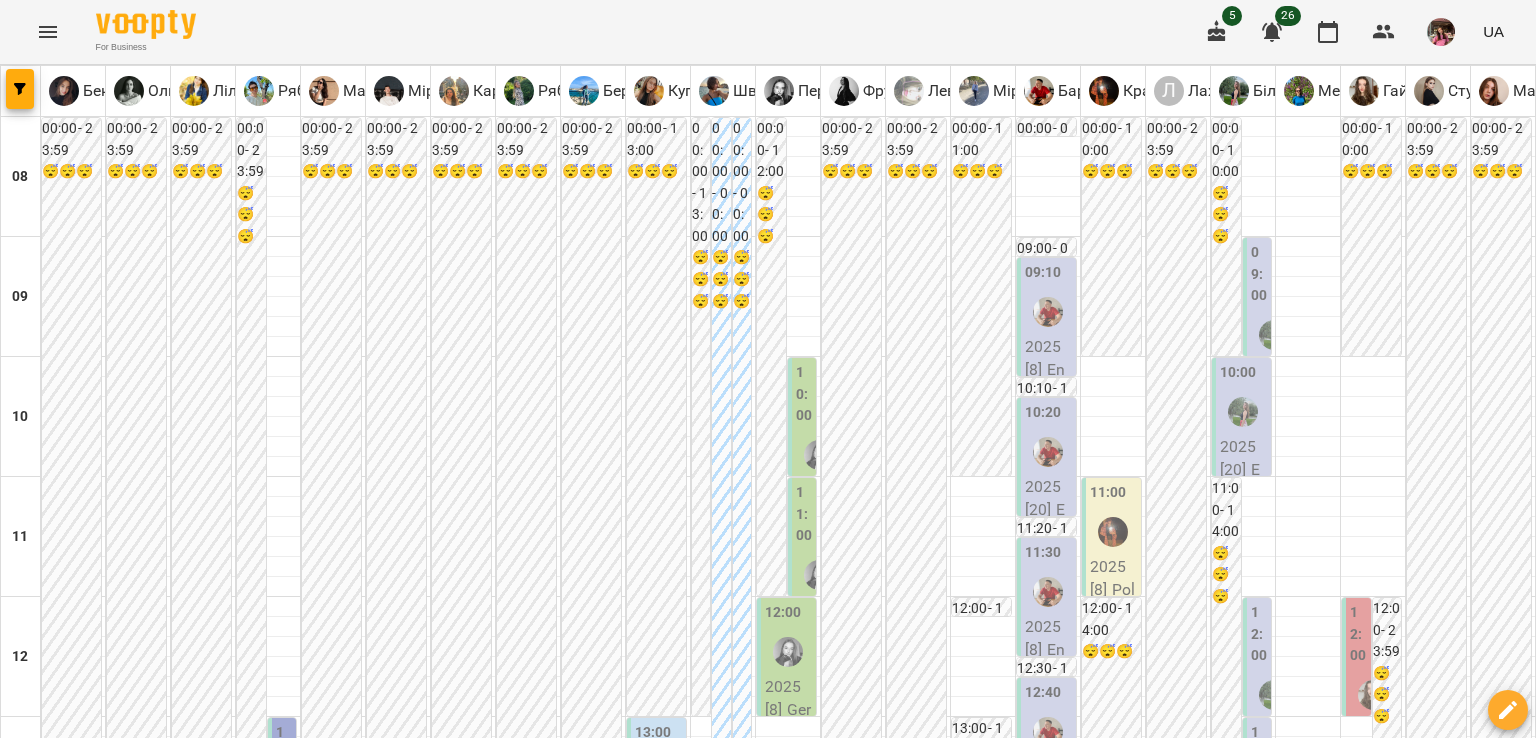 scroll, scrollTop: 540, scrollLeft: 0, axis: vertical 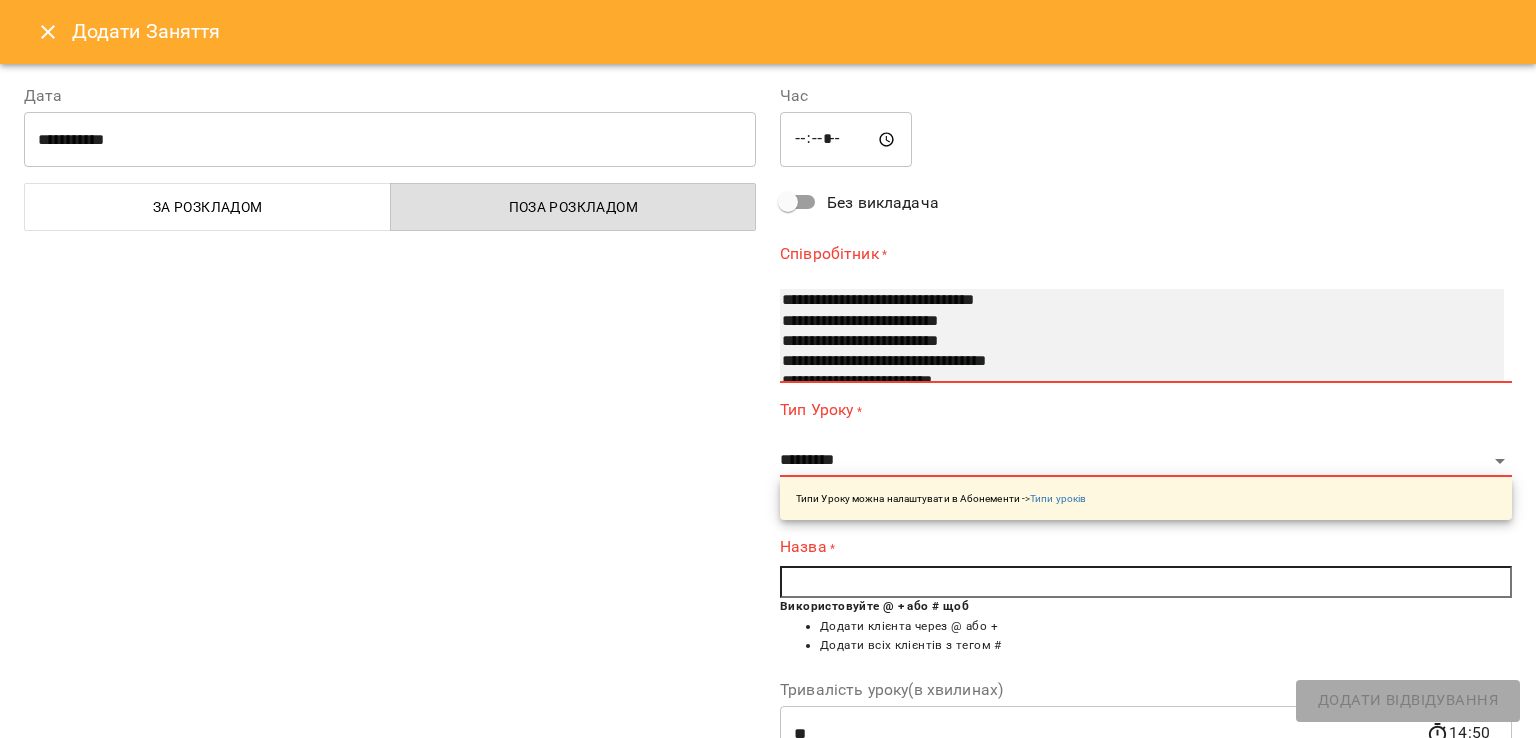 select on "**********" 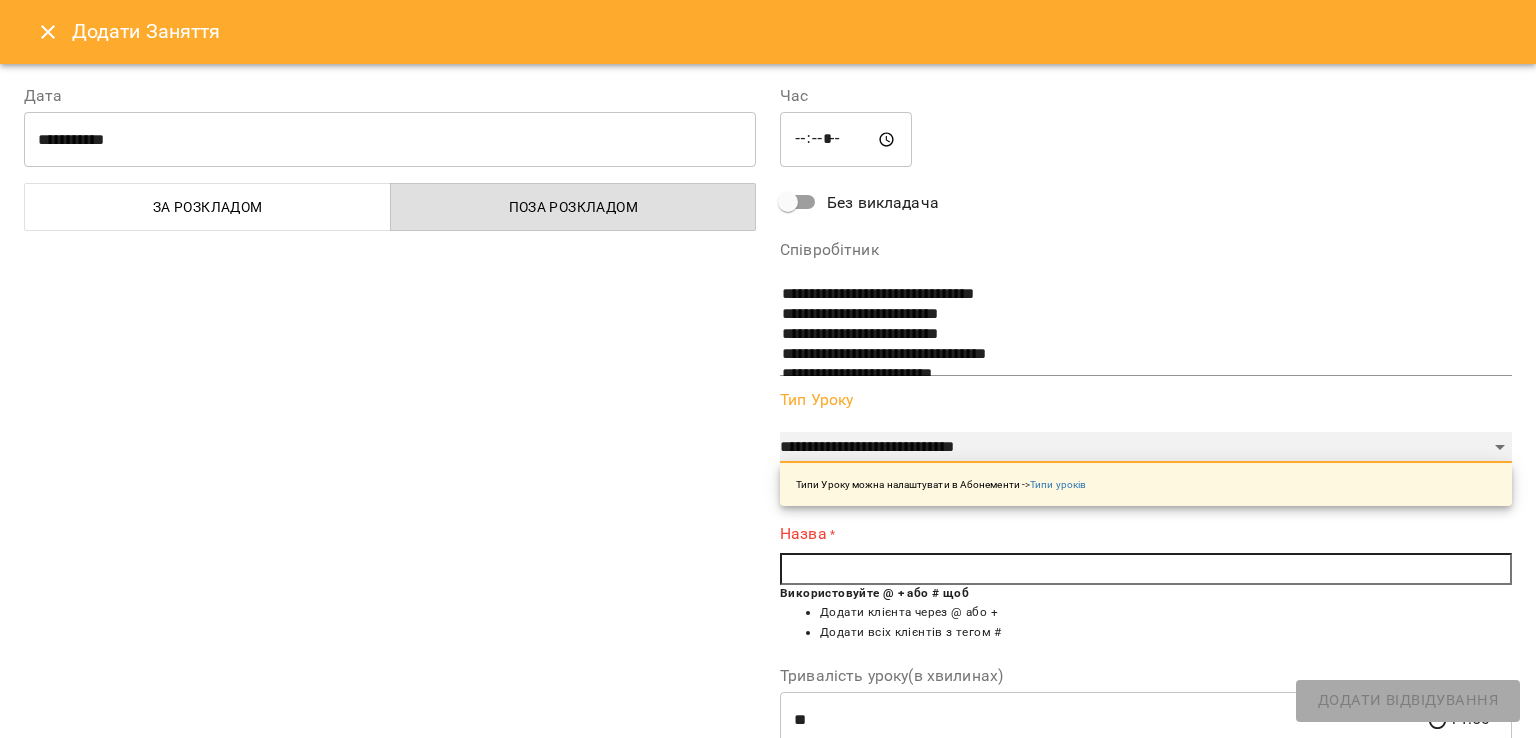 click on "**********" at bounding box center [1146, 448] 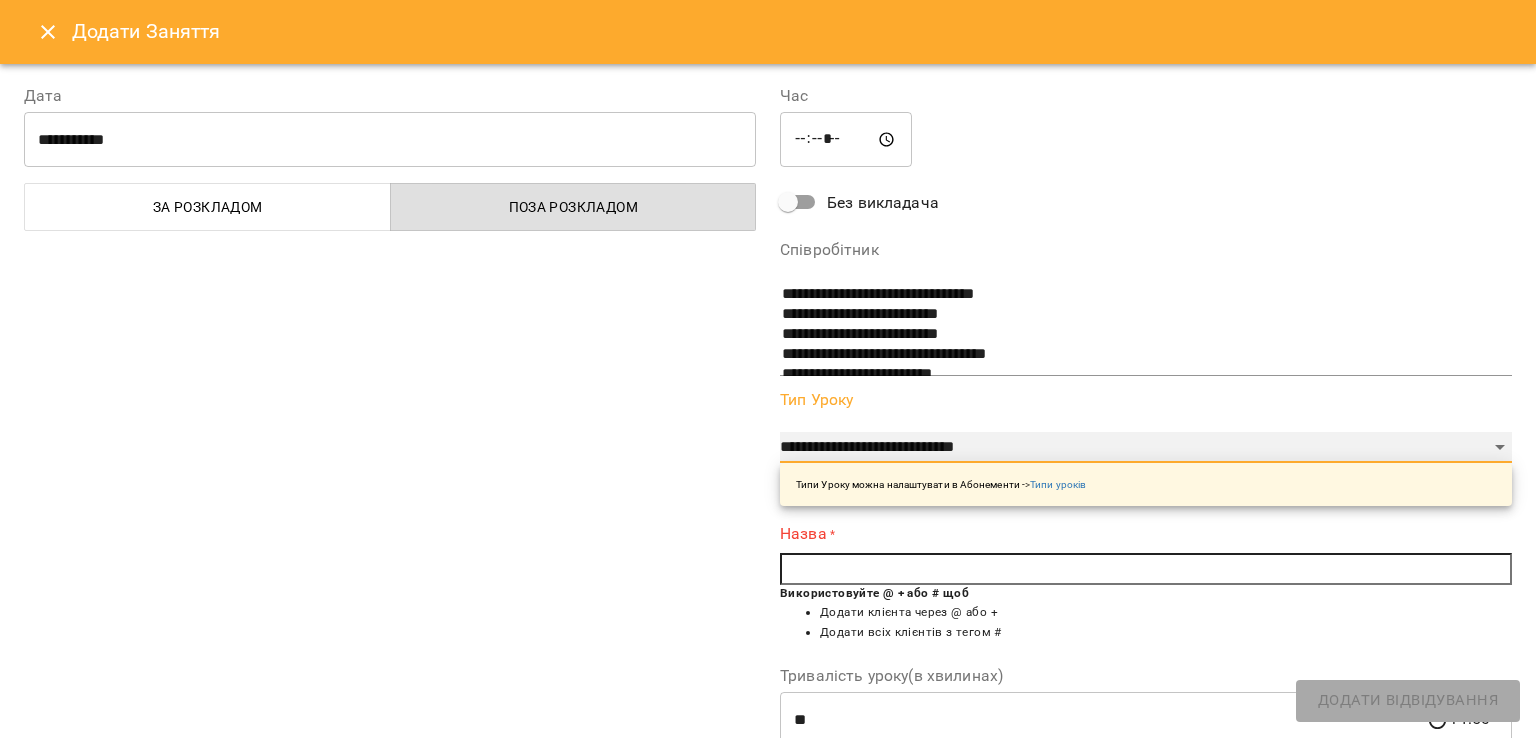 select on "**********" 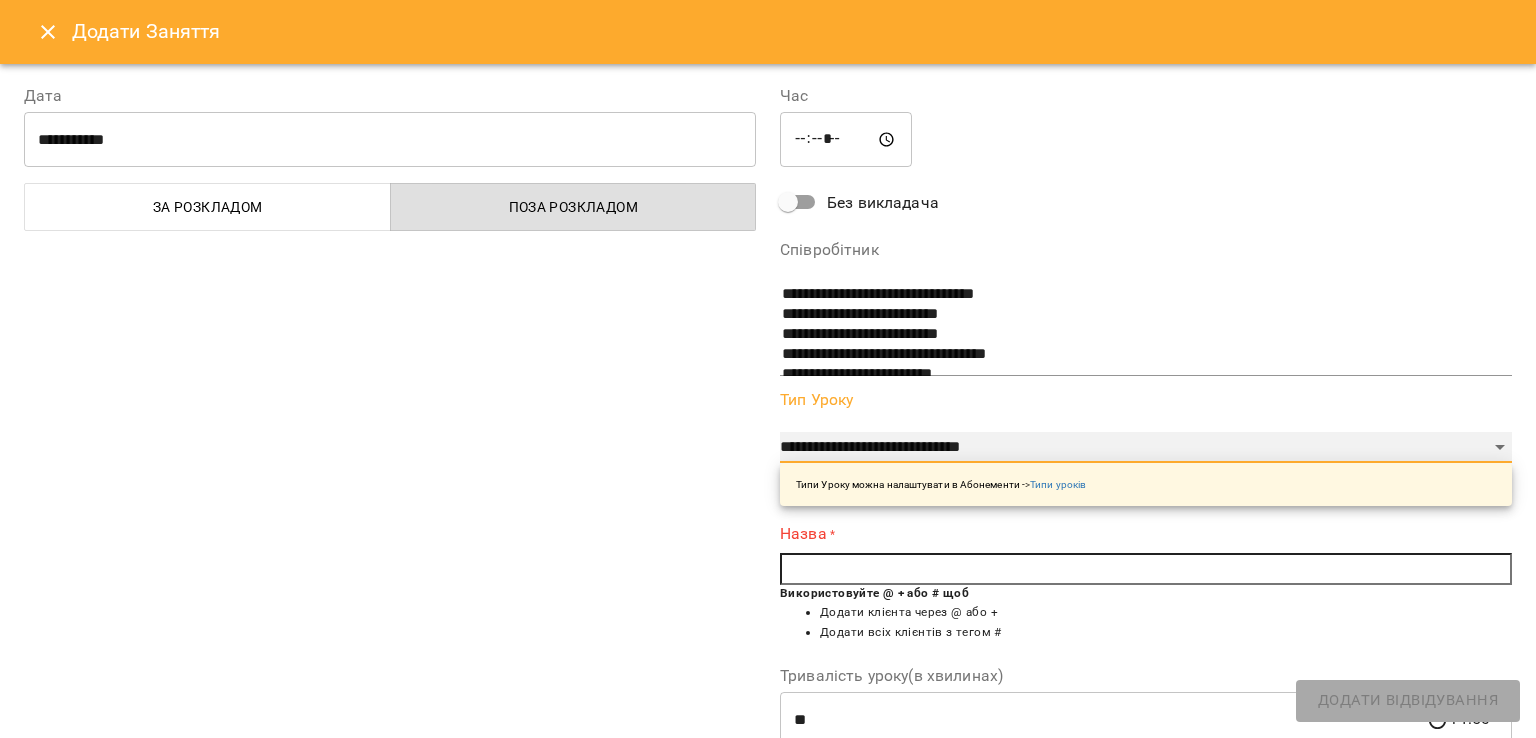 click on "**********" at bounding box center [1146, 448] 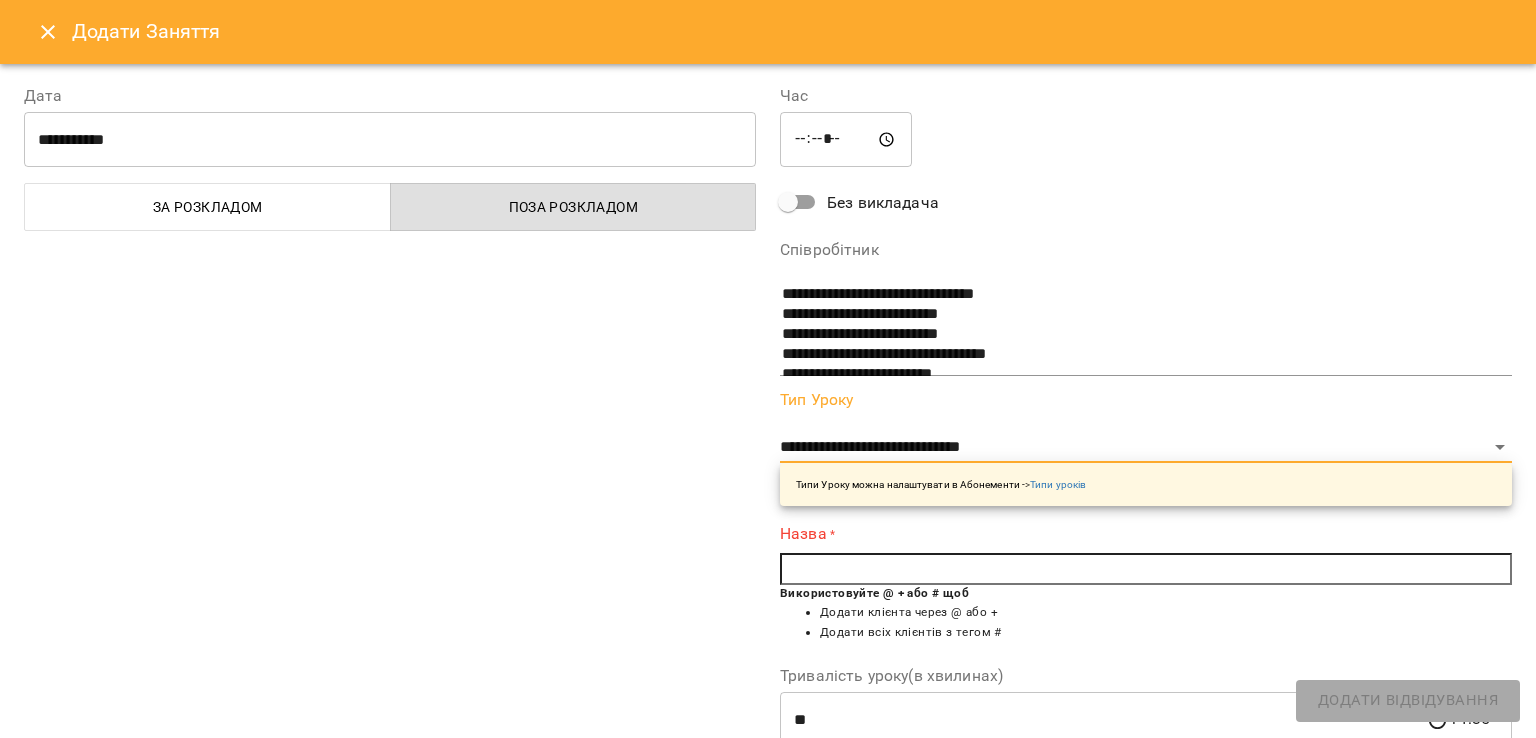 click at bounding box center (1146, 569) 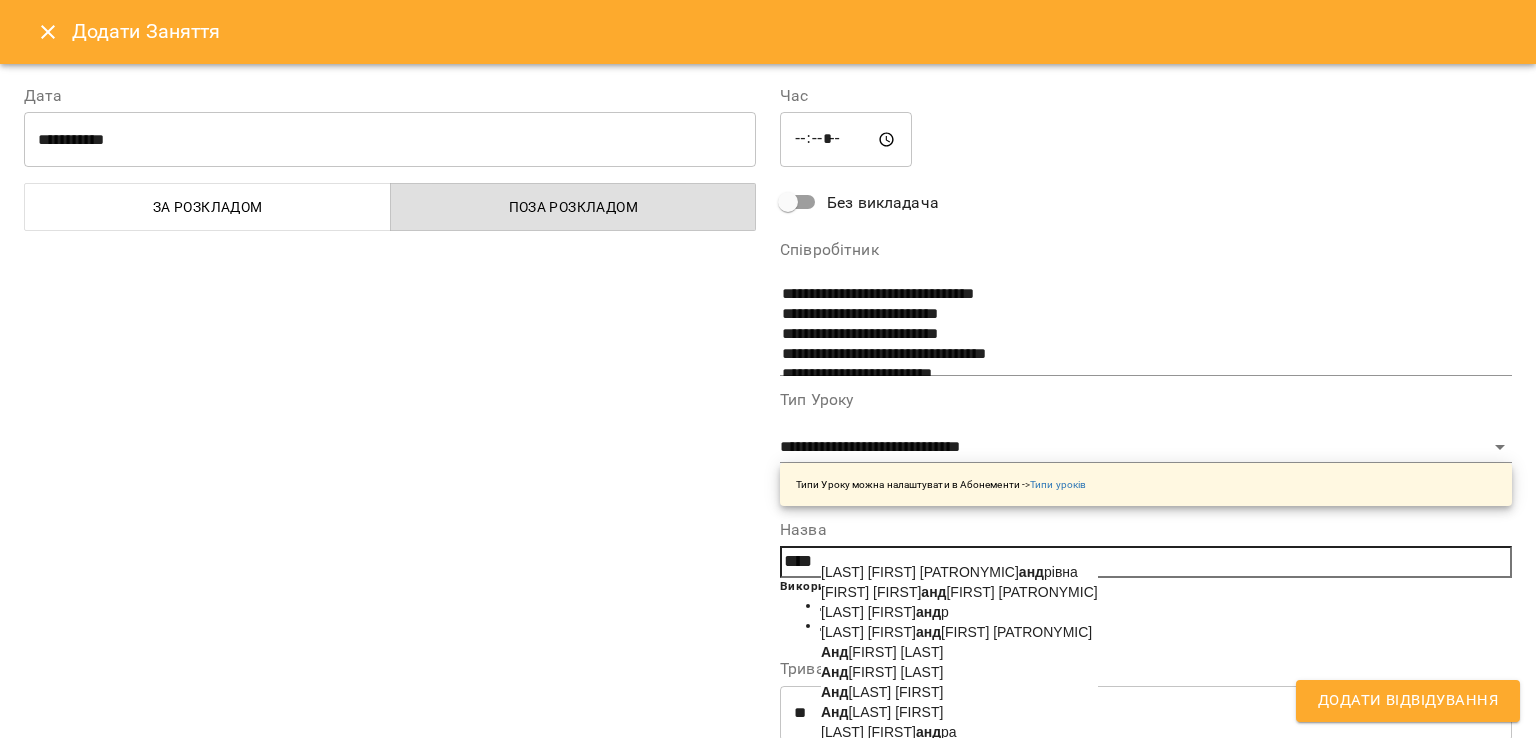 click on "[FIRST] [FIRST]" at bounding box center (882, 712) 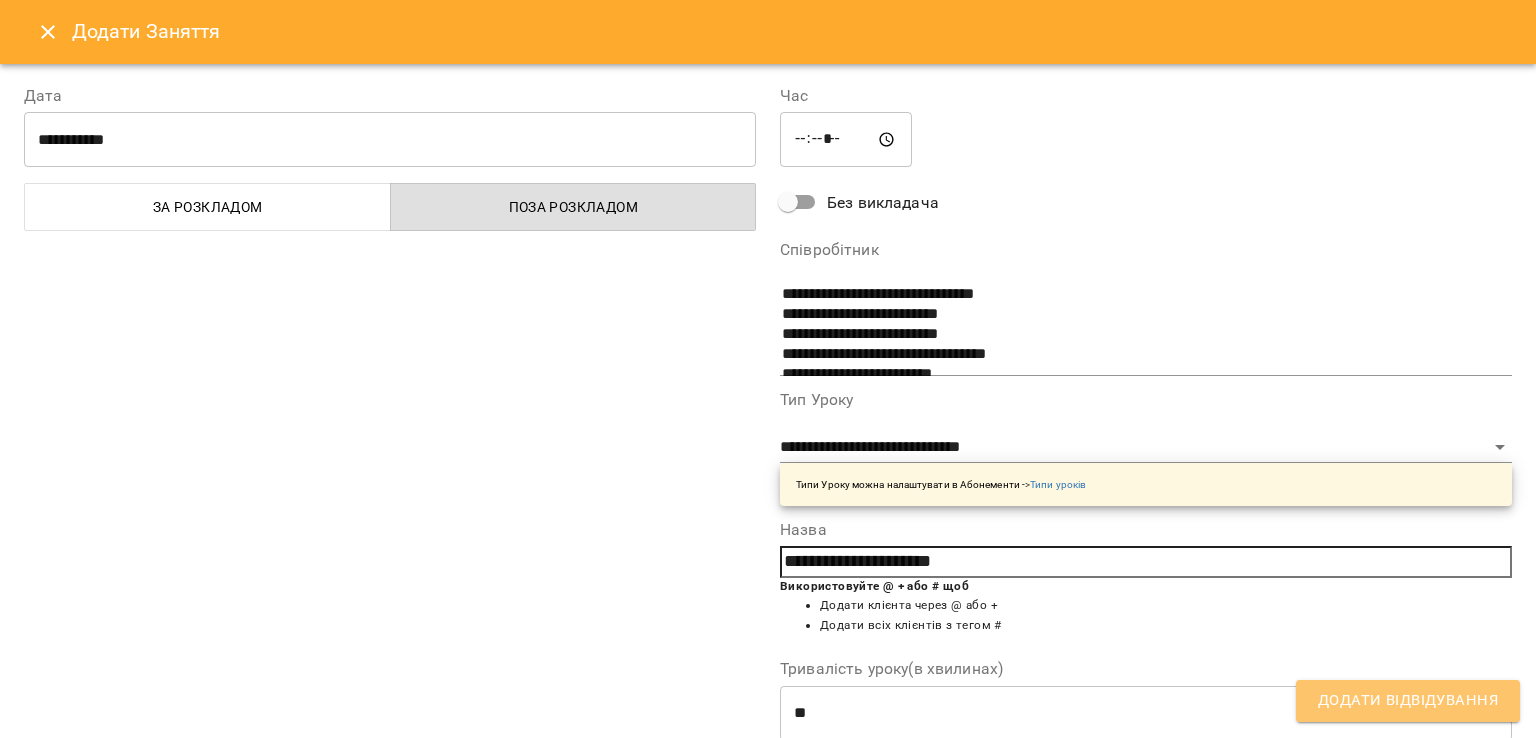 click on "Додати Відвідування" at bounding box center [1408, 701] 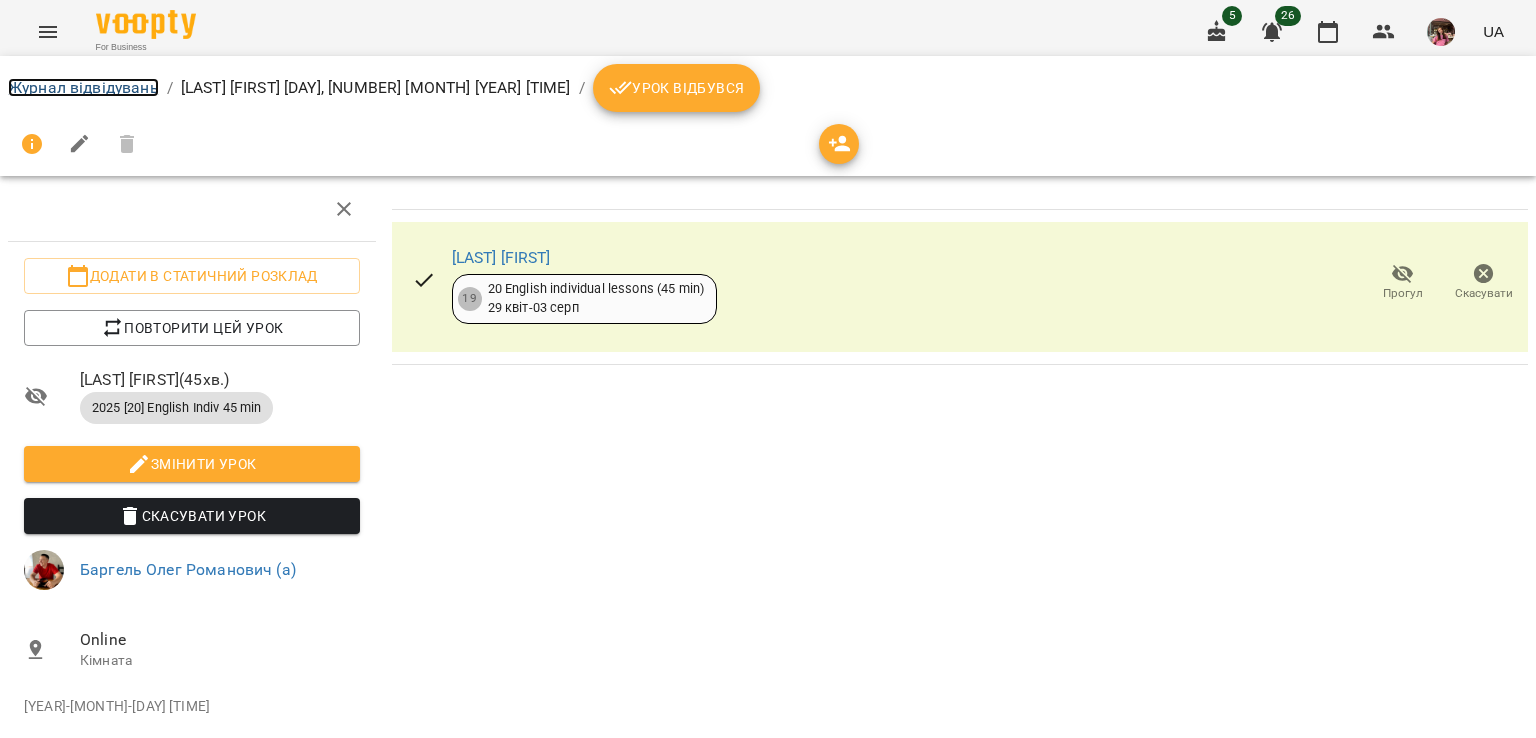 click on "Журнал відвідувань" at bounding box center (83, 87) 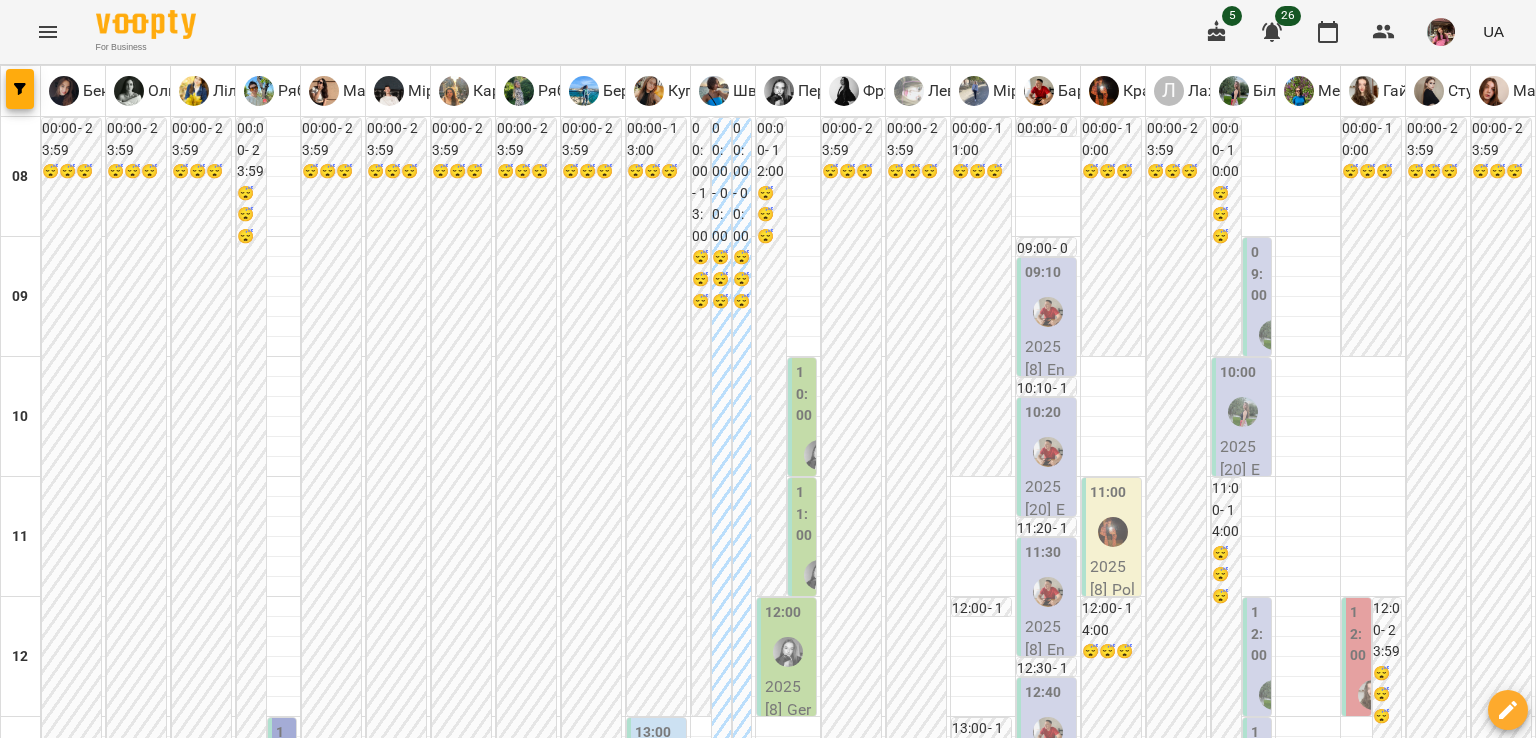 click on "ср 03 вер" at bounding box center [463, 1949] 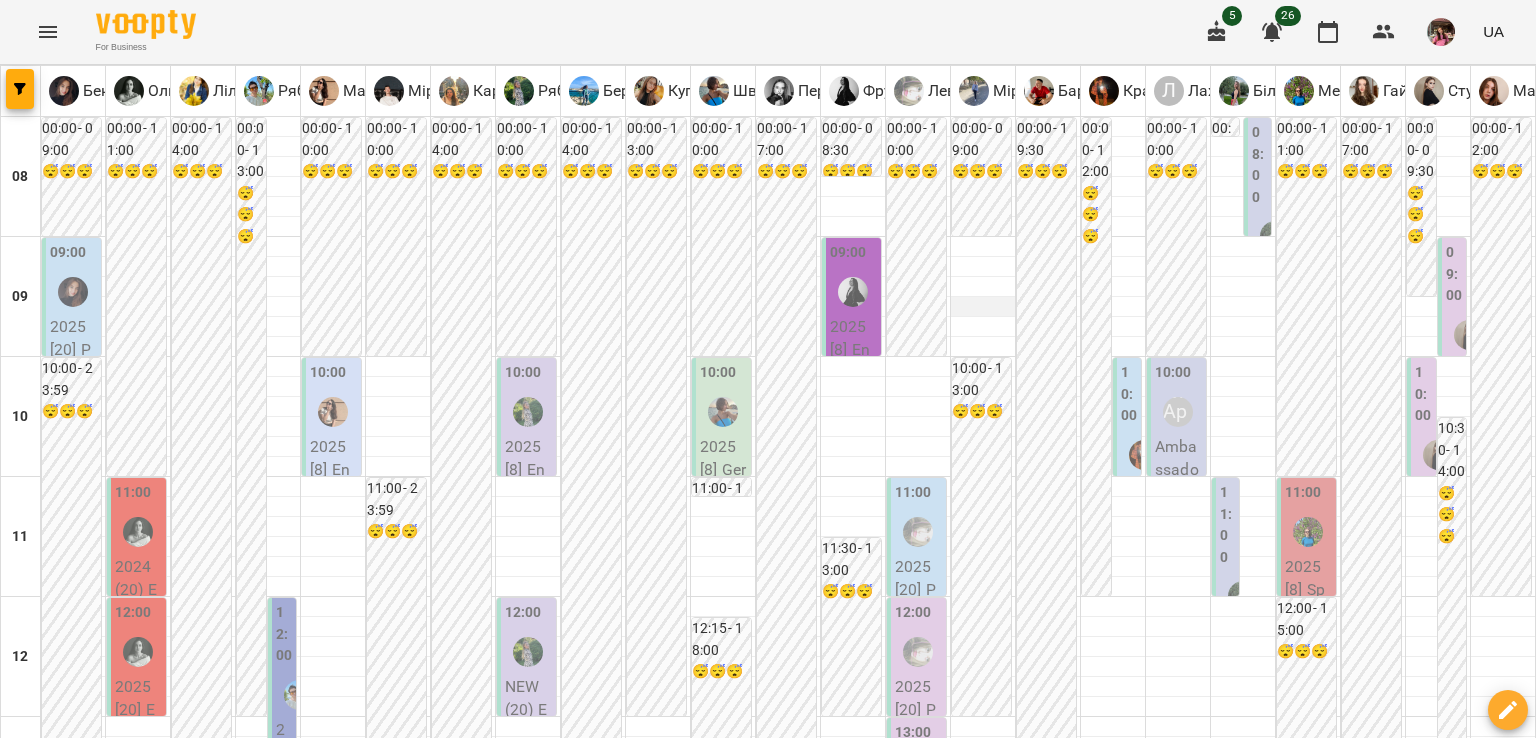 scroll, scrollTop: 1312, scrollLeft: 0, axis: vertical 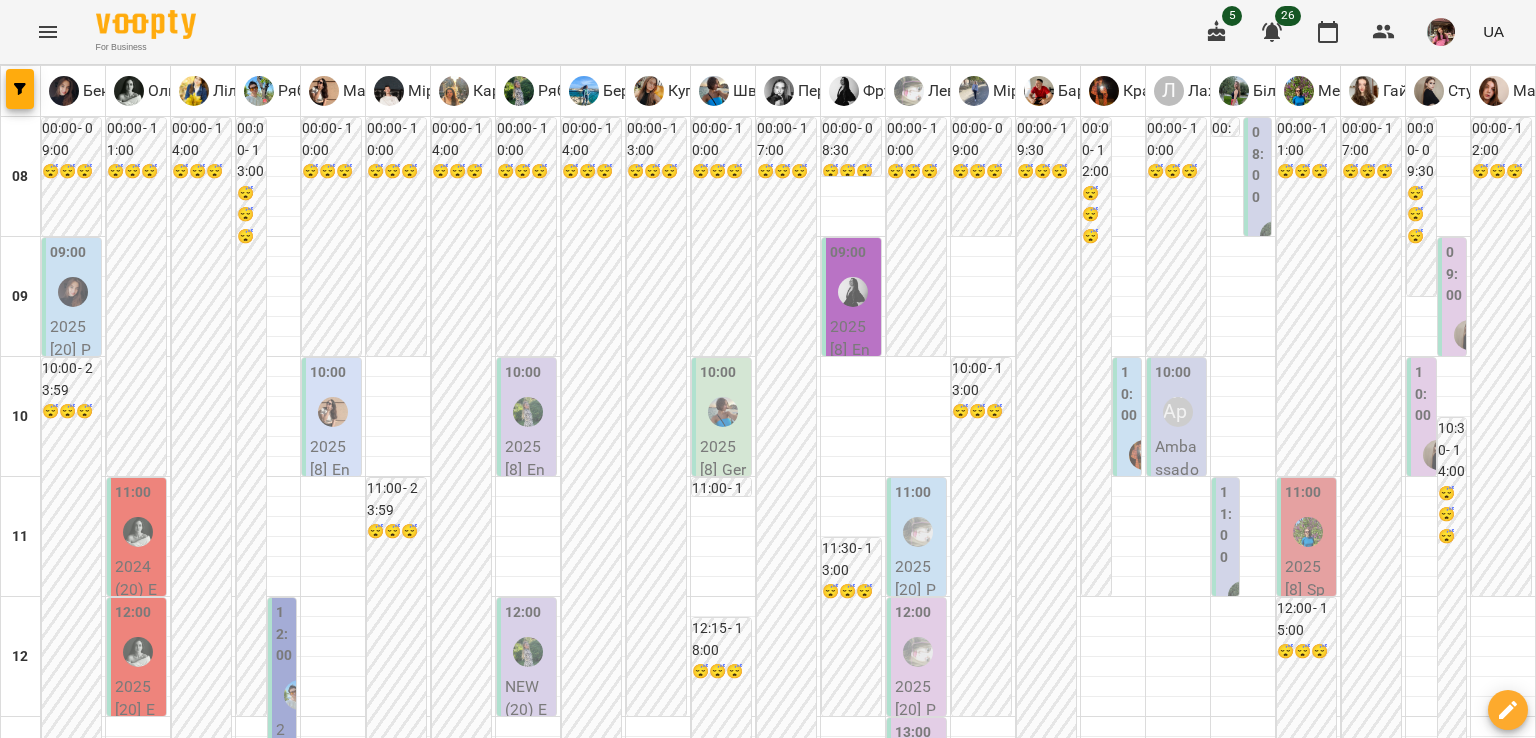 click at bounding box center (1048, 1552) 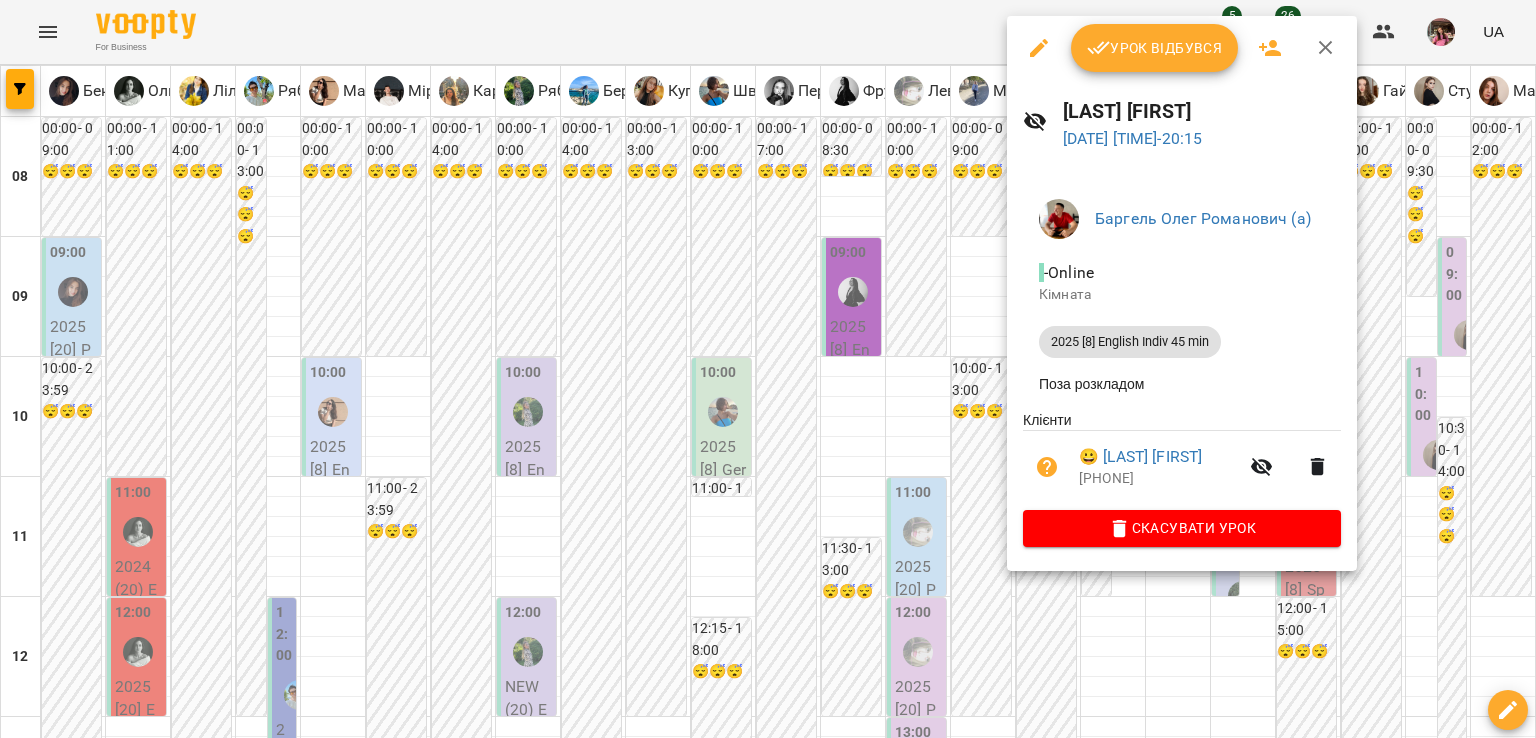 click 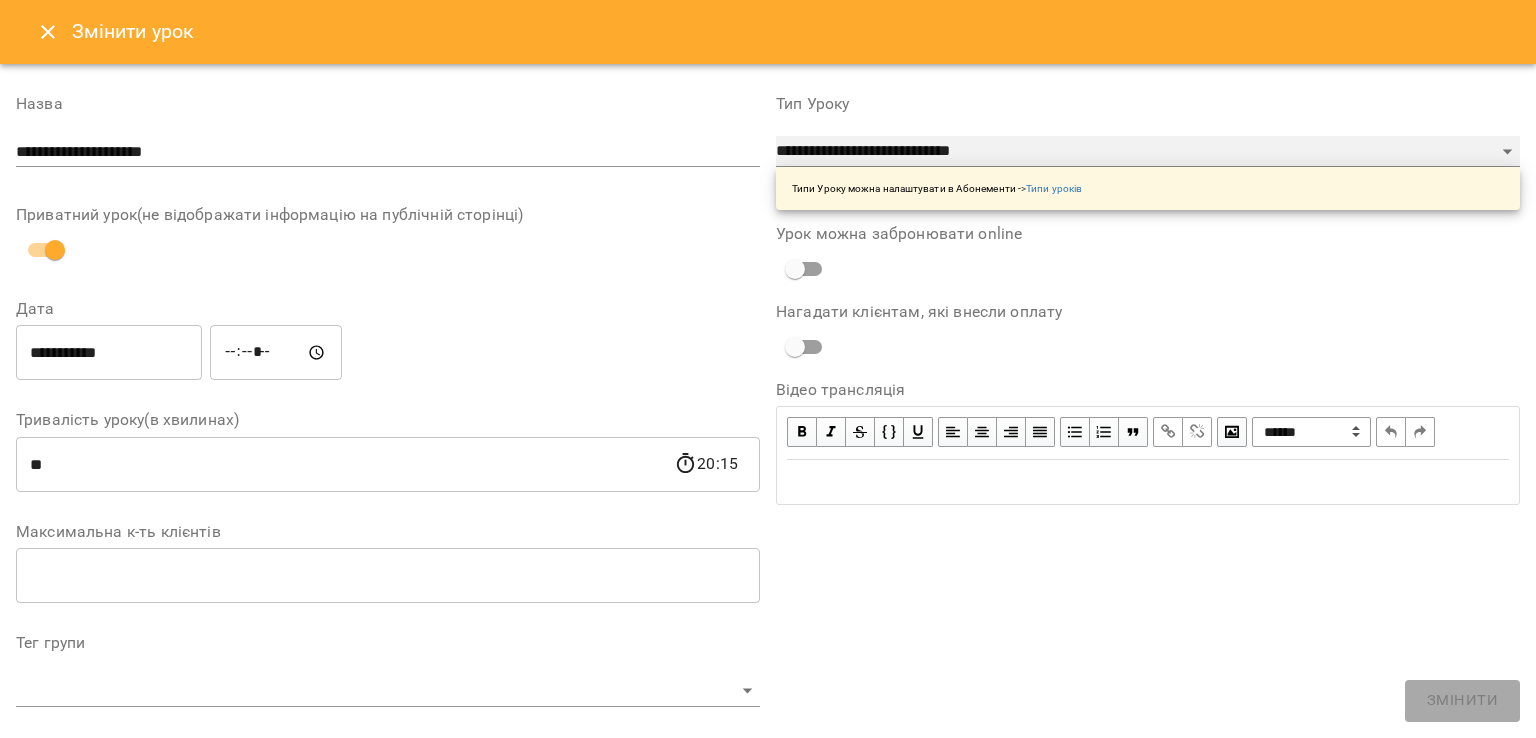 click on "**********" at bounding box center [1148, 152] 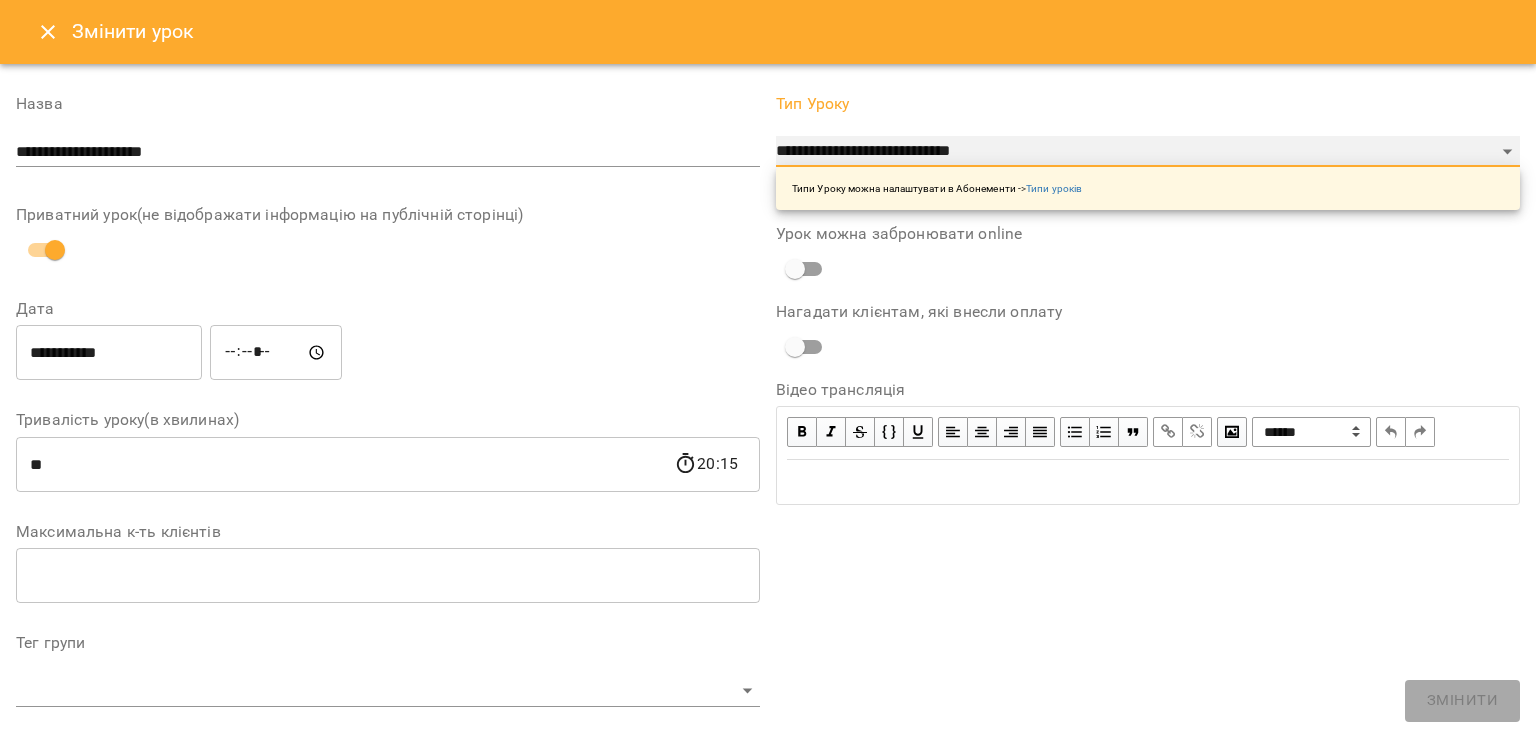 select on "**********" 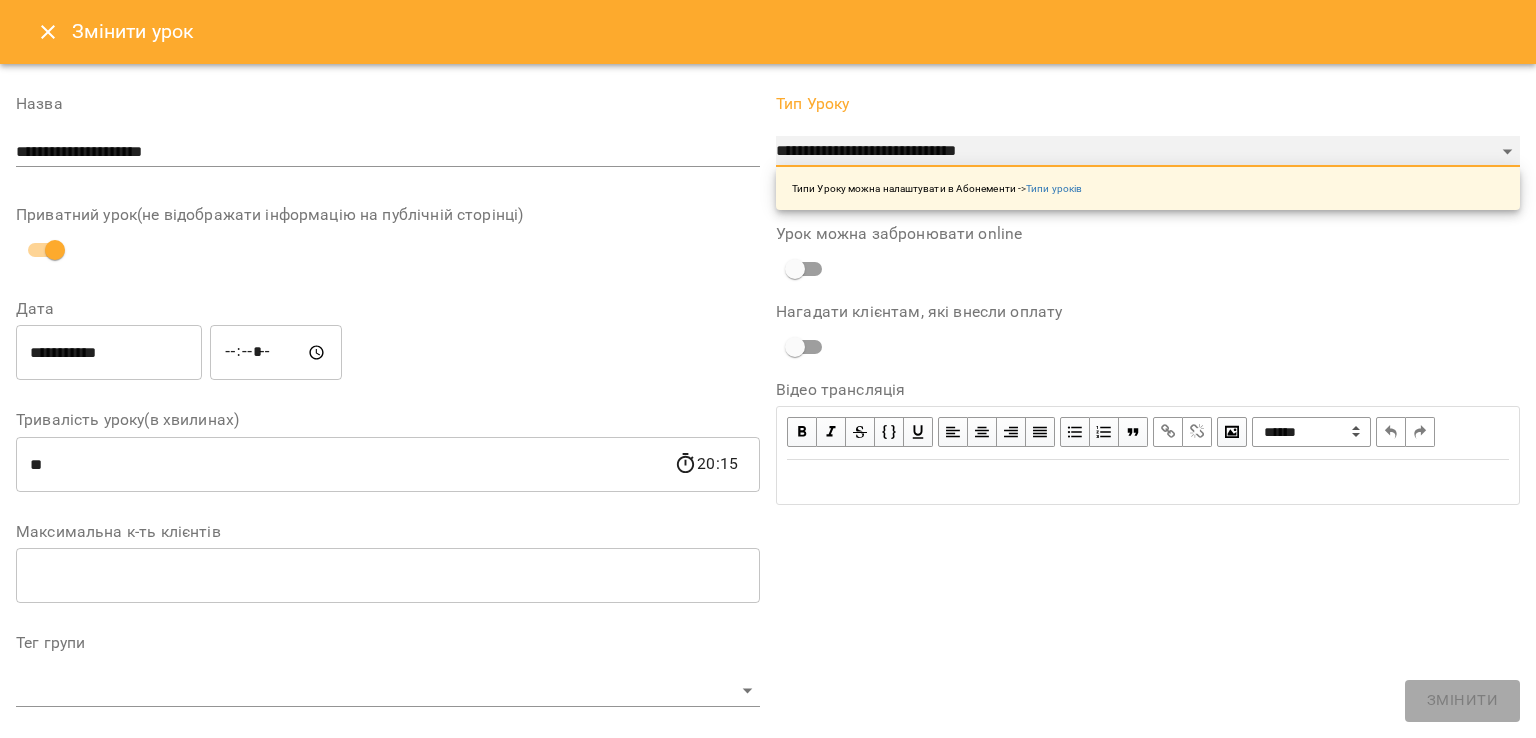 click on "**********" at bounding box center [1148, 152] 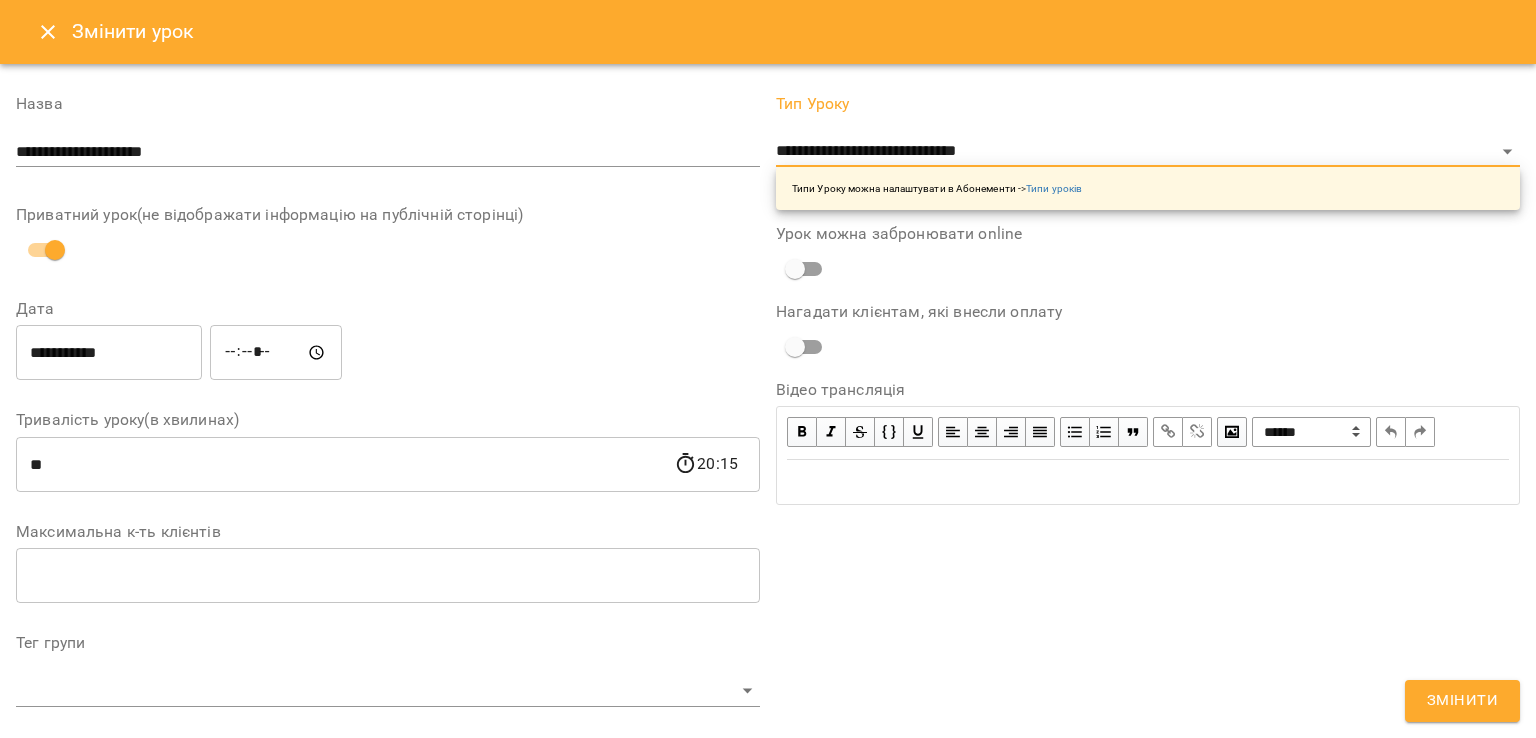 click on "Змінити" at bounding box center [1462, 701] 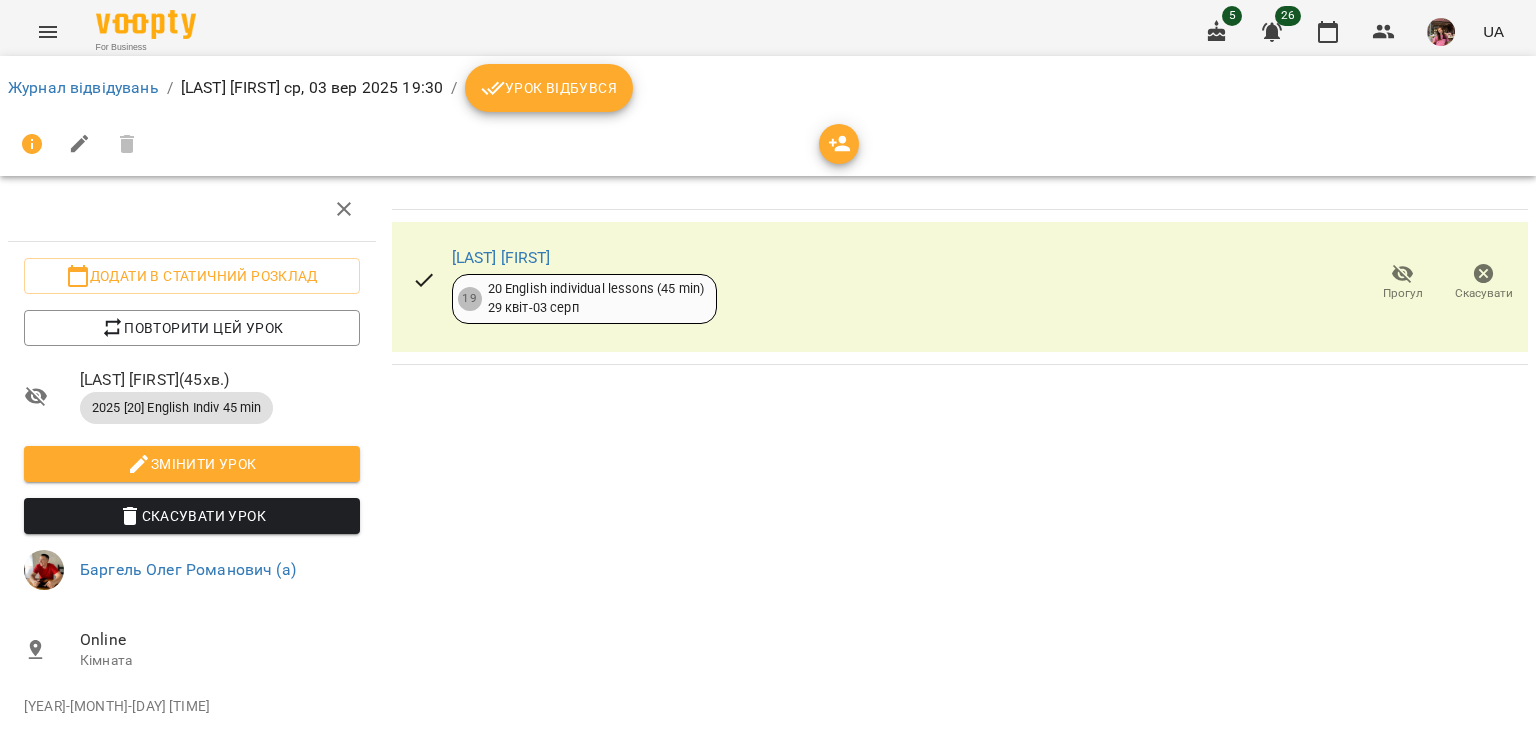 click on "Журнал відвідувань / [LAST] [FIRST]    ср, 03 вер 2025 19:30 / Урок відбувся" at bounding box center (768, 88) 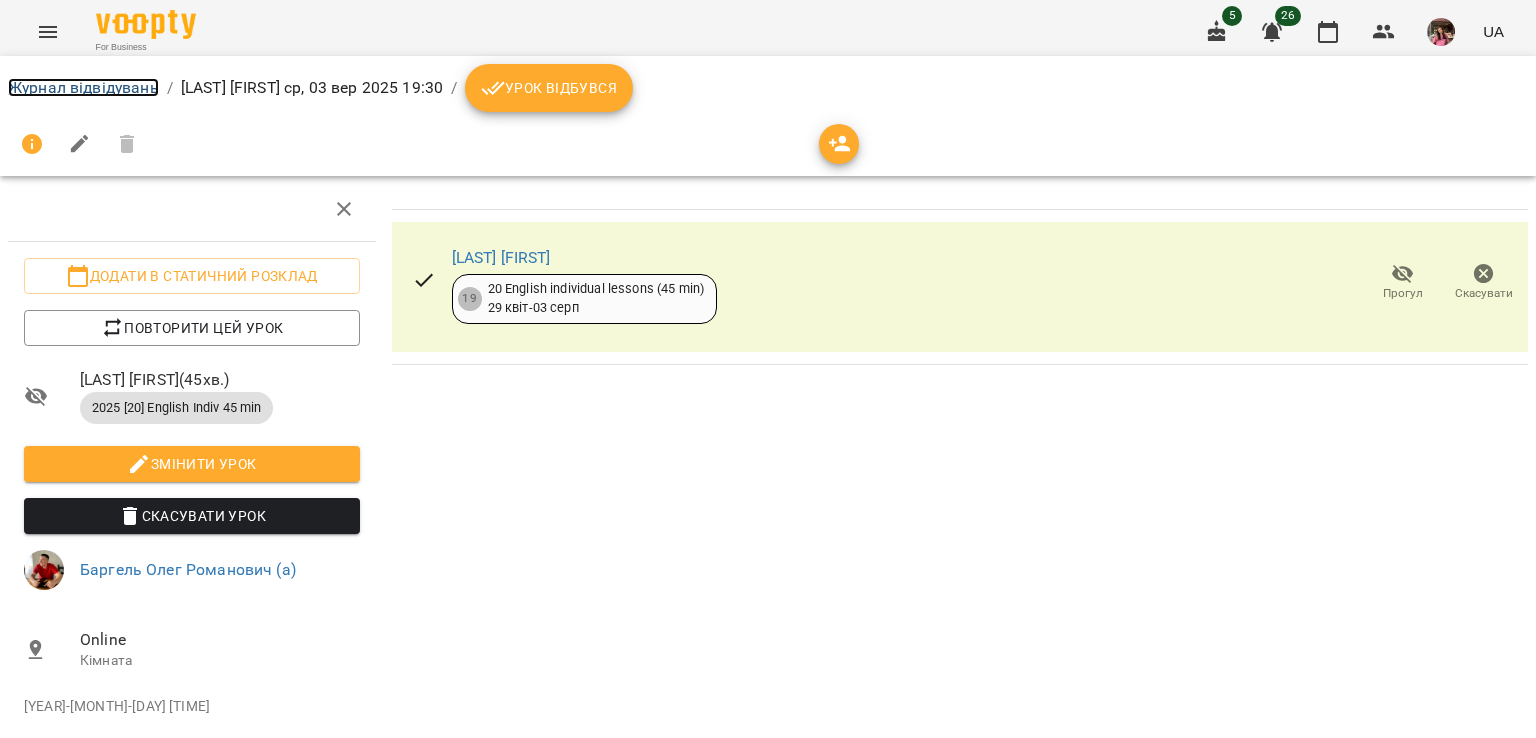 click on "Журнал відвідувань" at bounding box center (83, 87) 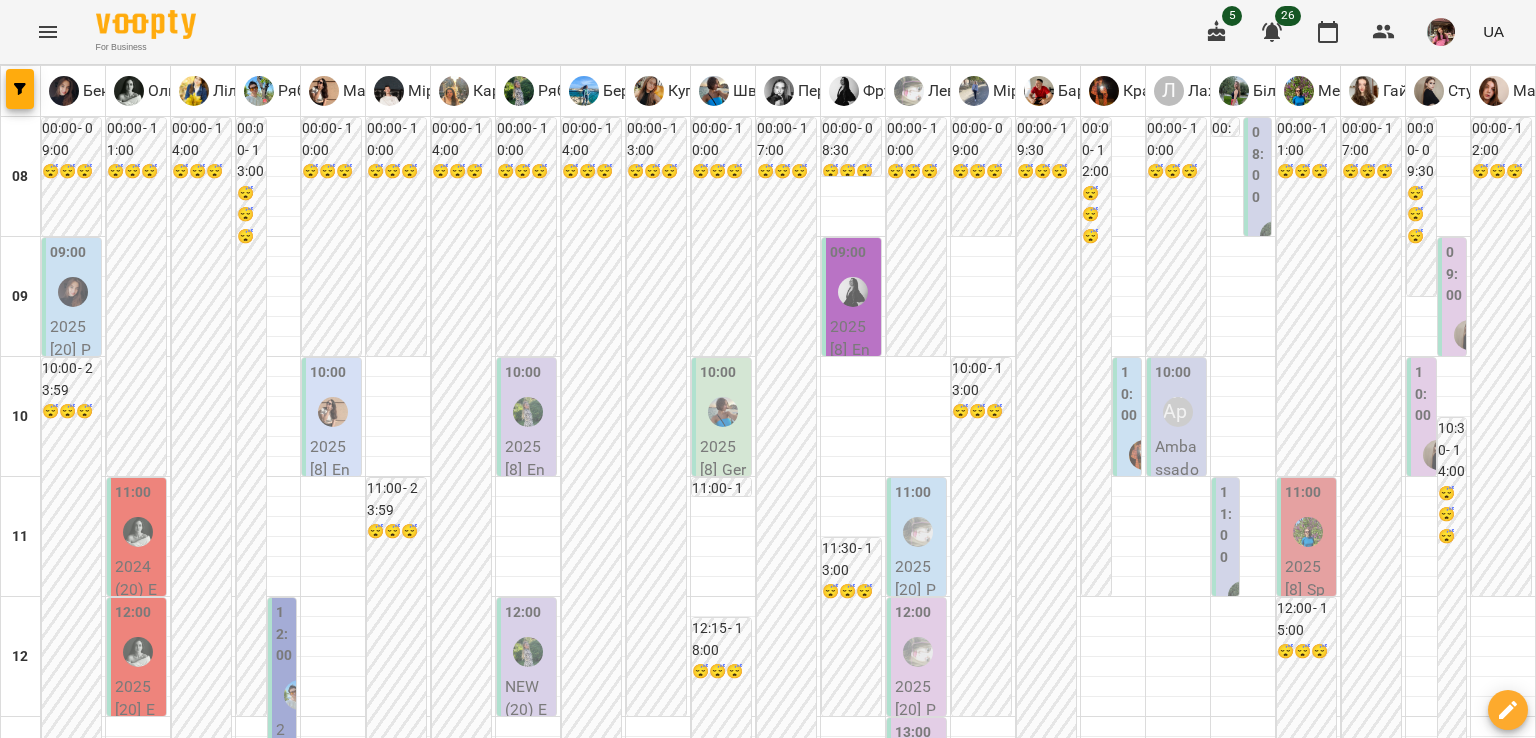 click on "**********" at bounding box center [768, 2008] 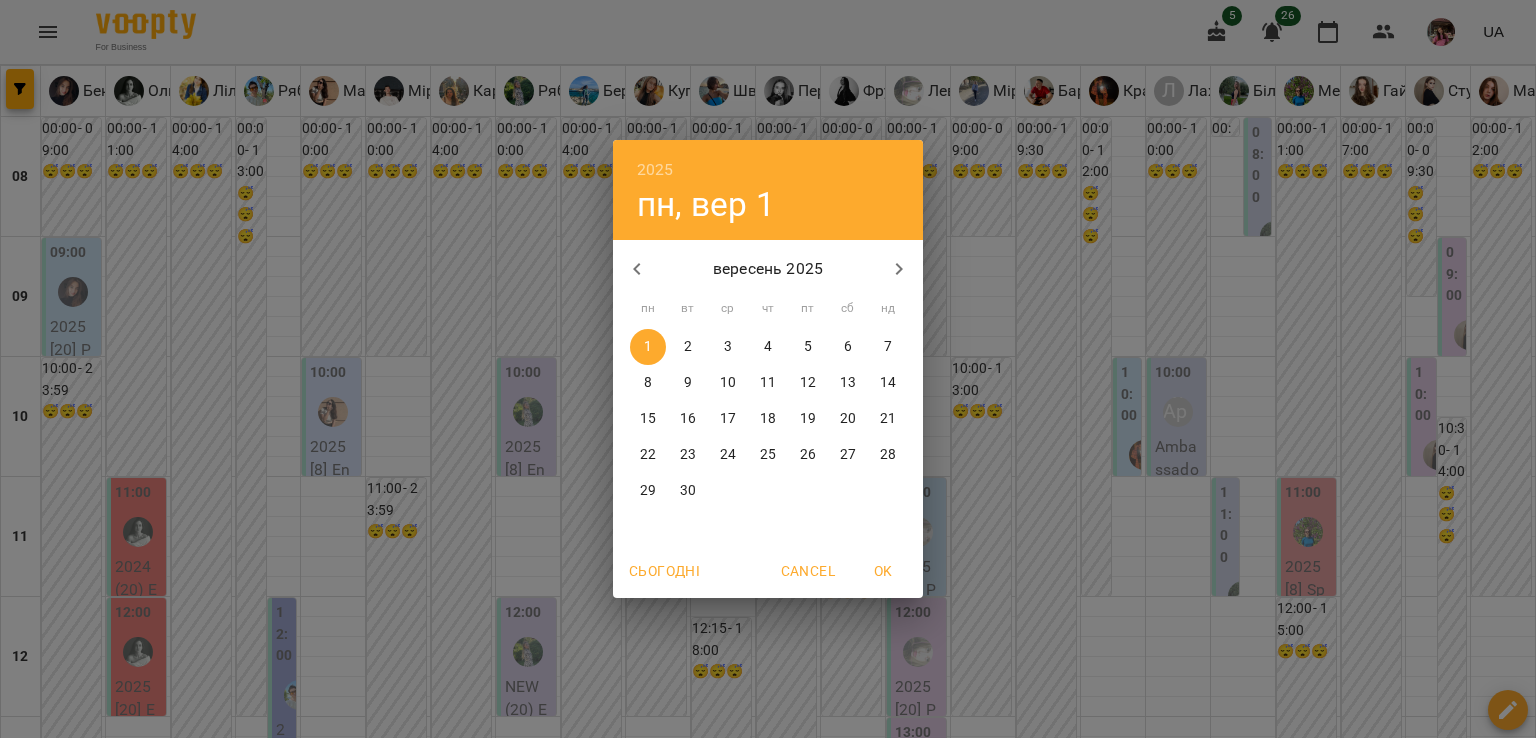 click 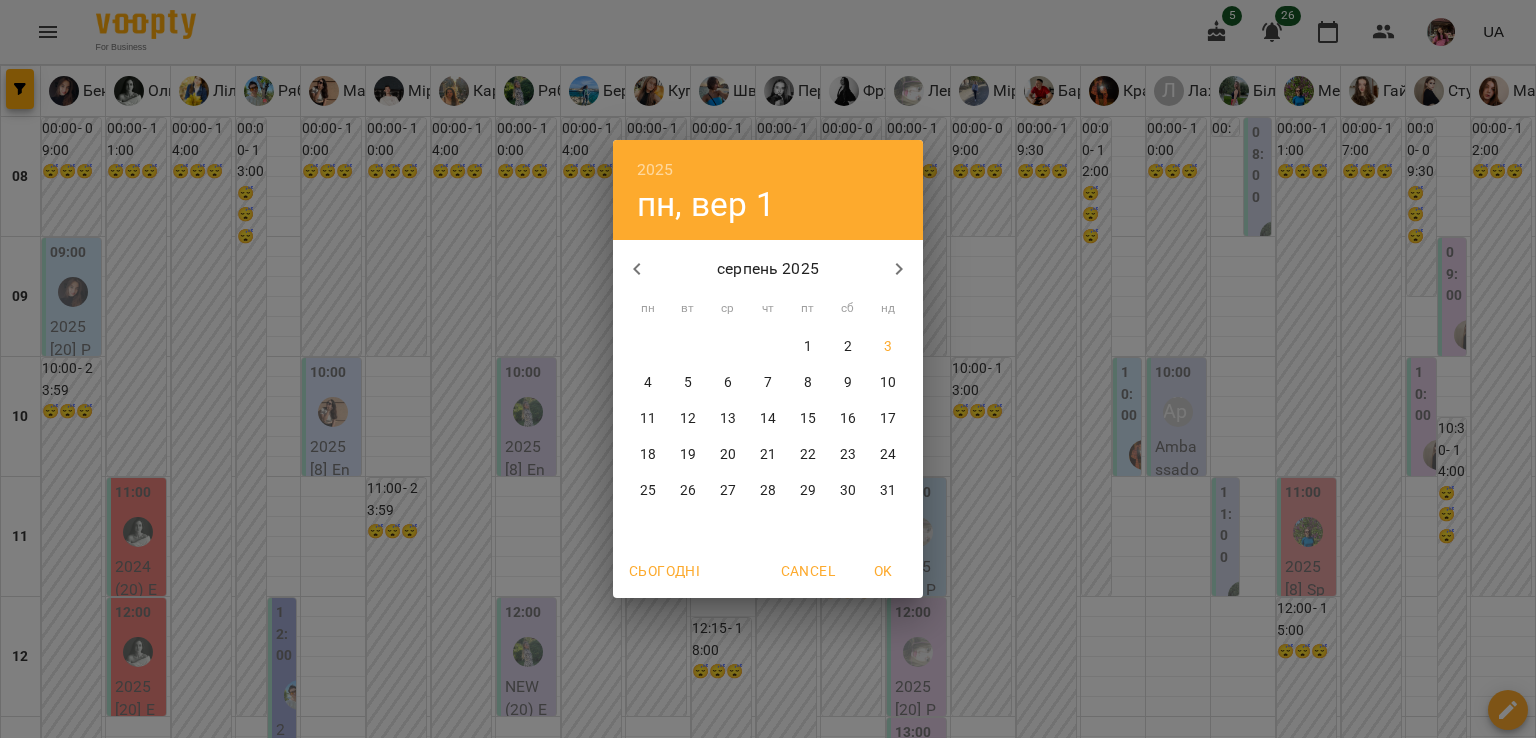 click on "4" at bounding box center [648, 383] 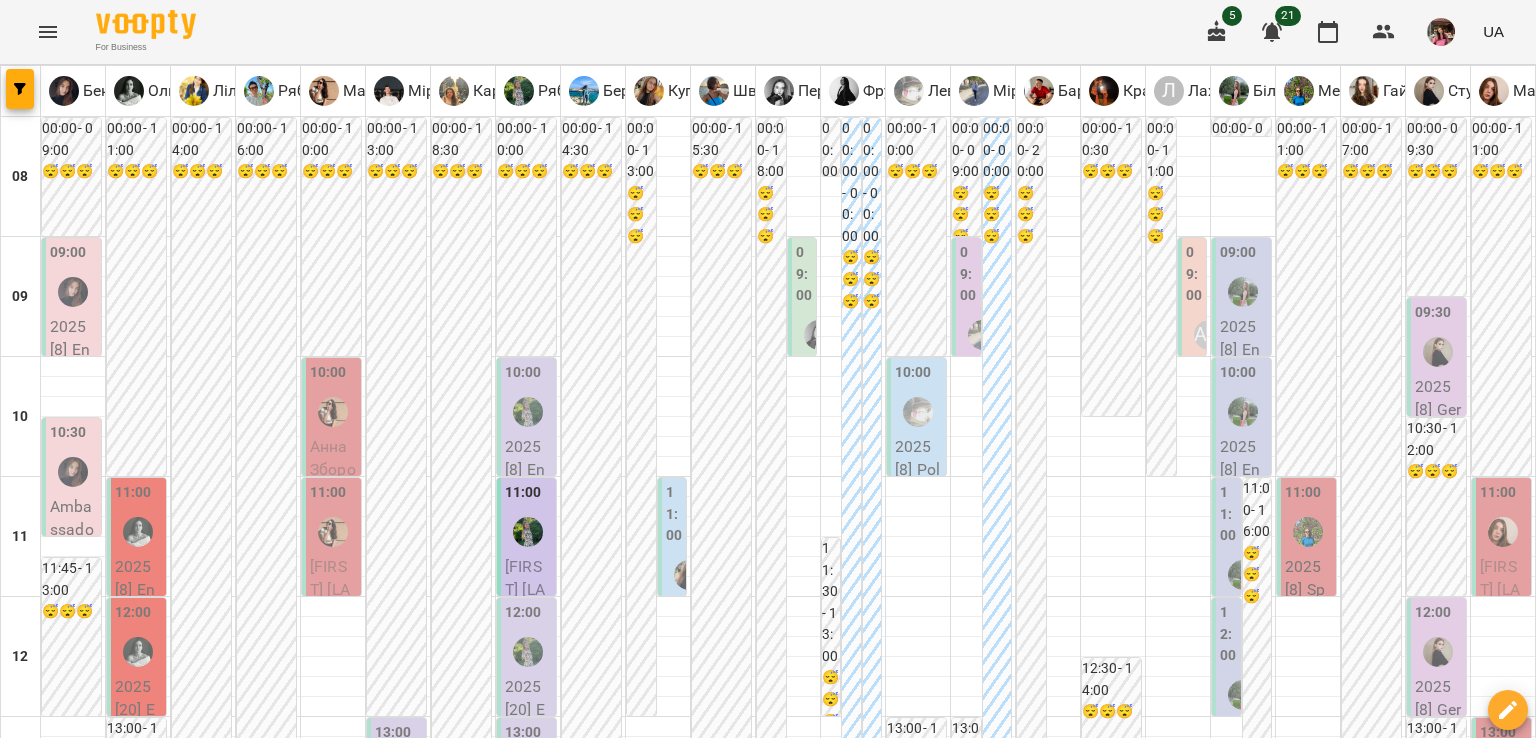 scroll, scrollTop: 495, scrollLeft: 0, axis: vertical 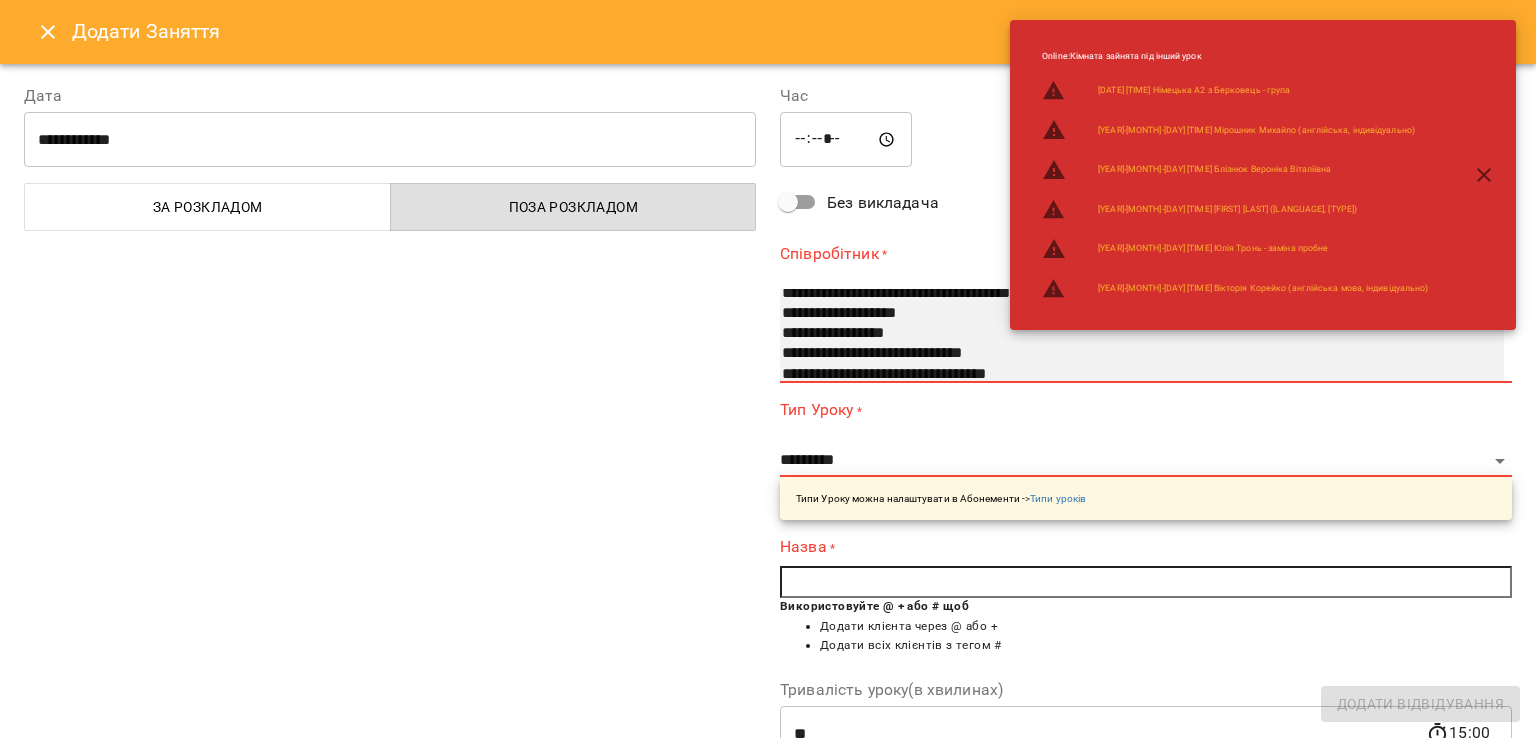 select on "**********" 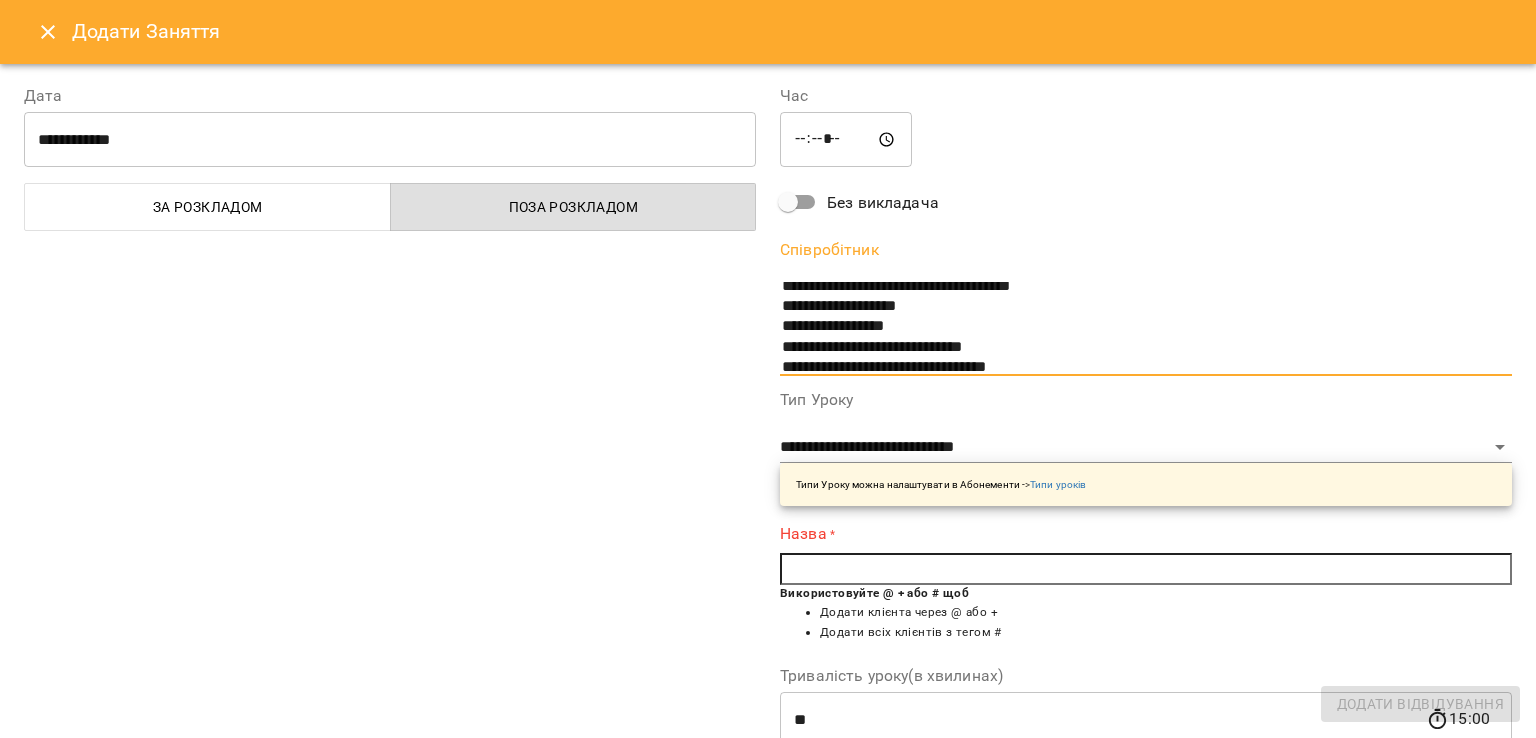 click at bounding box center (1146, 569) 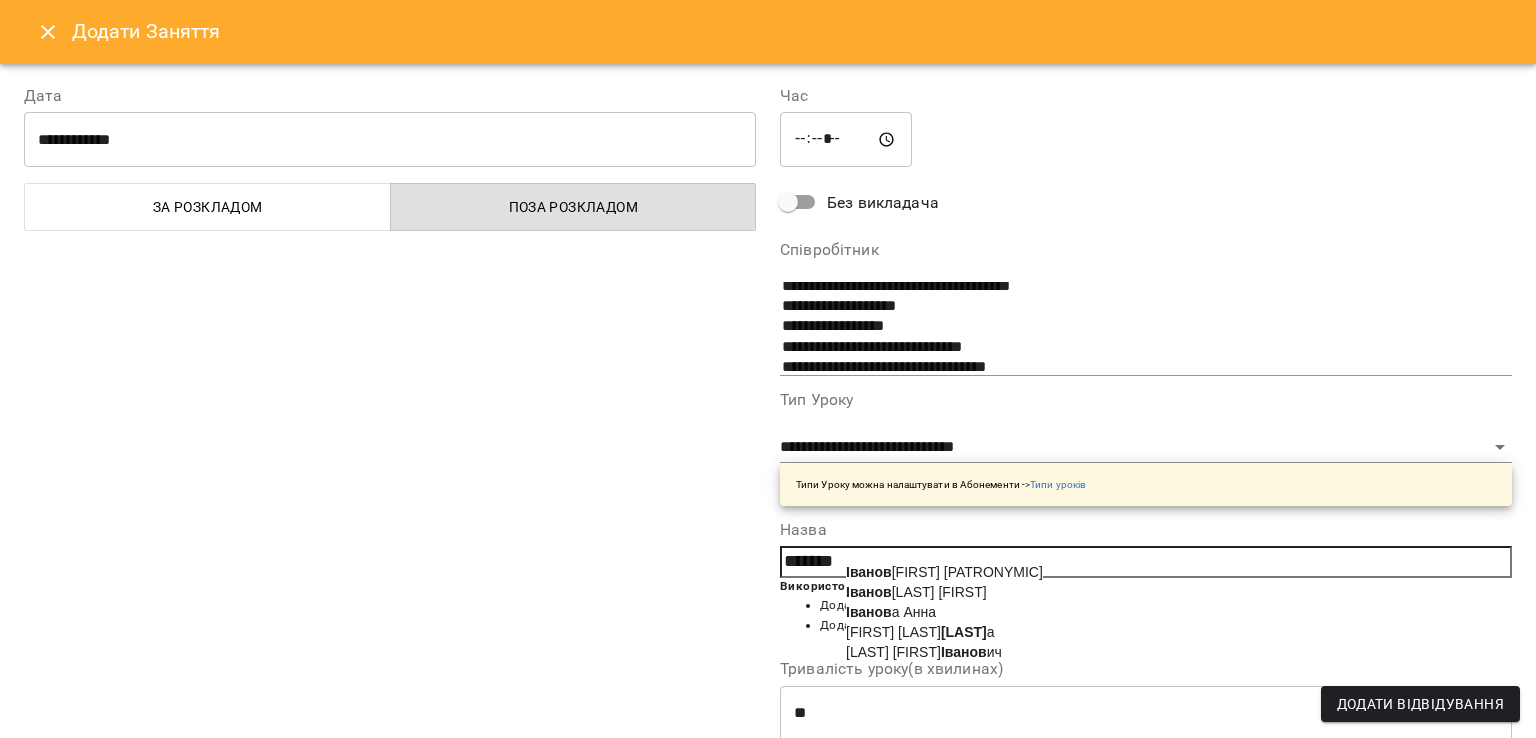 click on "[LAST] [FIRST]" at bounding box center (891, 612) 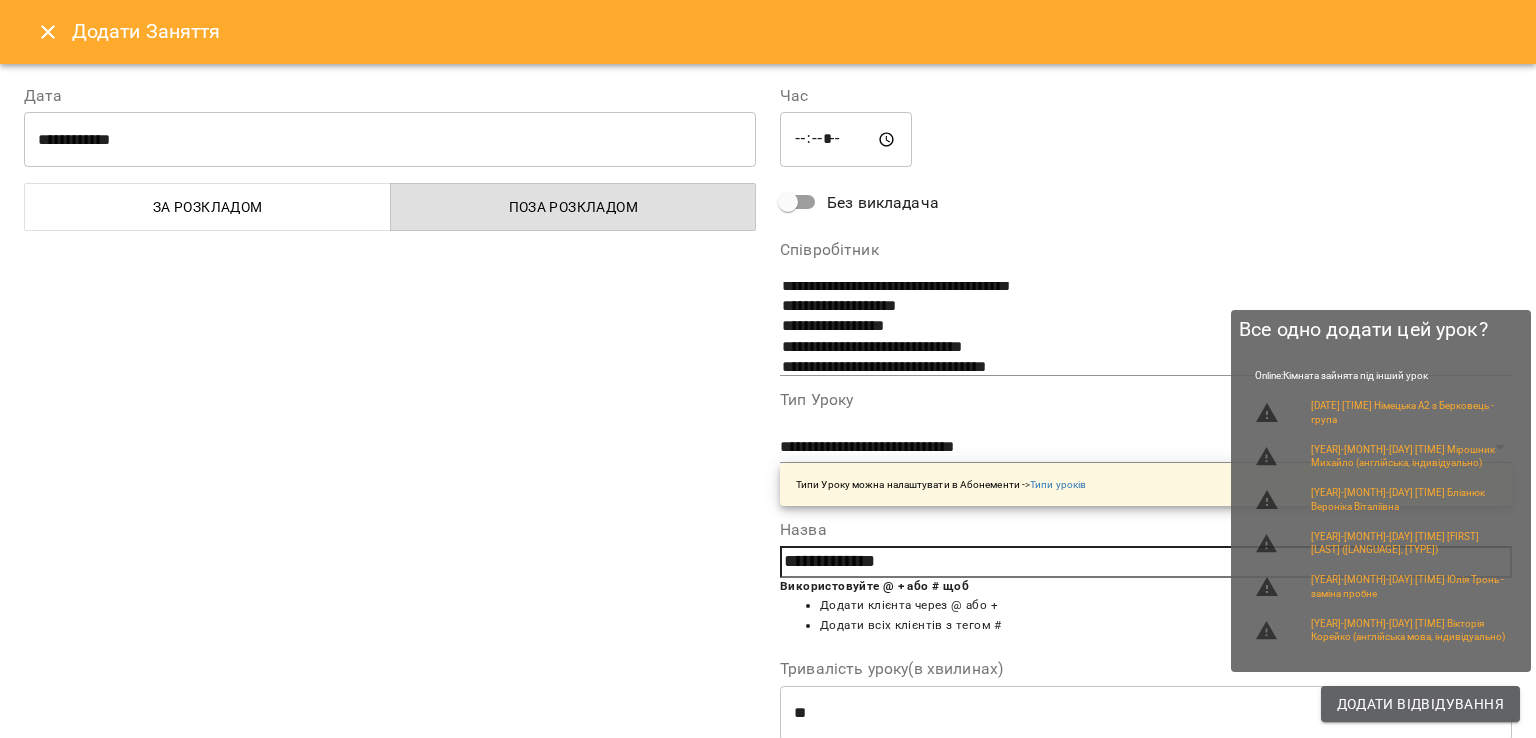 click on "Додати Відвідування" at bounding box center (1420, 704) 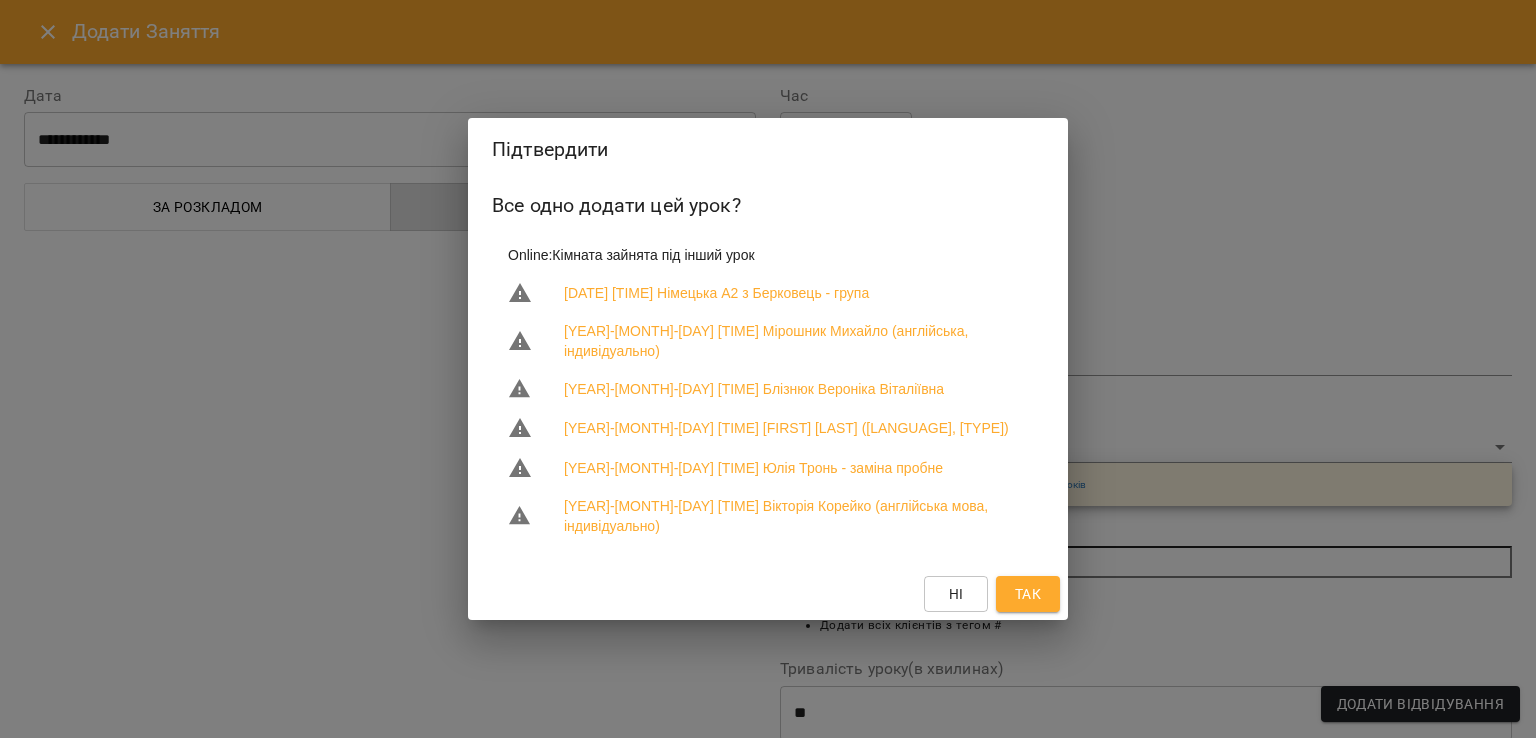 click on "Так" at bounding box center (1028, 594) 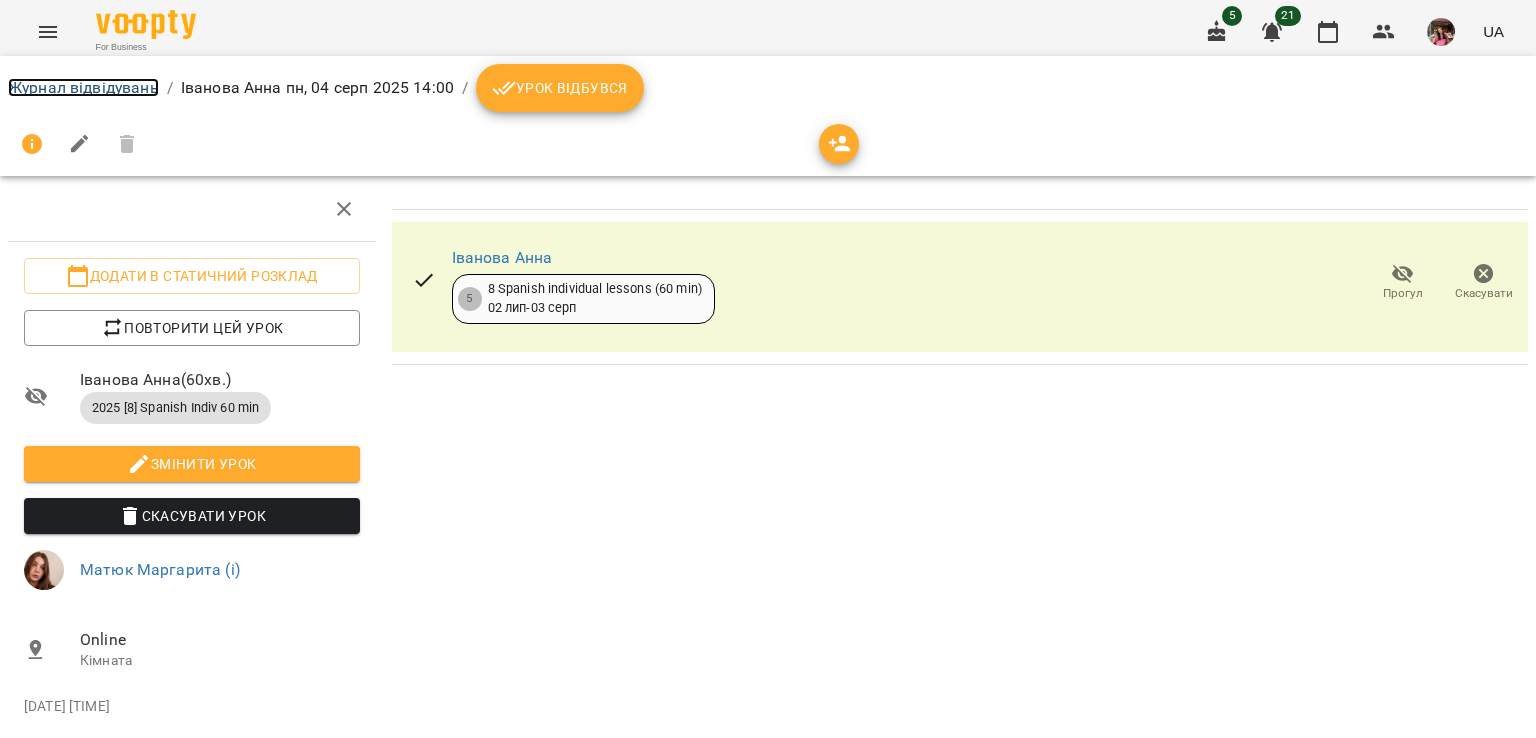 click on "Журнал відвідувань" at bounding box center (83, 87) 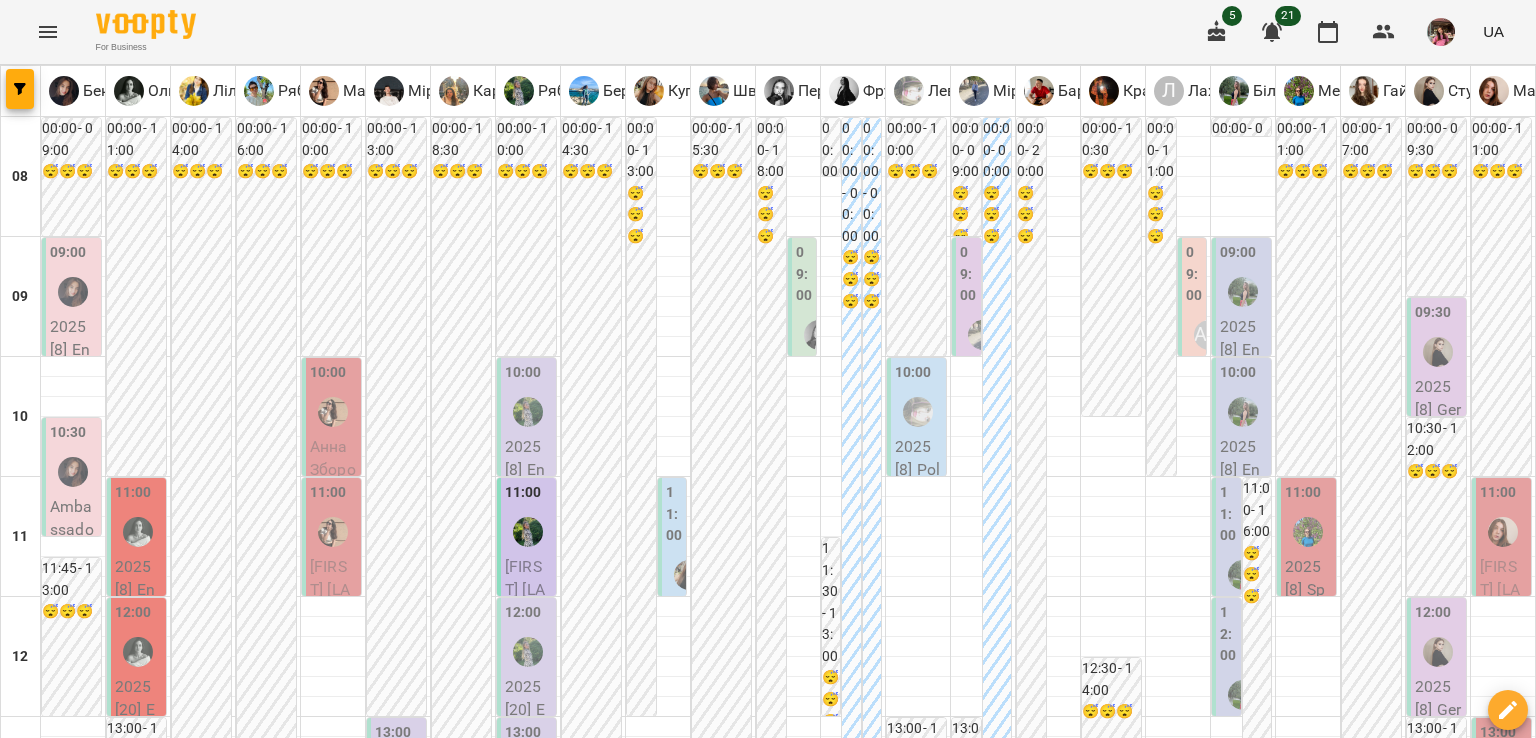 scroll, scrollTop: 186, scrollLeft: 0, axis: vertical 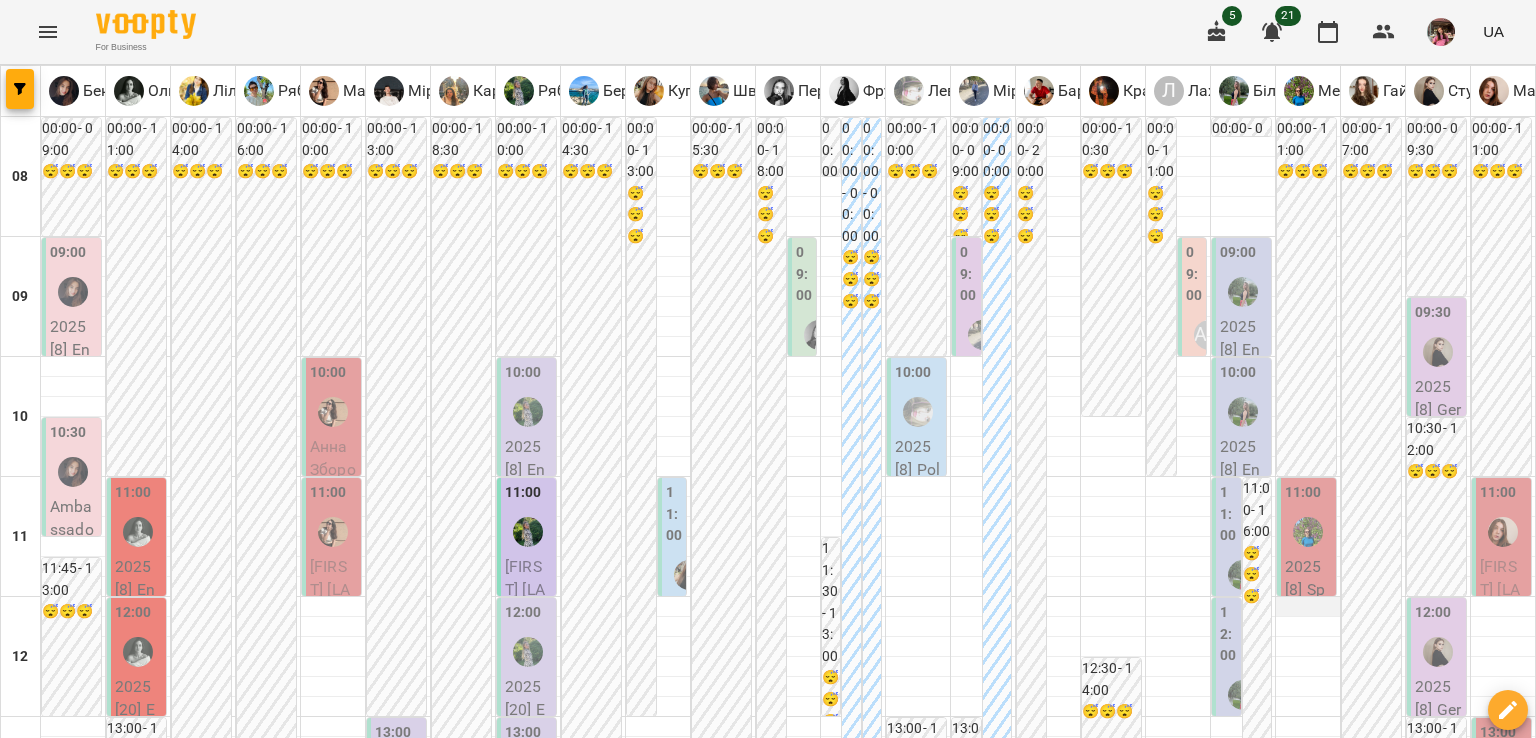 click at bounding box center (1308, 607) 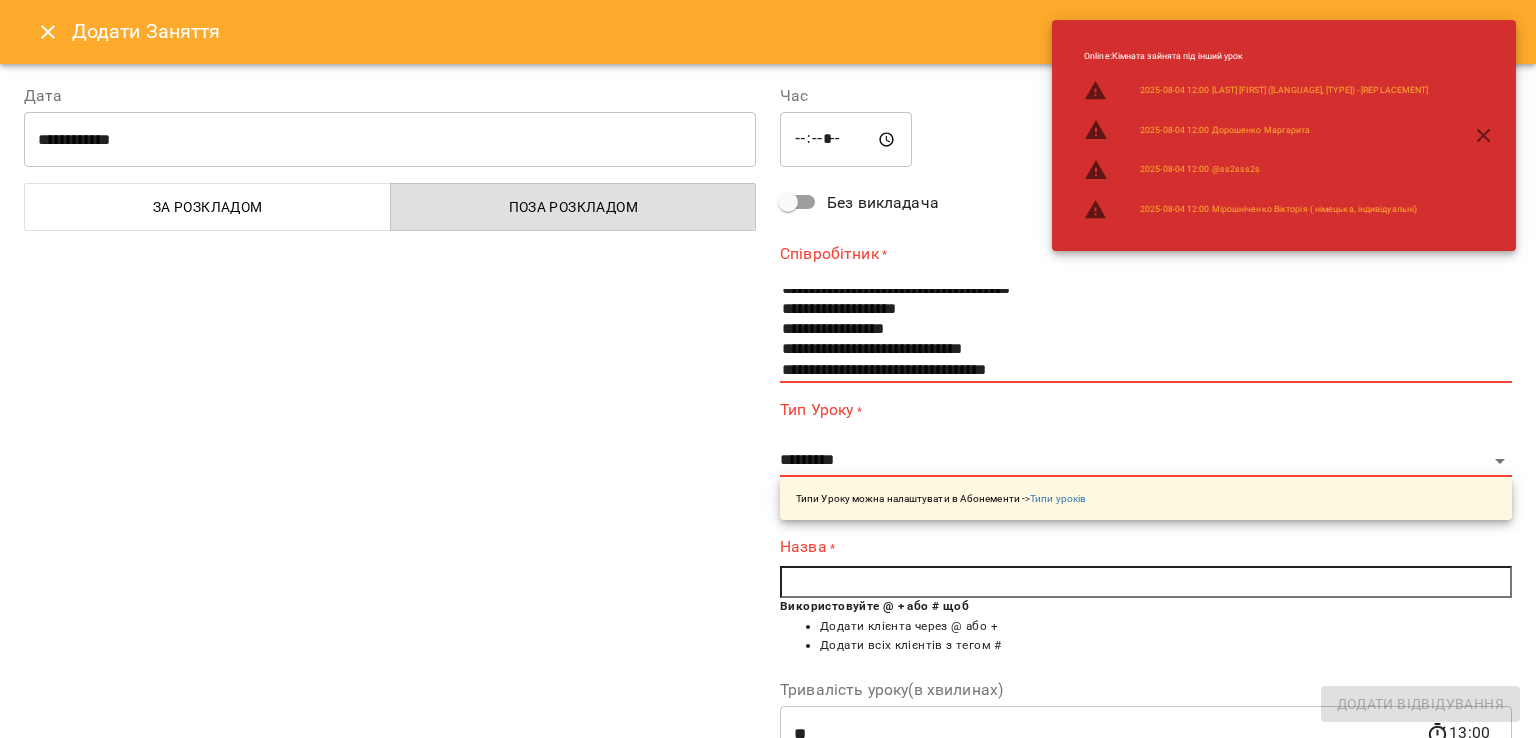 scroll, scrollTop: 984, scrollLeft: 0, axis: vertical 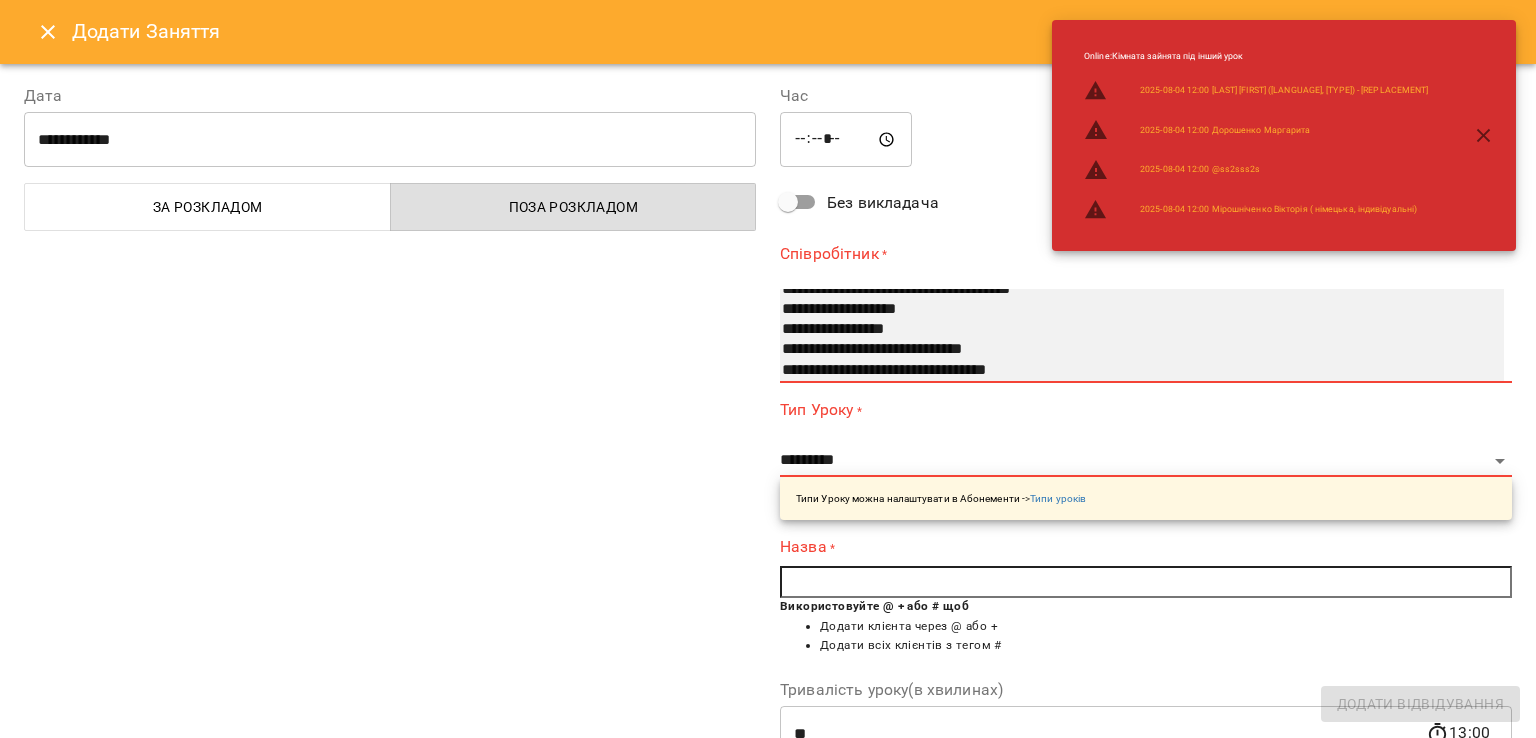 select on "**********" 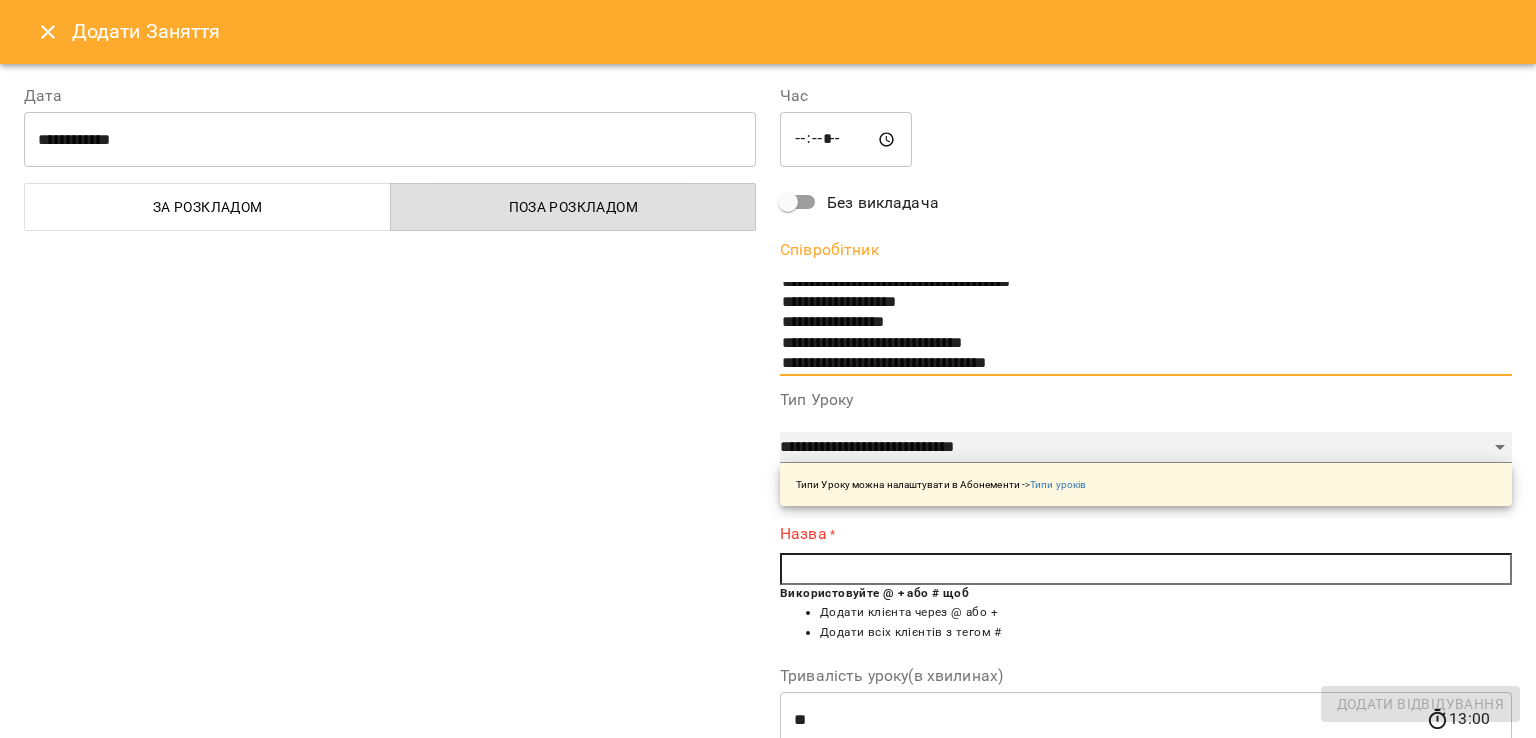 click on "**********" at bounding box center [1146, 448] 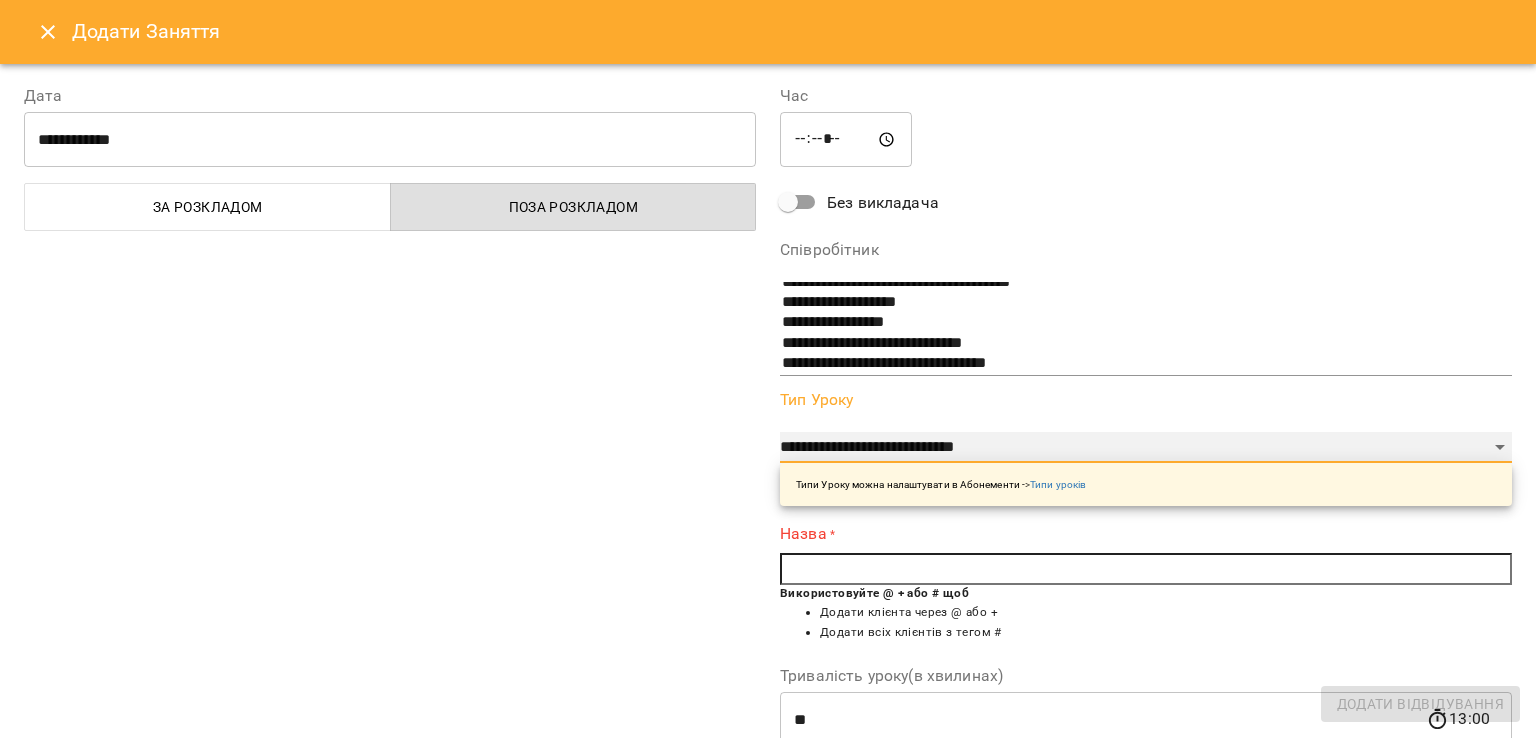 select on "**********" 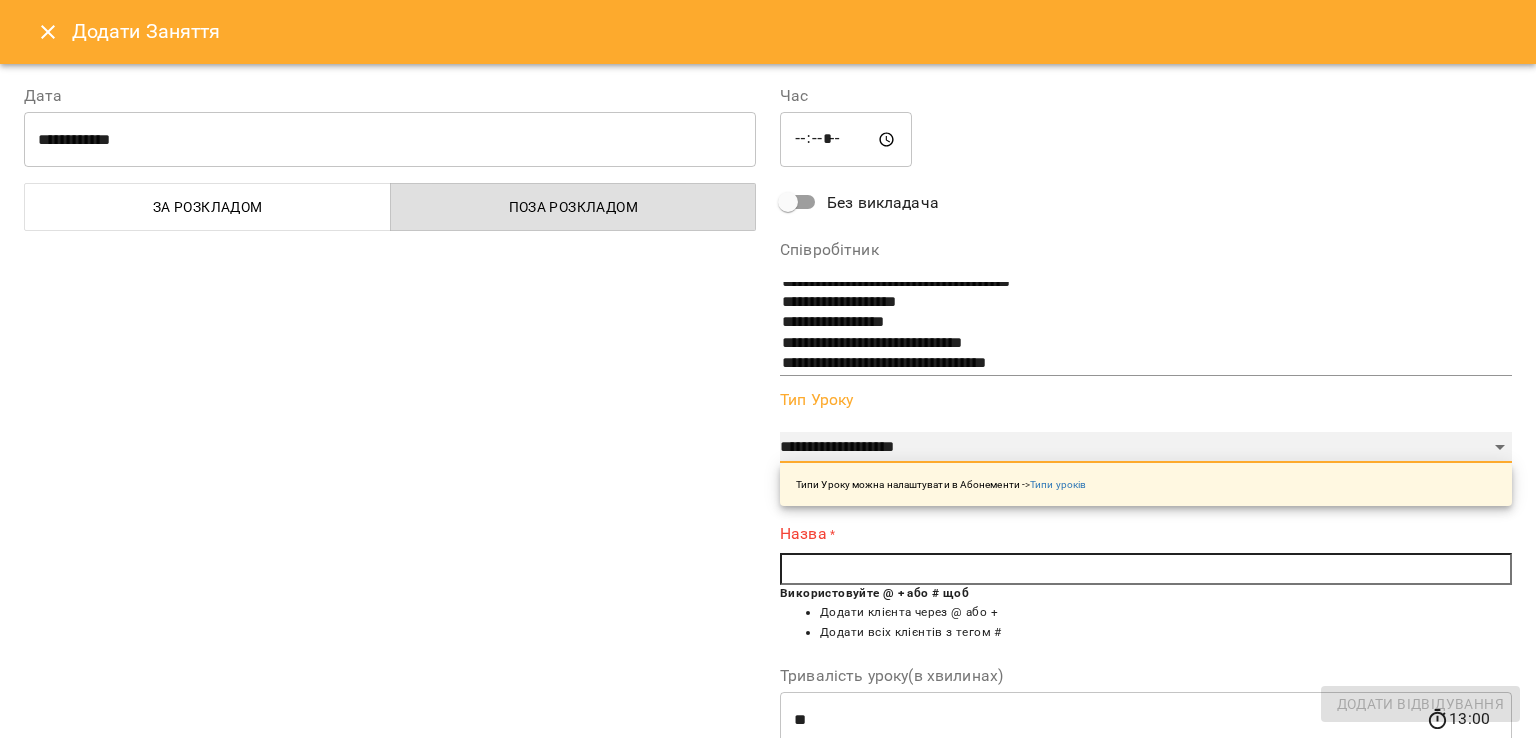 click on "**********" at bounding box center [1146, 448] 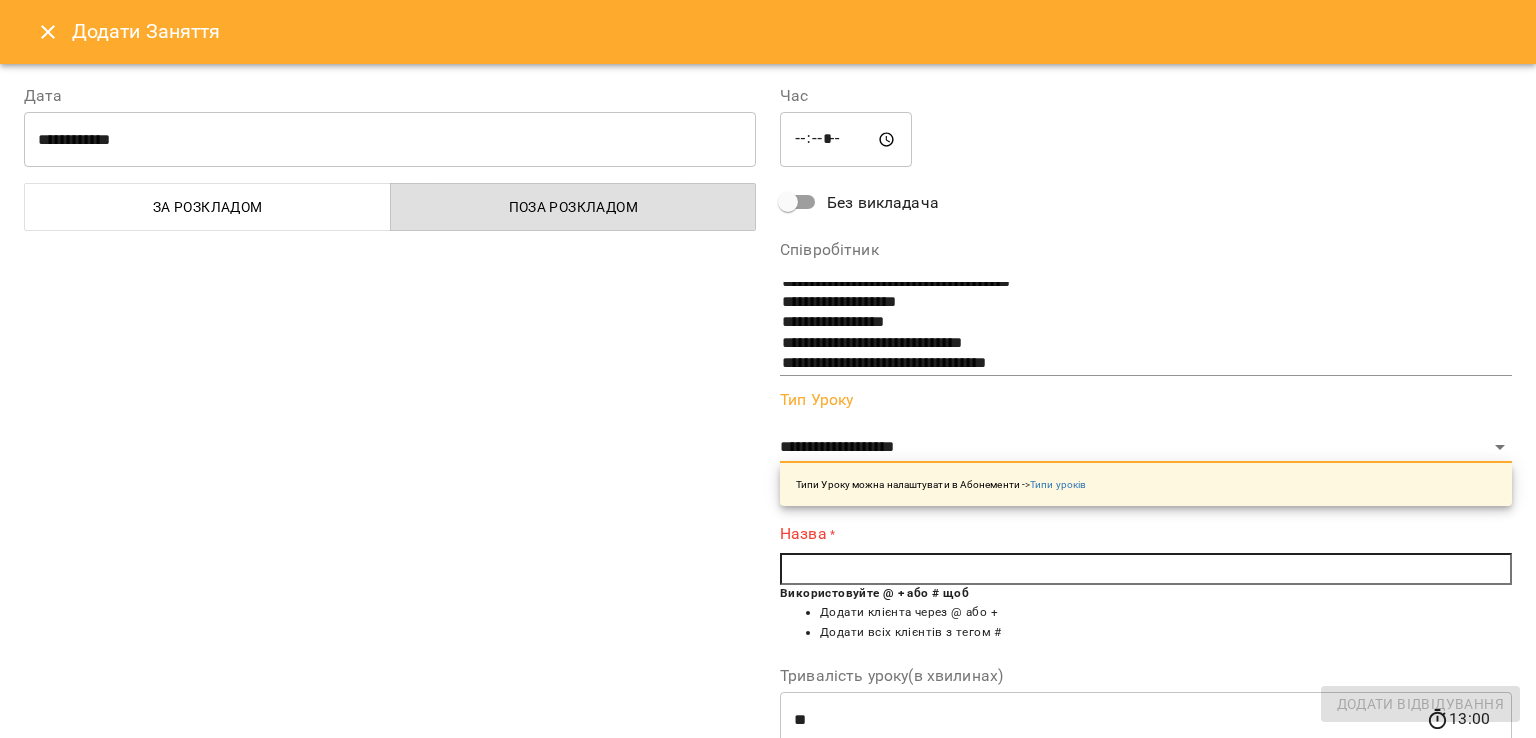 click at bounding box center [1146, 569] 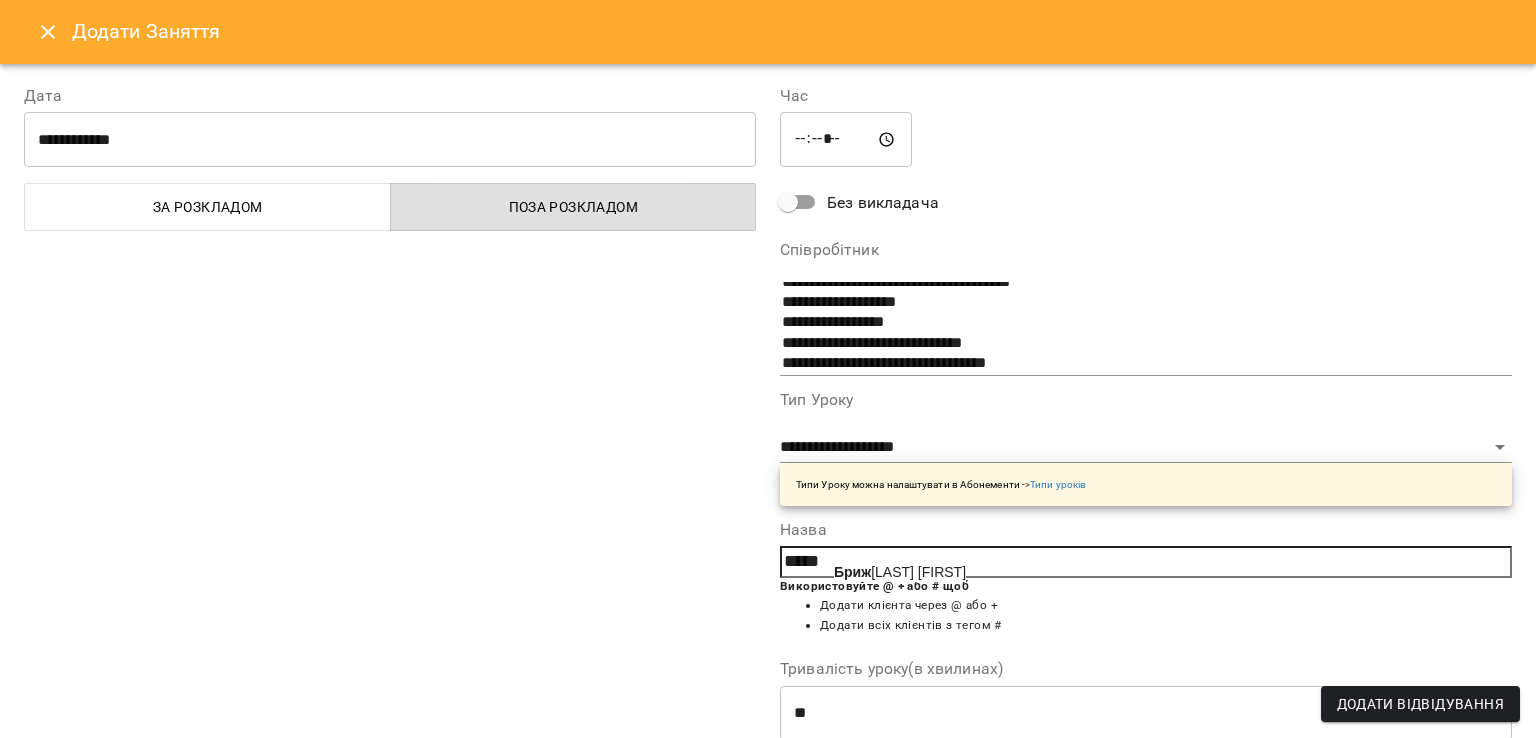 click on "Бриж" 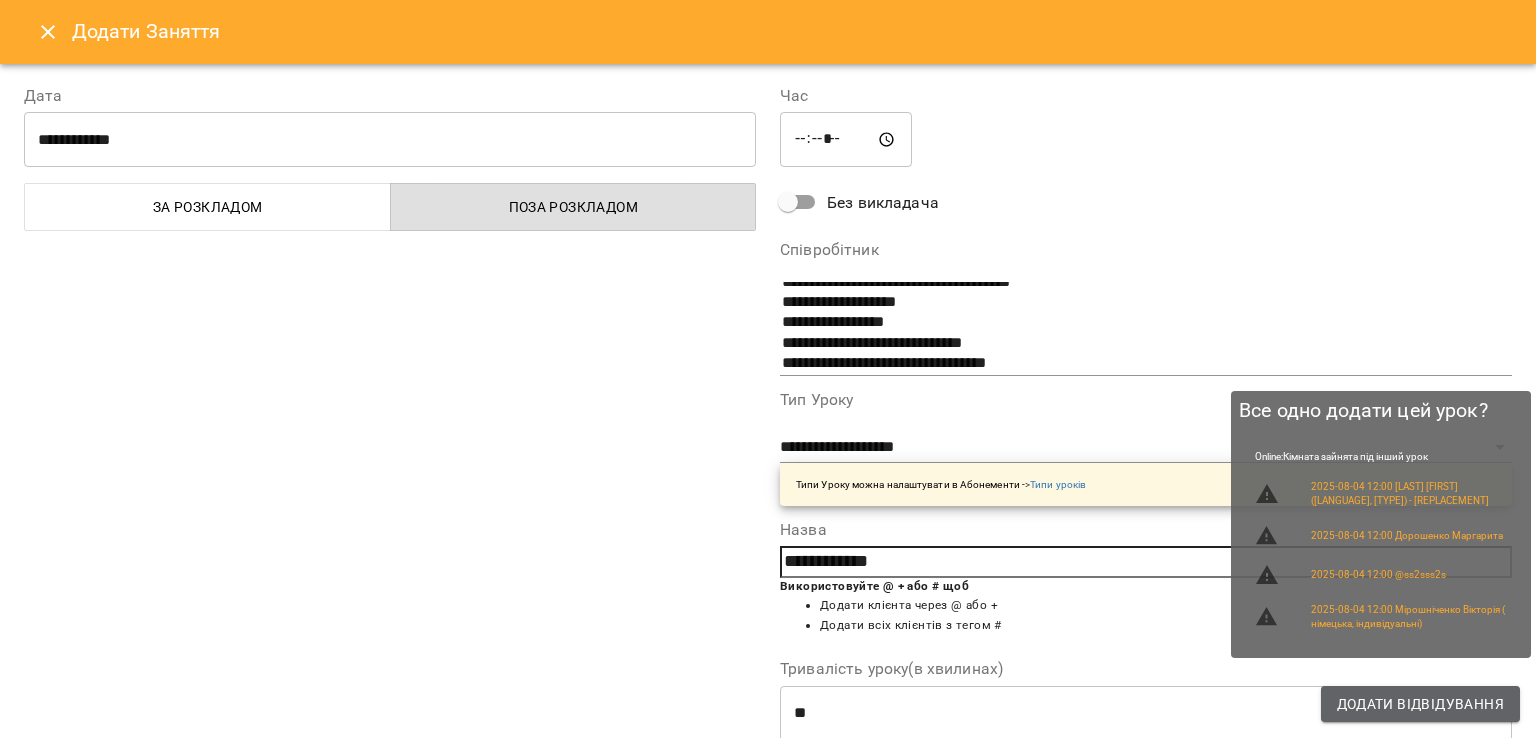 click on "Додати Відвідування" at bounding box center (1420, 704) 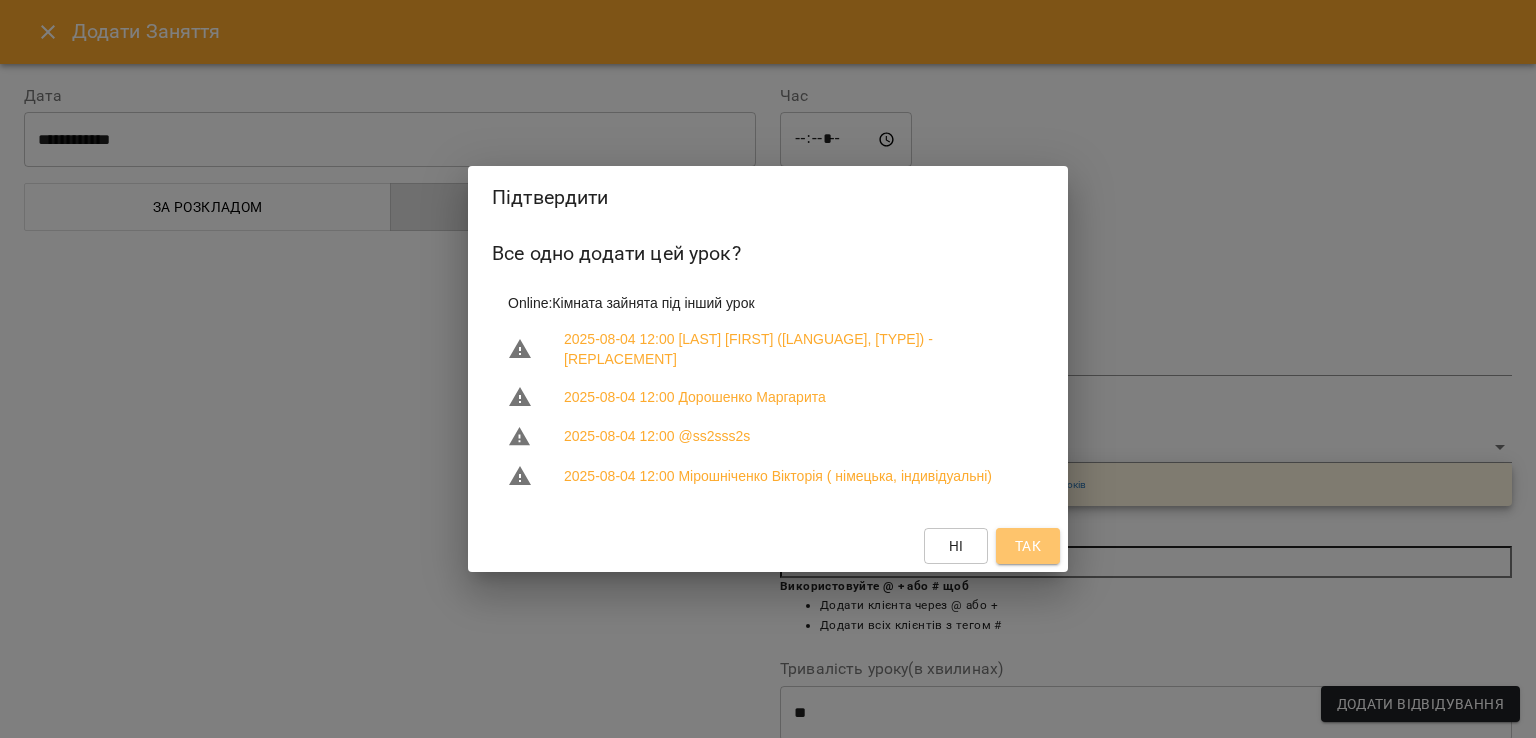 click on "Так" at bounding box center (1028, 546) 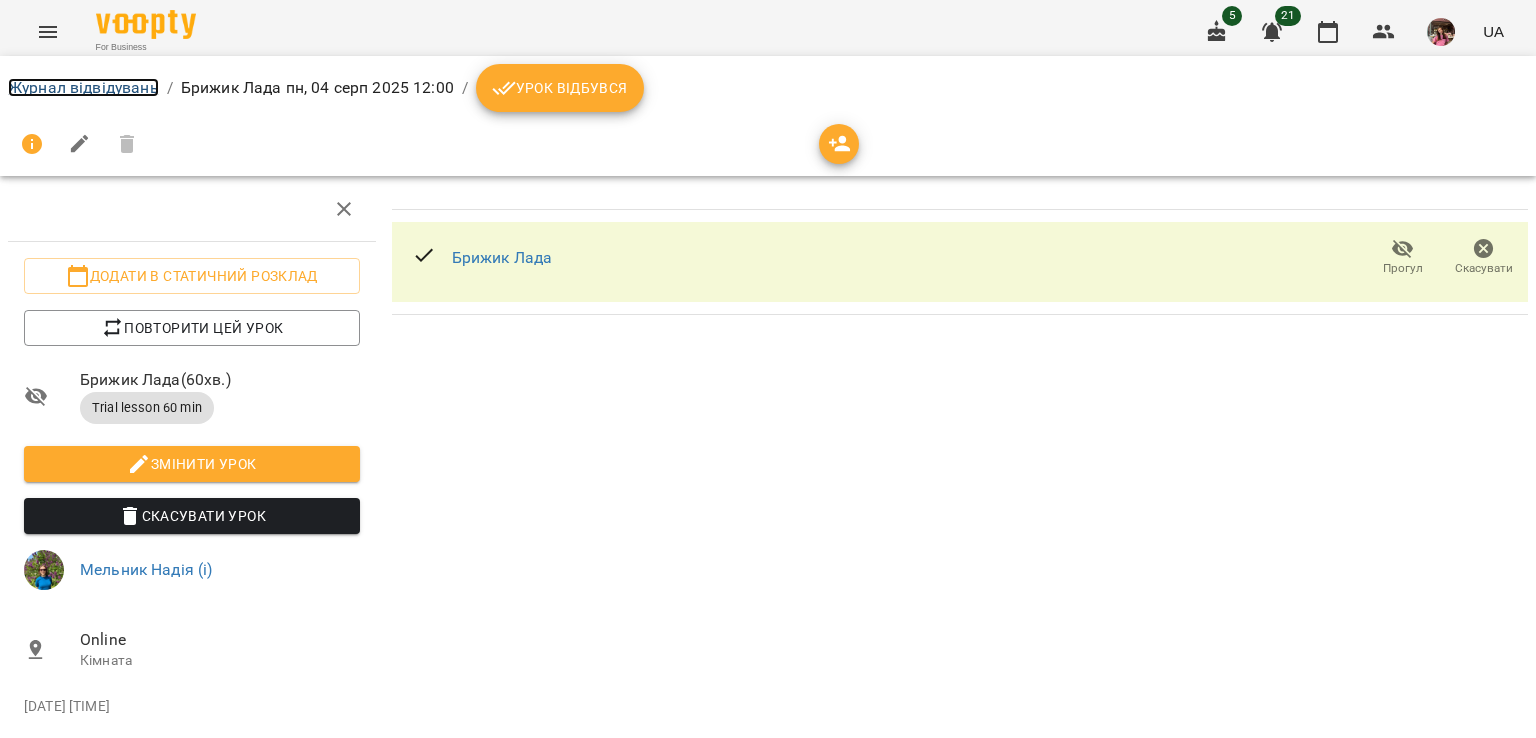 click on "Журнал відвідувань" at bounding box center (83, 87) 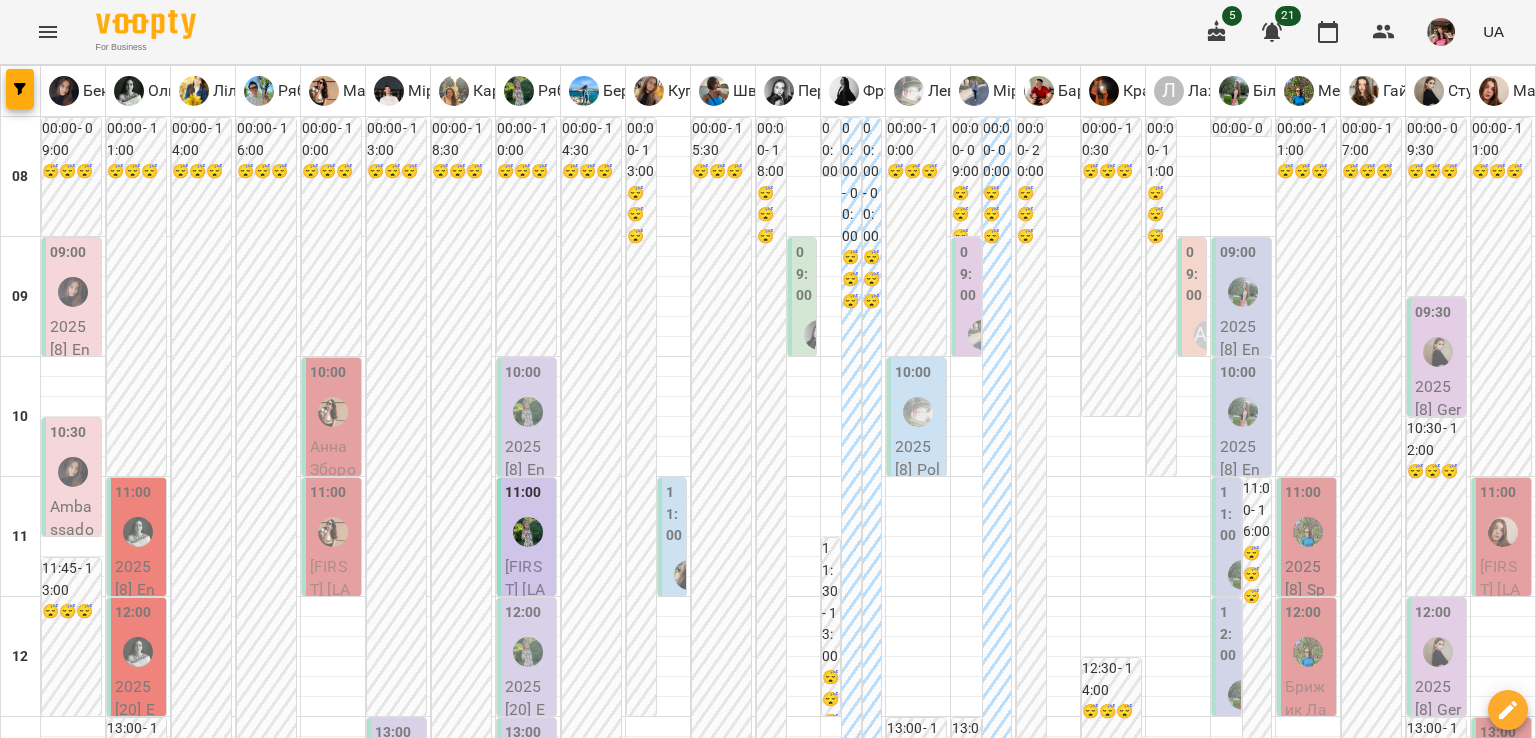 scroll, scrollTop: 368, scrollLeft: 0, axis: vertical 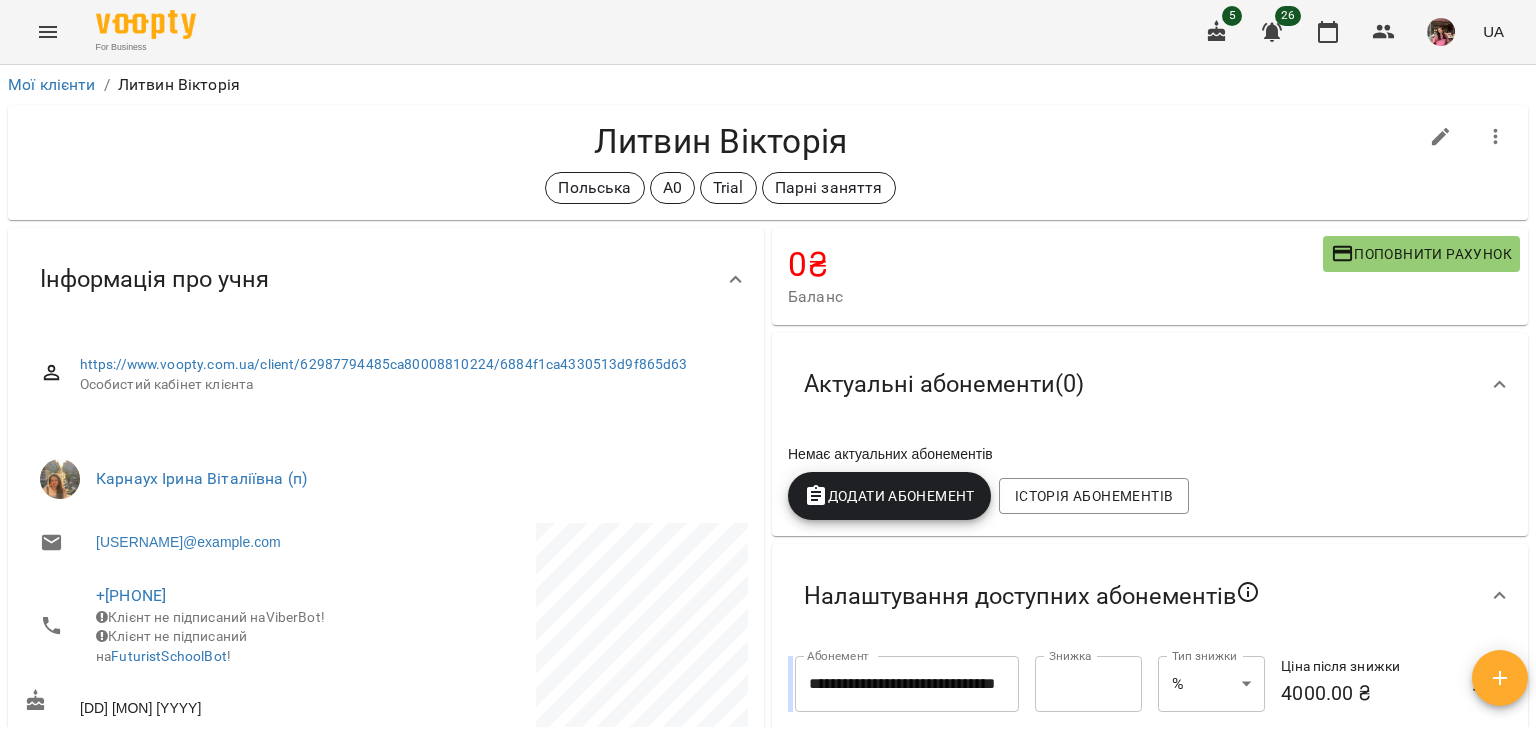 click at bounding box center [48, 32] 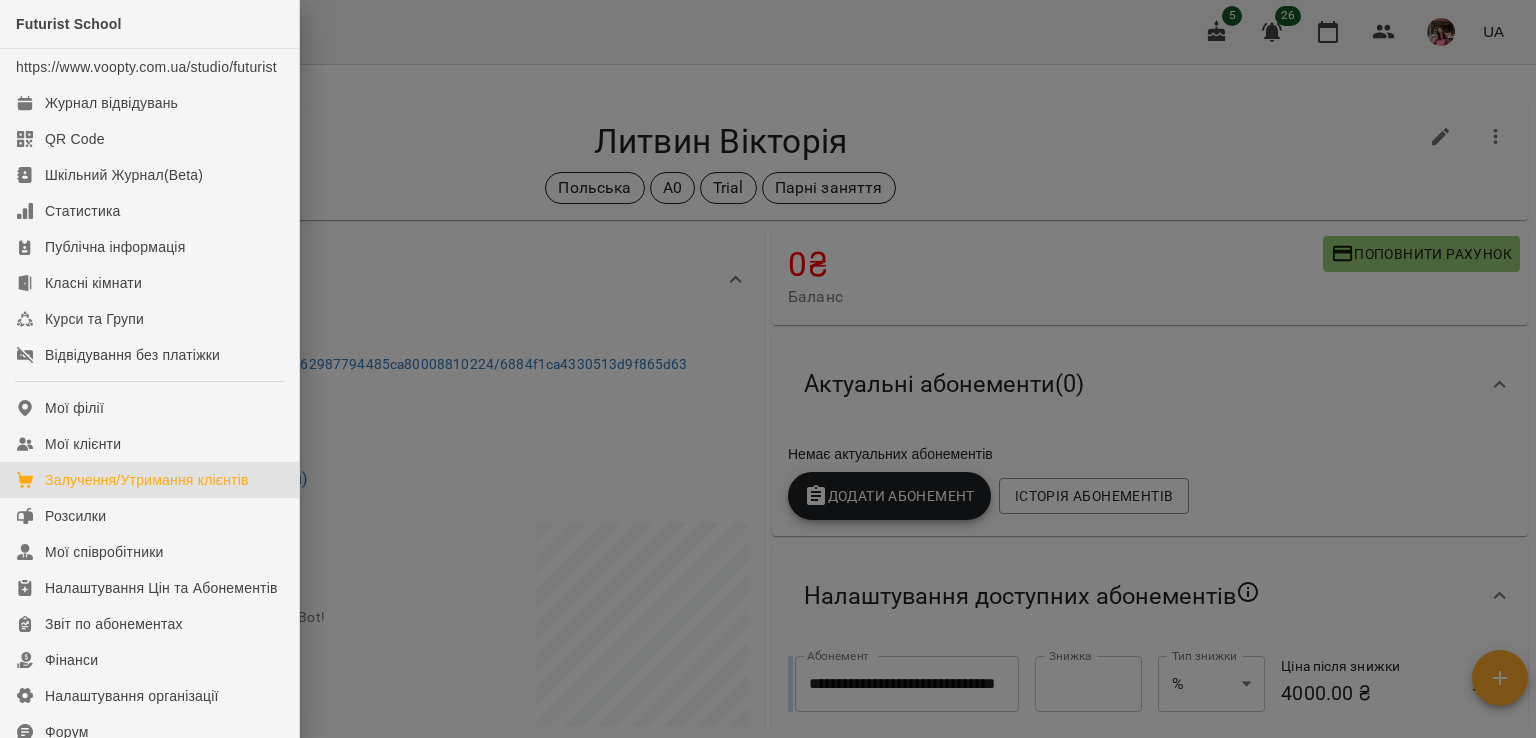 click on "Залучення/Утримання клієнтів" at bounding box center (147, 480) 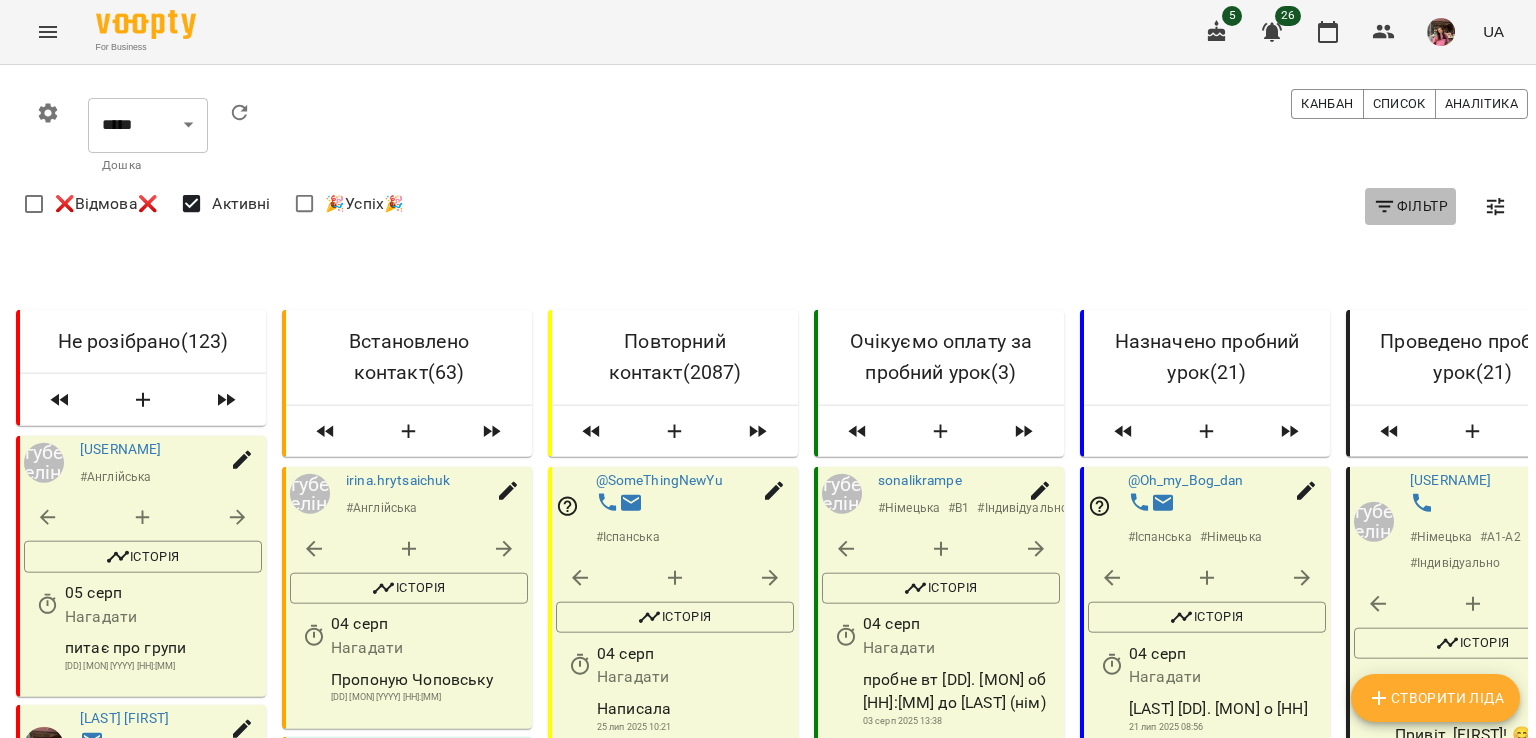 click on "Фільтр" at bounding box center (1410, 206) 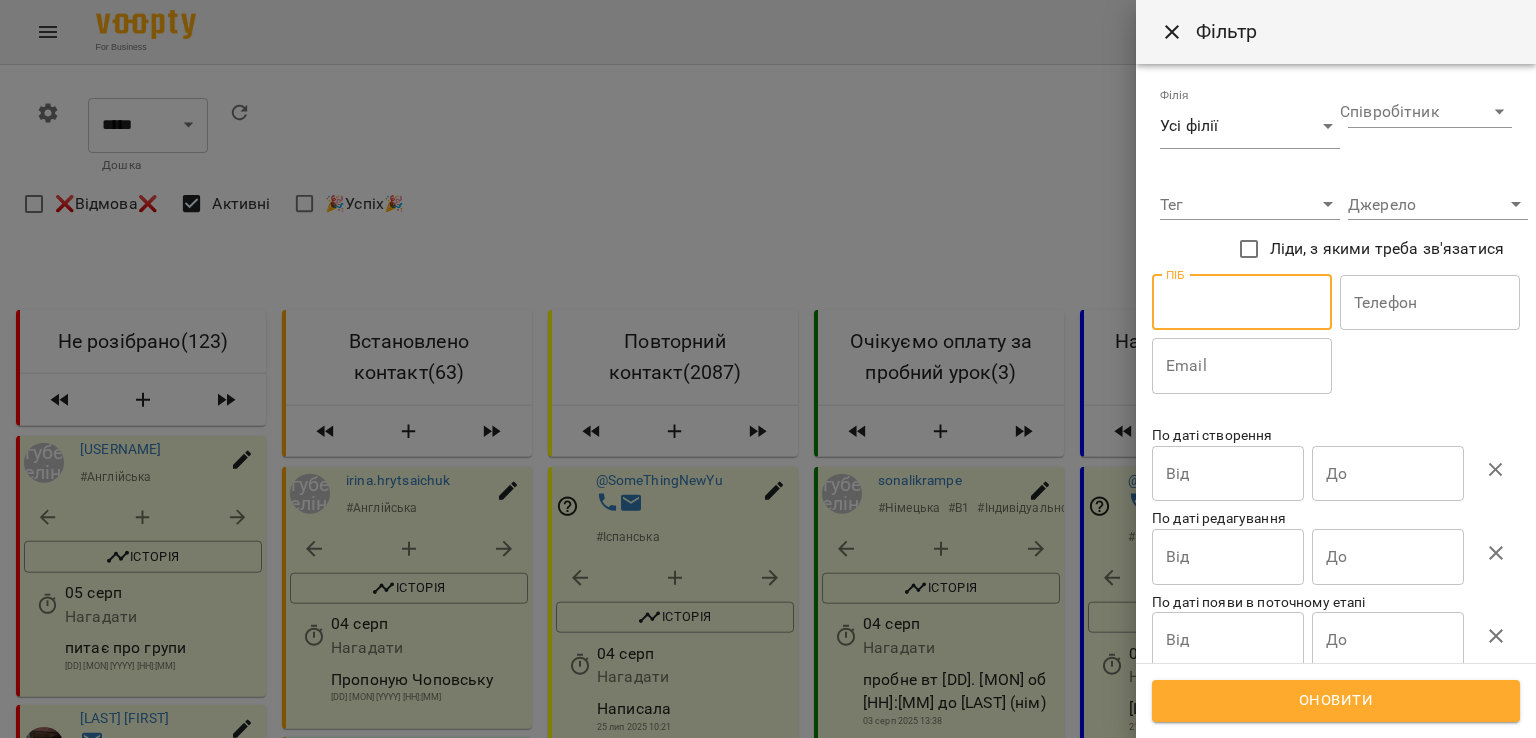 click at bounding box center [1242, 303] 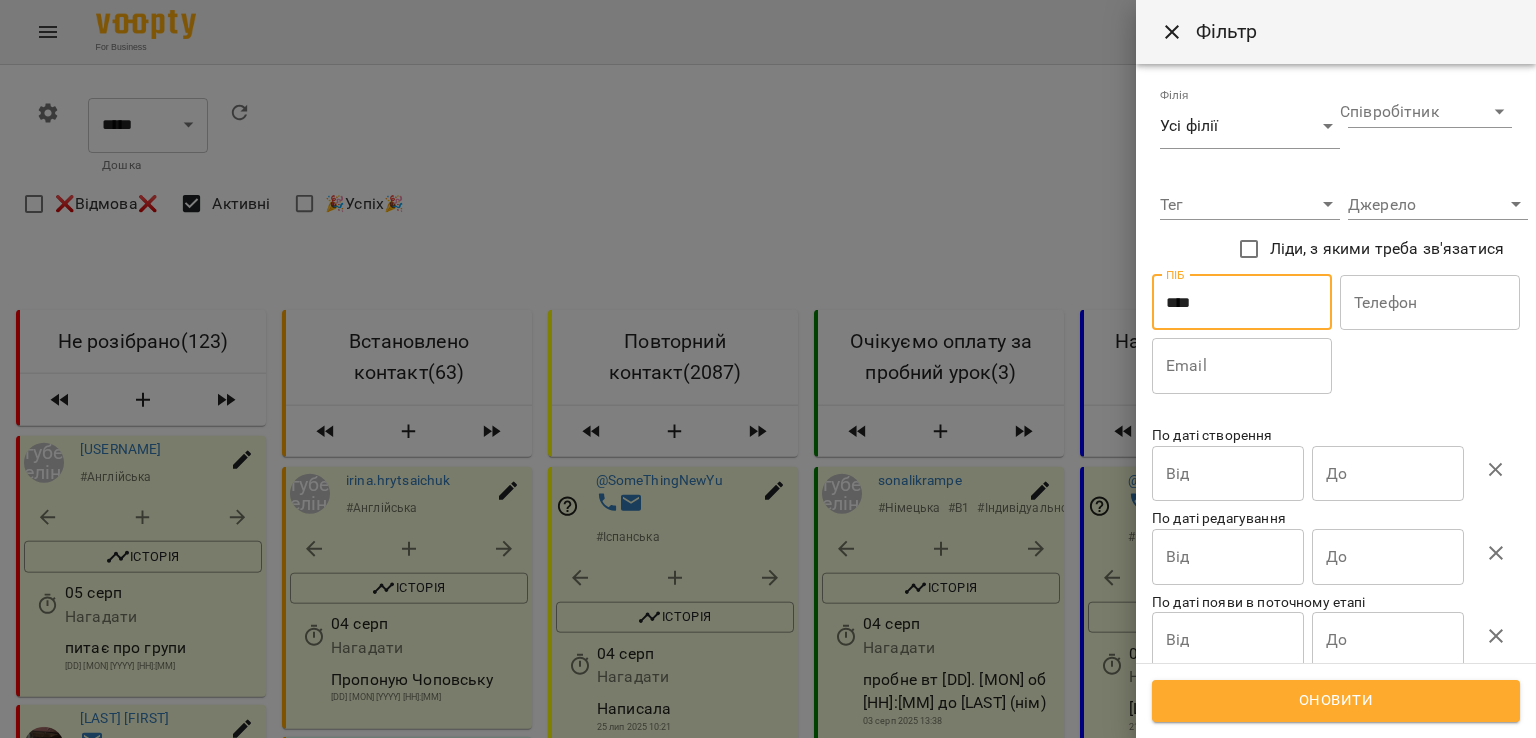 type on "****" 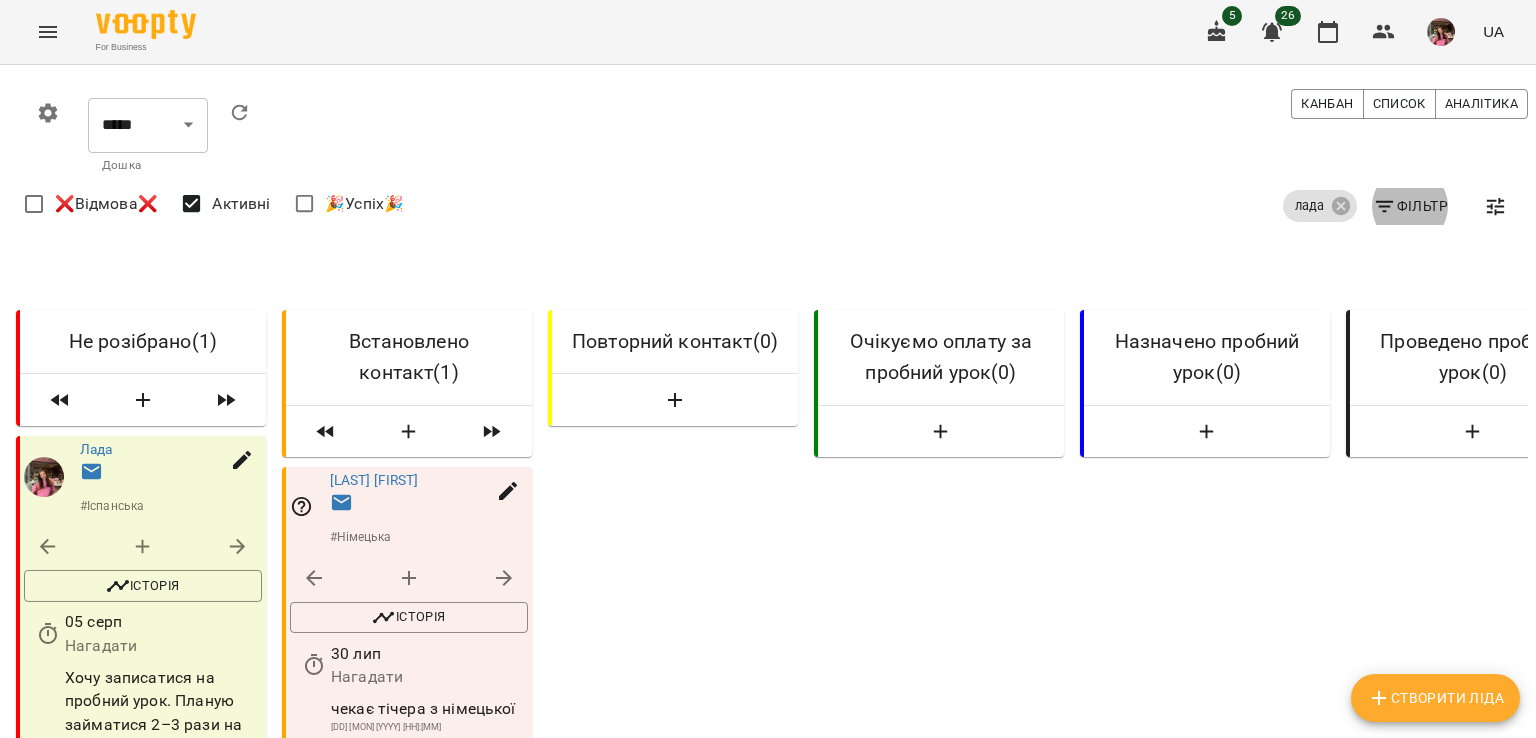 click 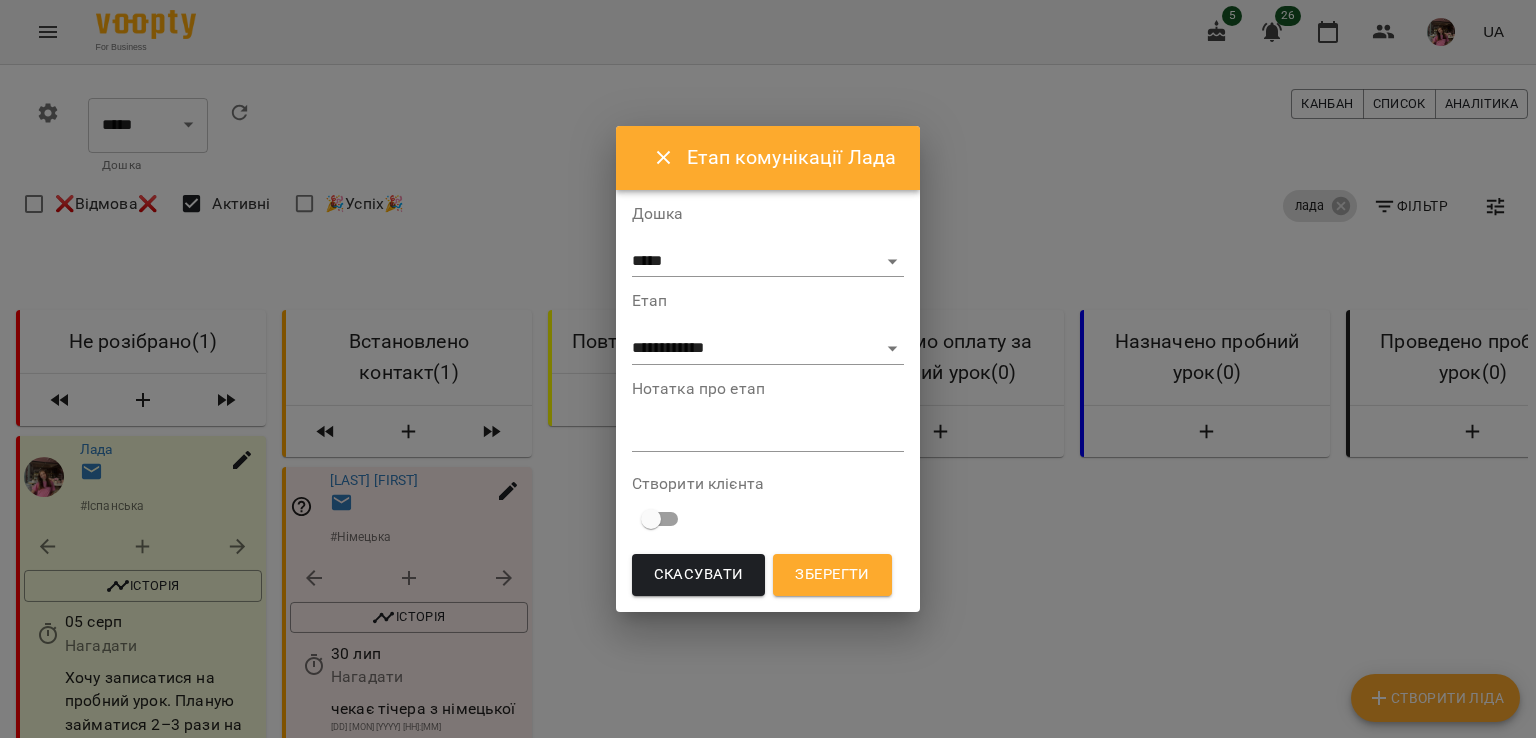 click at bounding box center [768, 435] 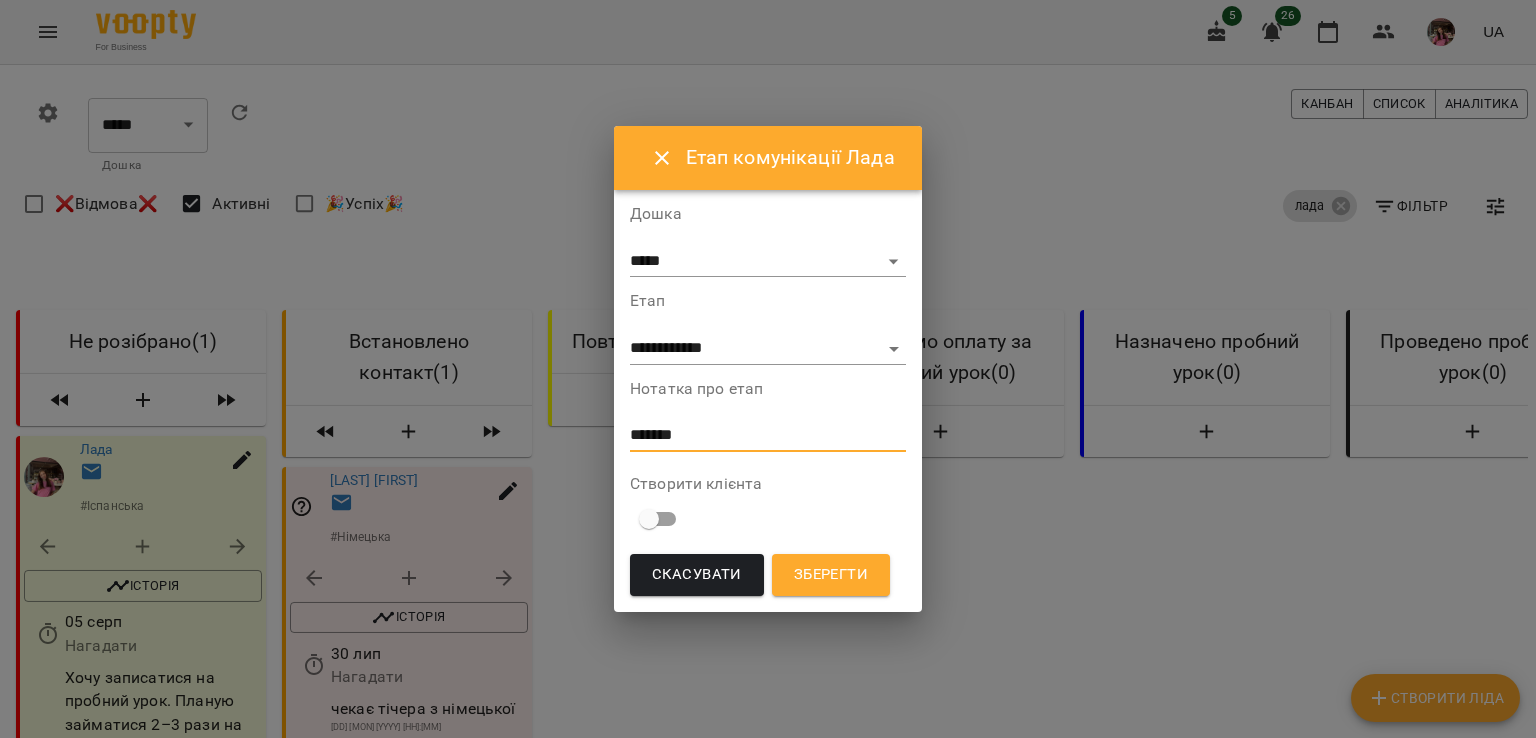 type on "*******" 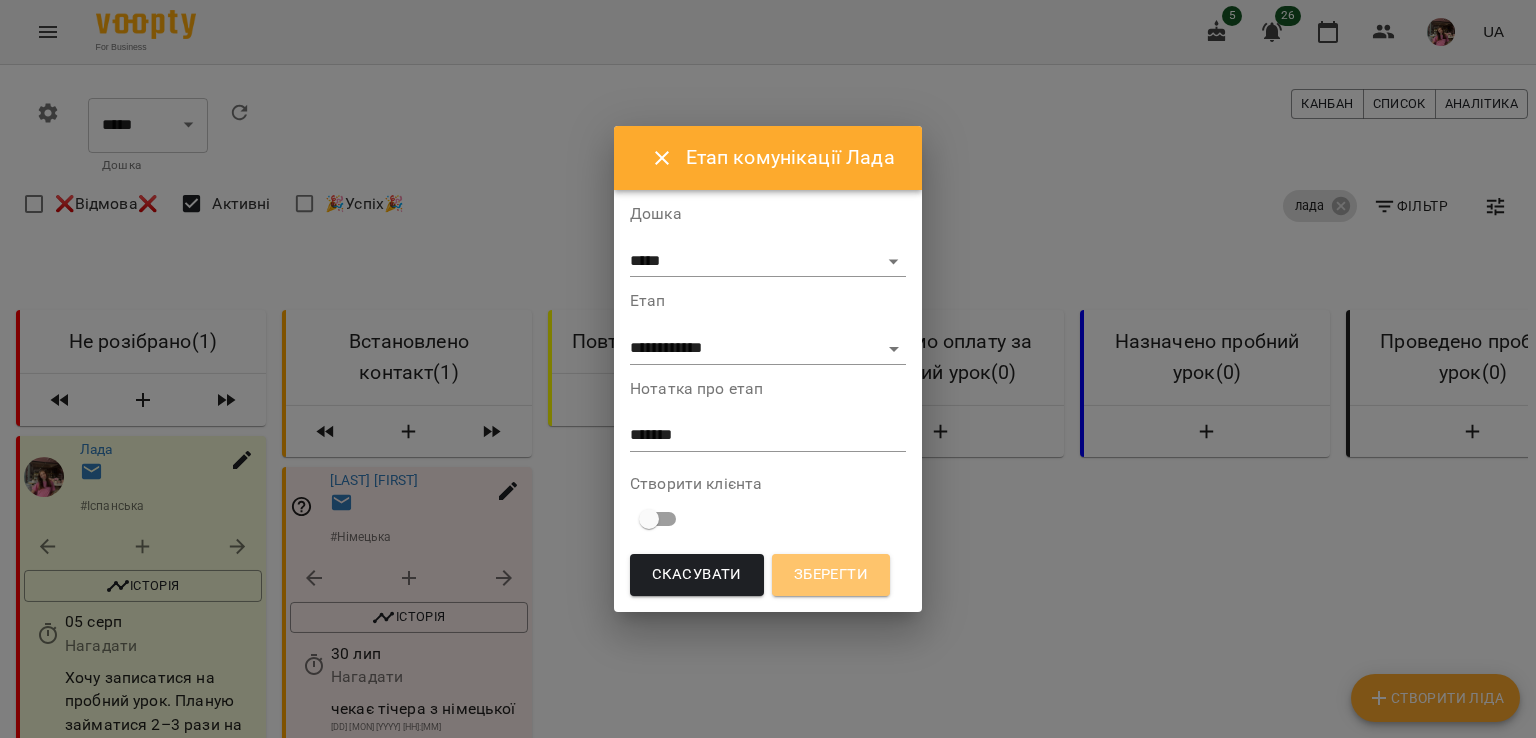 click on "Зберегти" at bounding box center (831, 575) 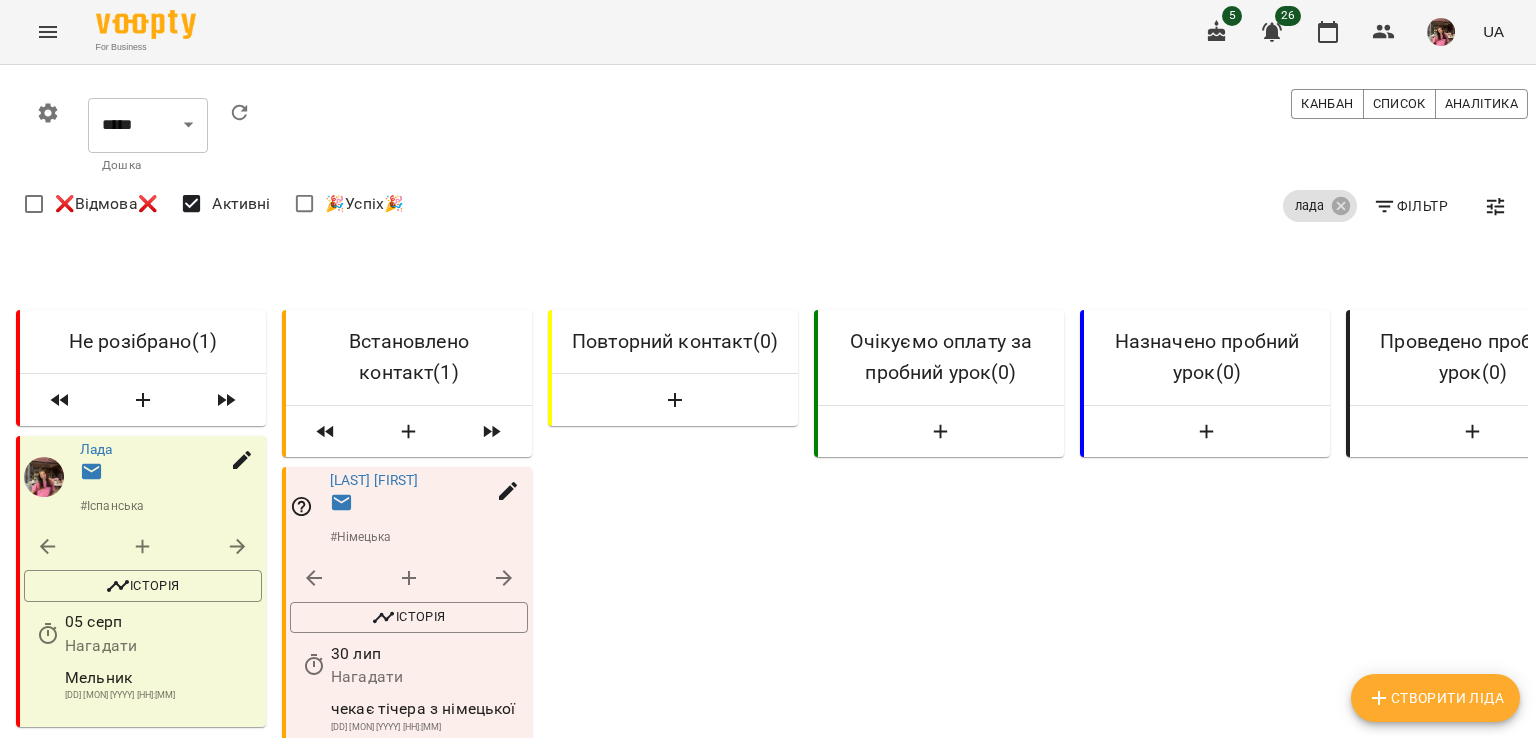 click 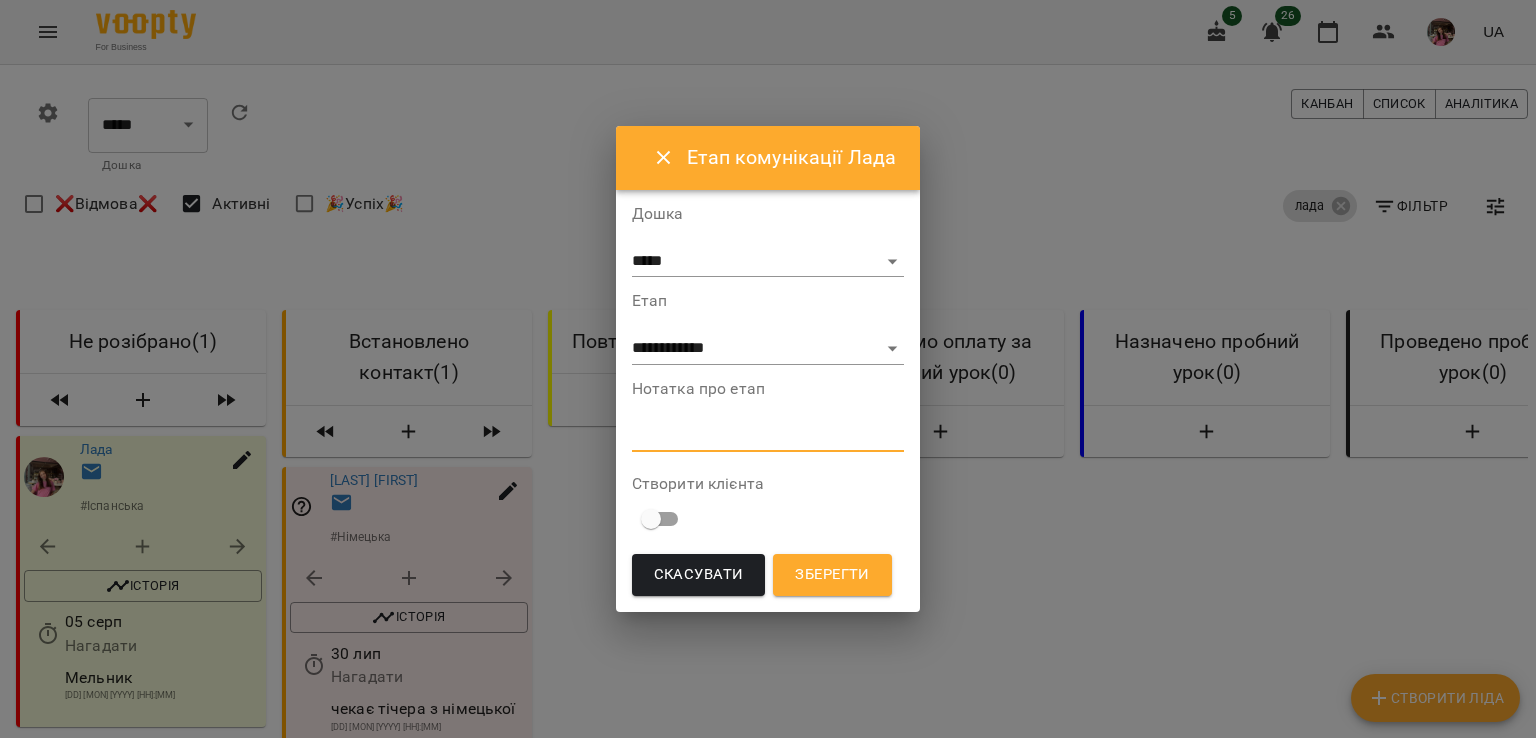 click at bounding box center (768, 435) 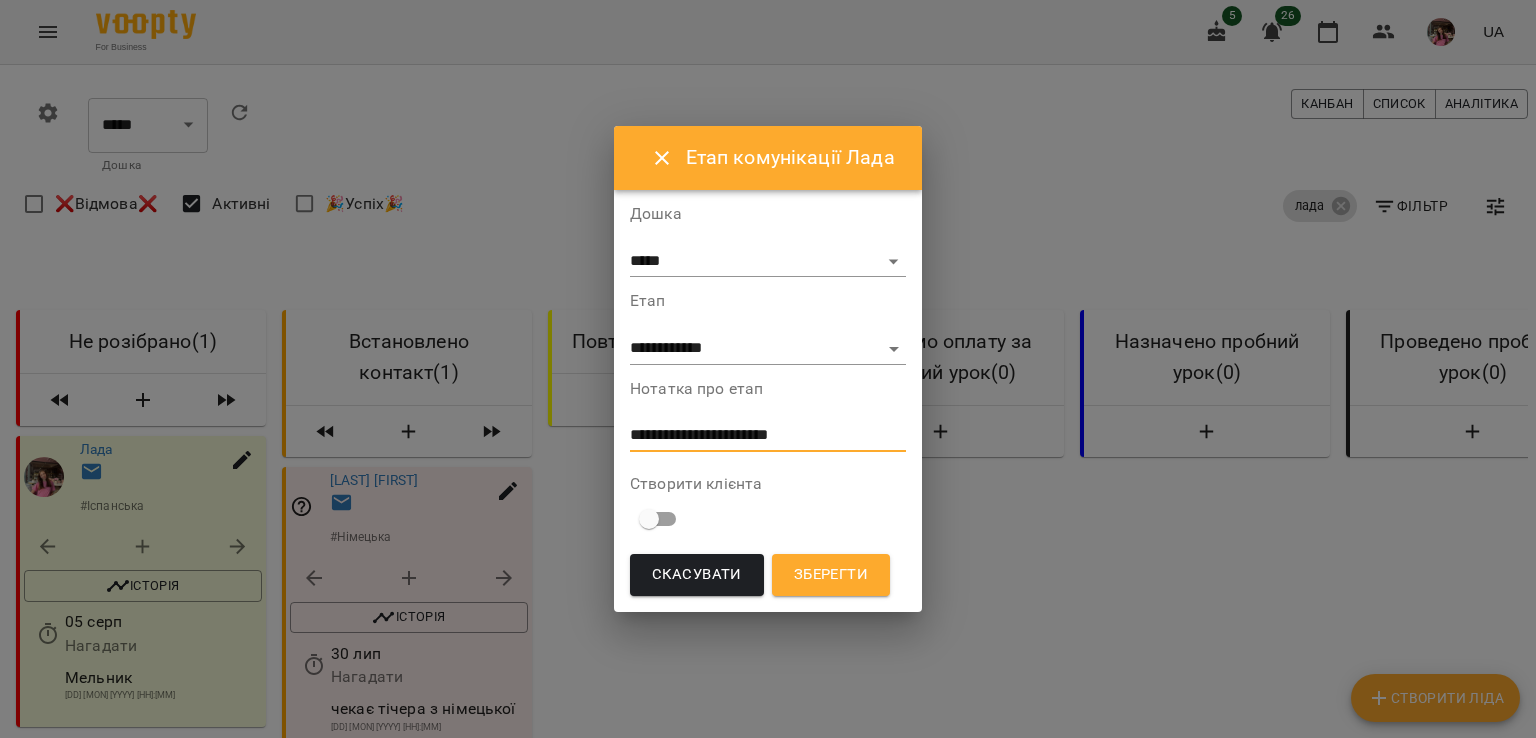 type on "**********" 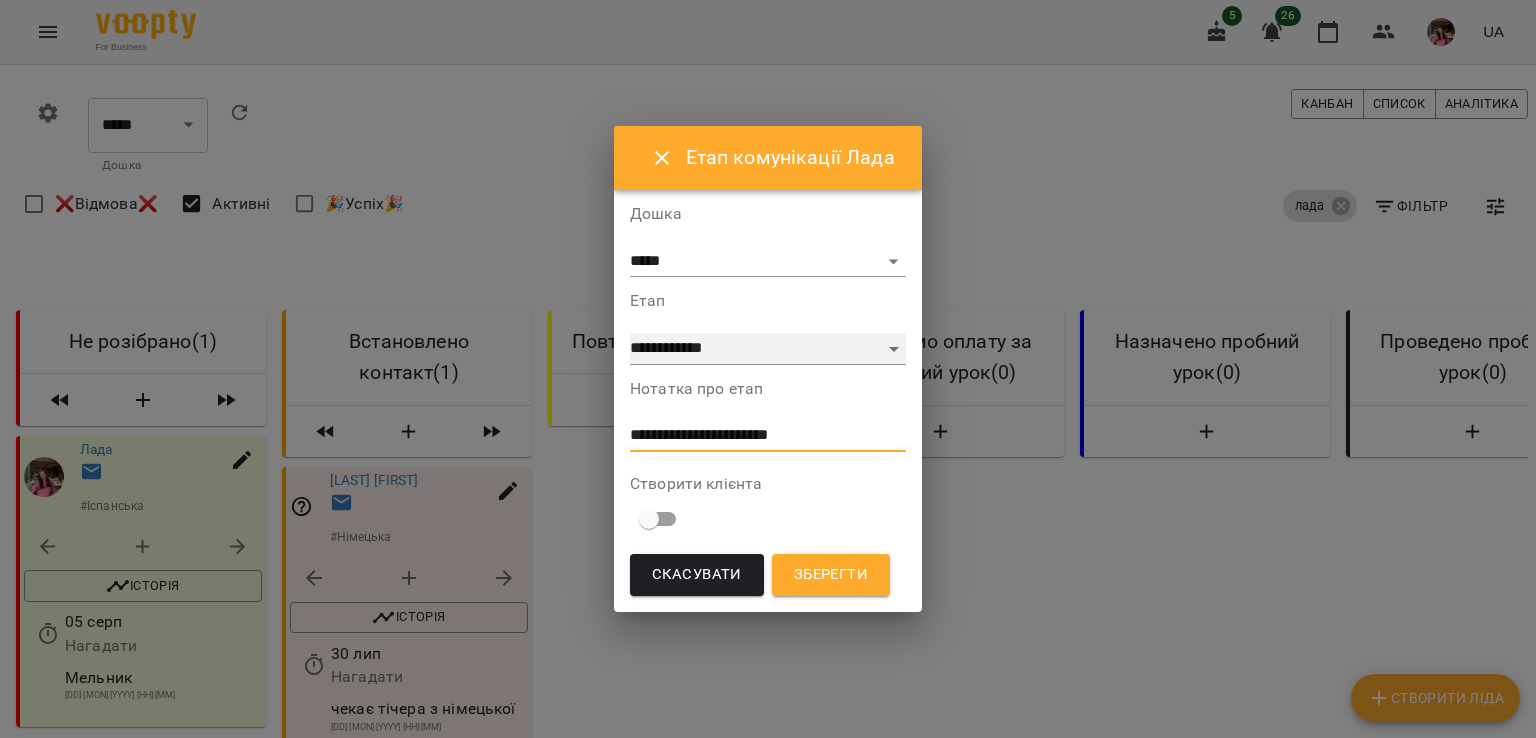 click on "**********" at bounding box center (768, 349) 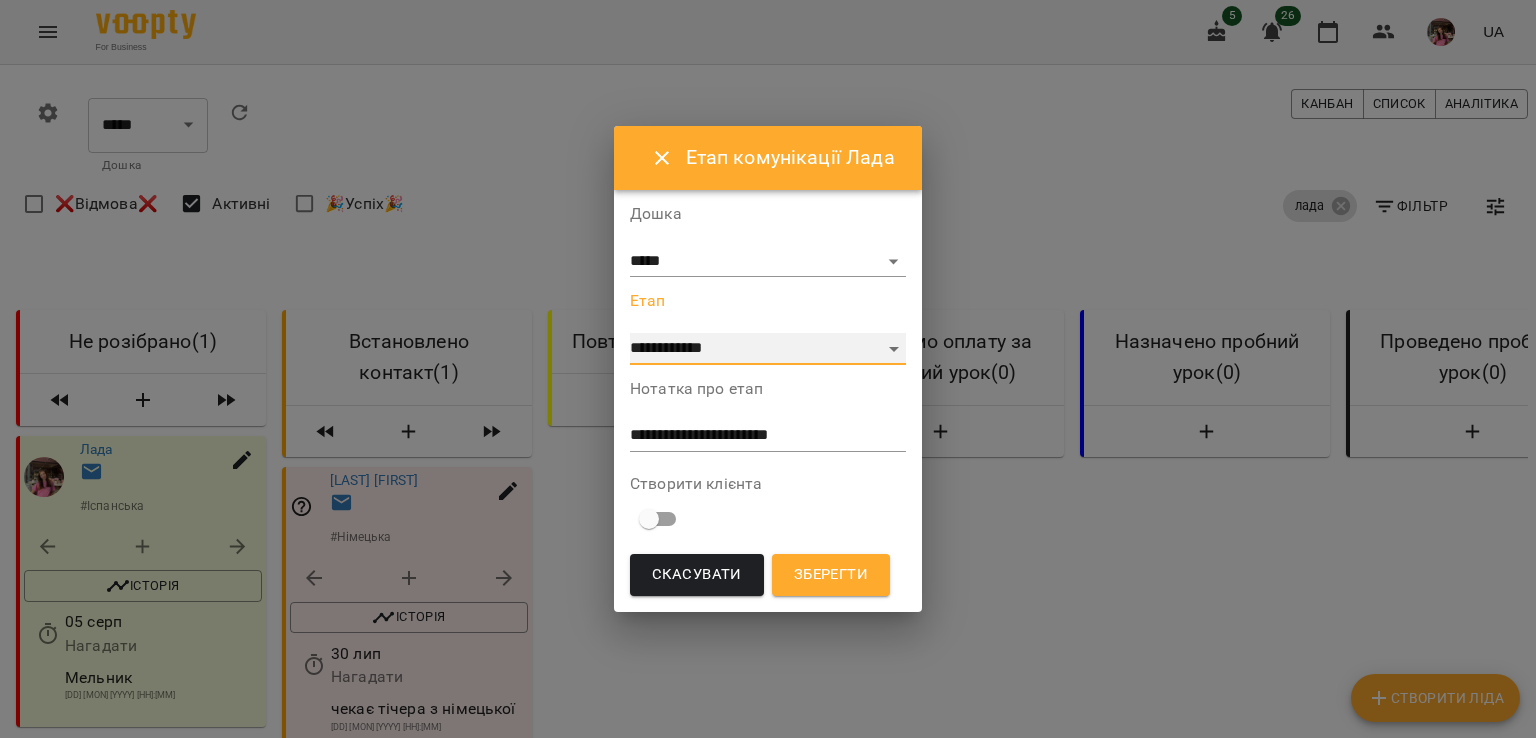 select on "*" 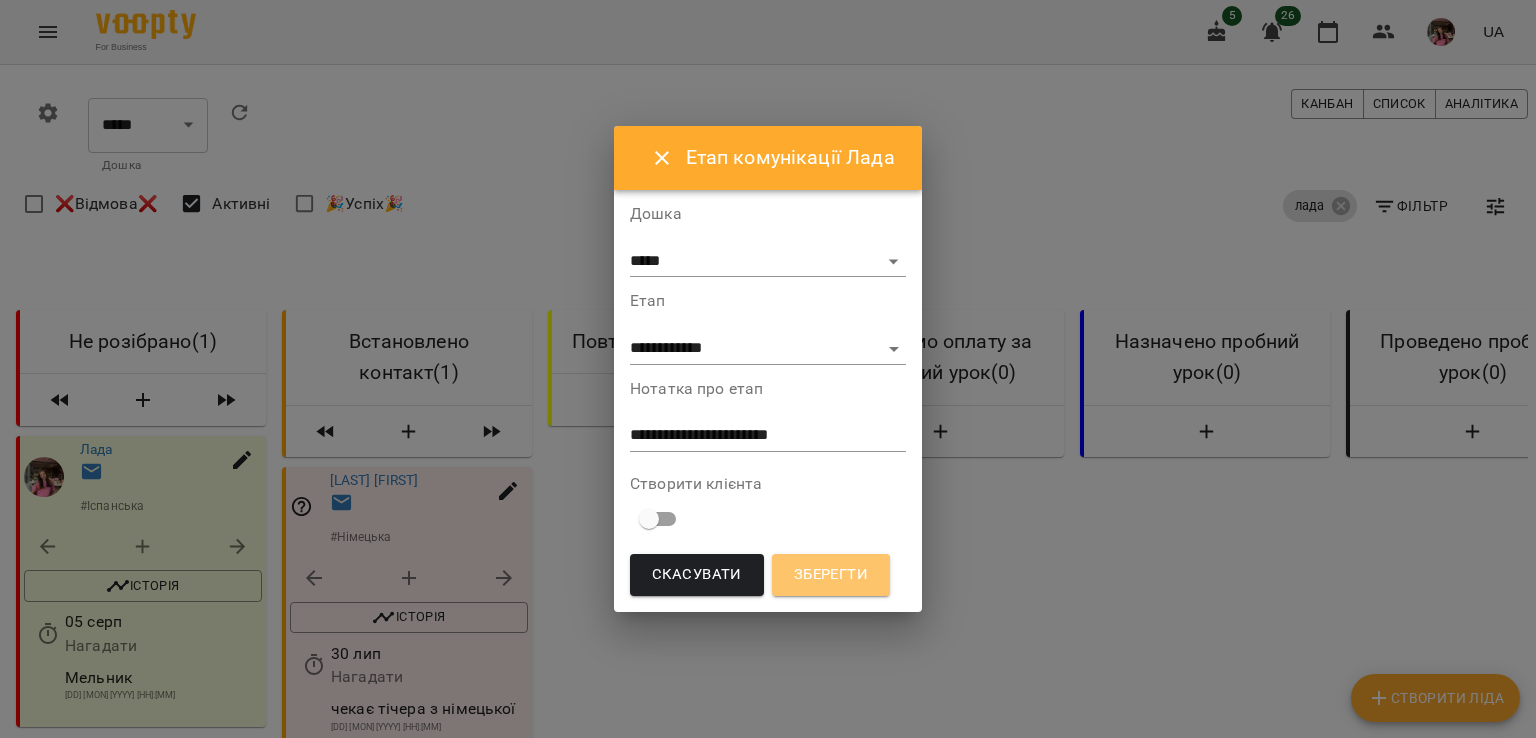 click on "Зберегти" at bounding box center (831, 575) 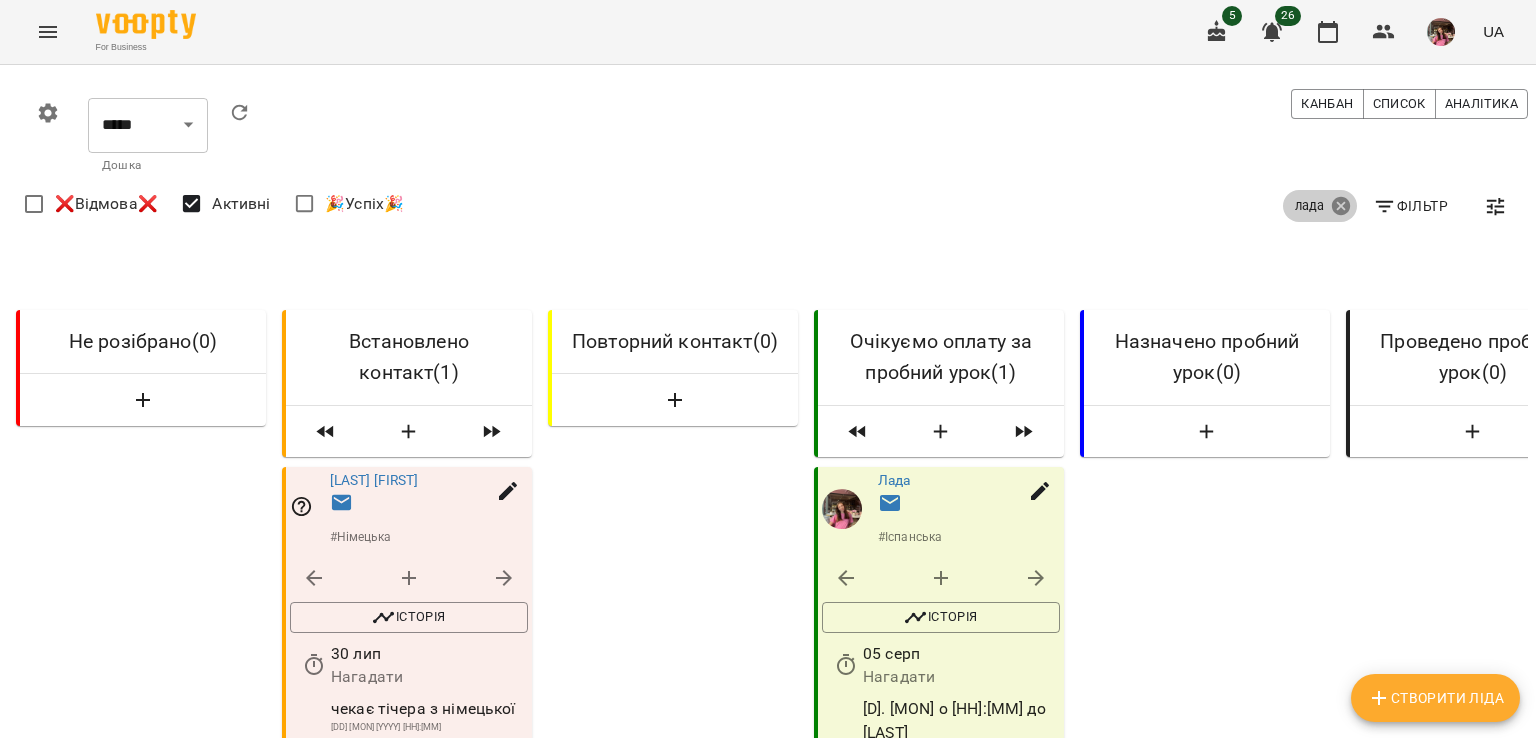click 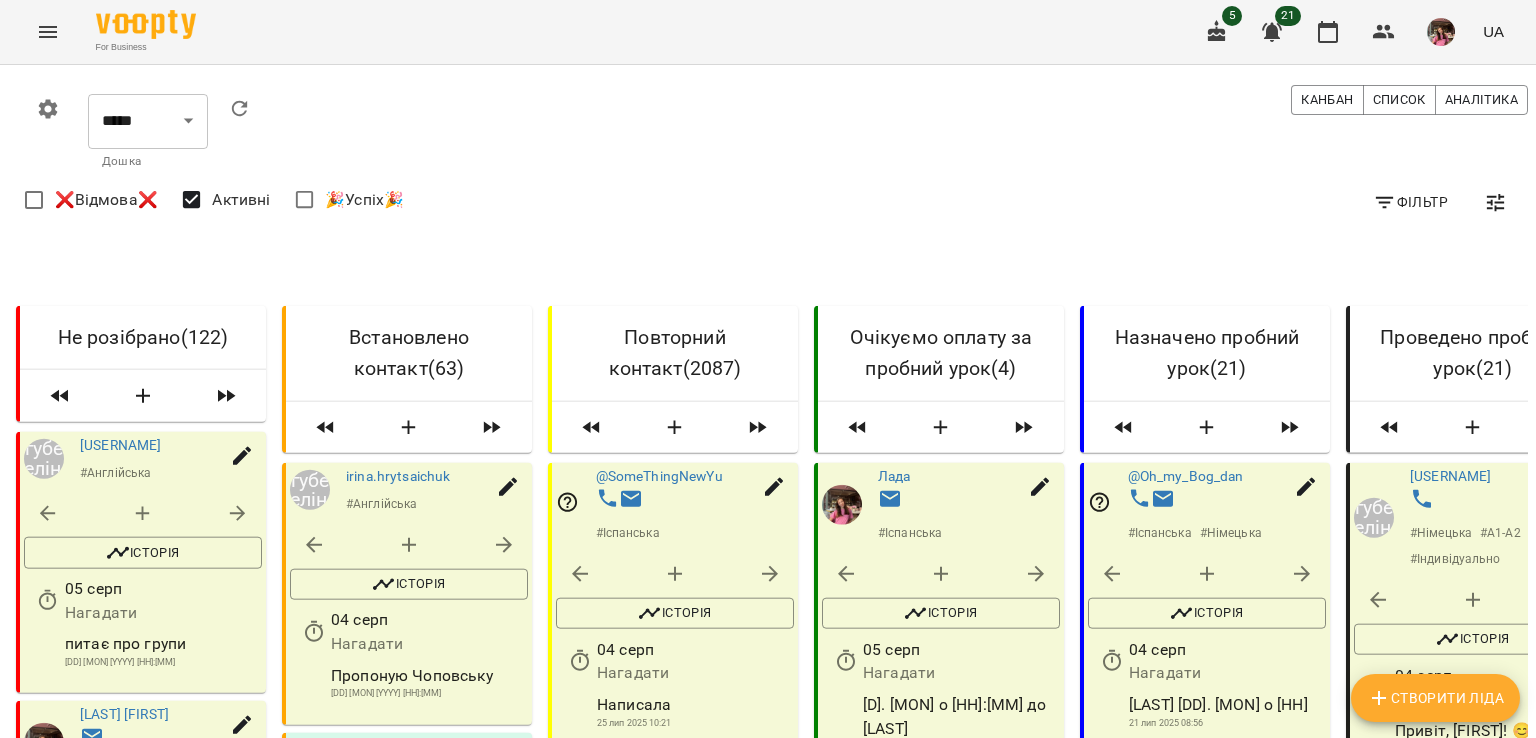 scroll, scrollTop: 148, scrollLeft: 0, axis: vertical 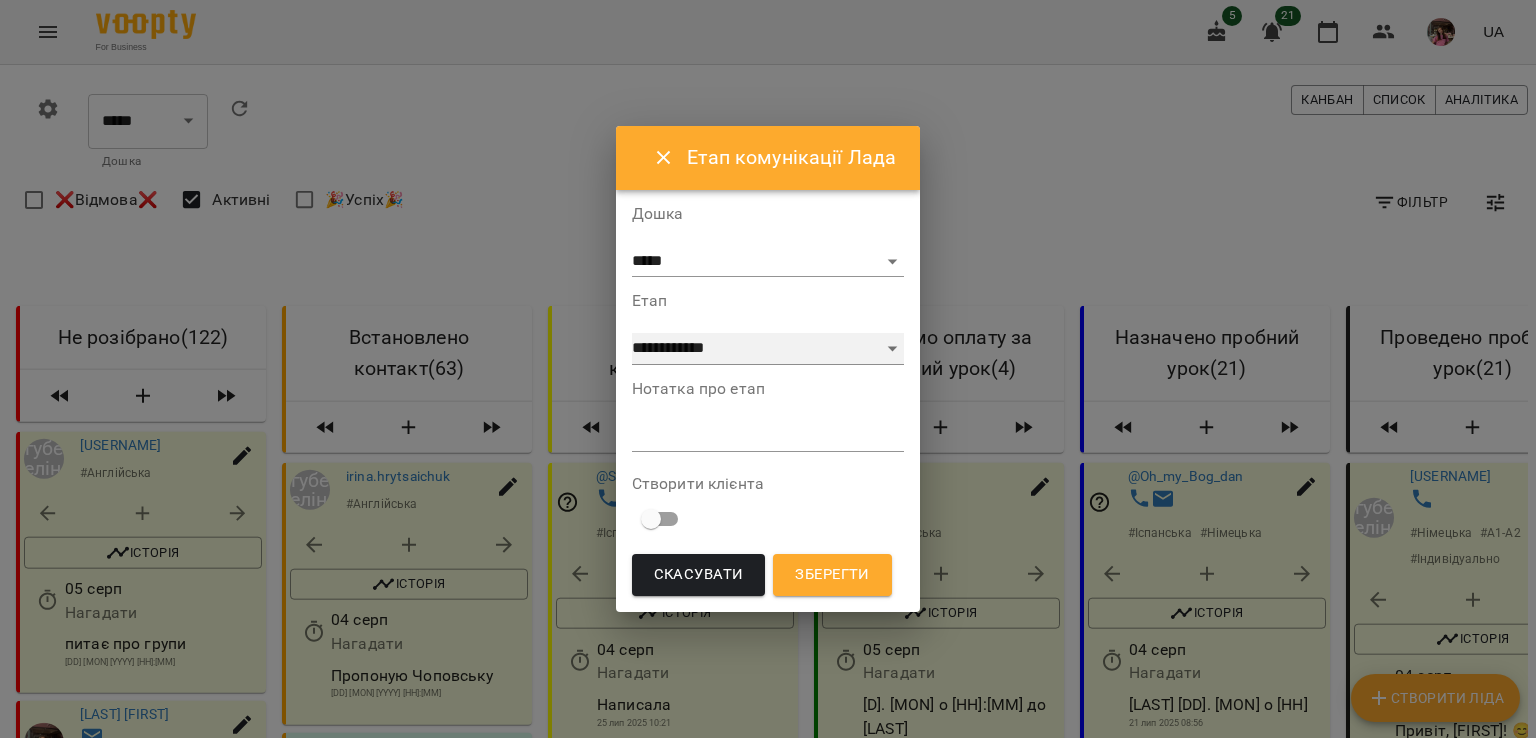 click on "**********" at bounding box center (768, 349) 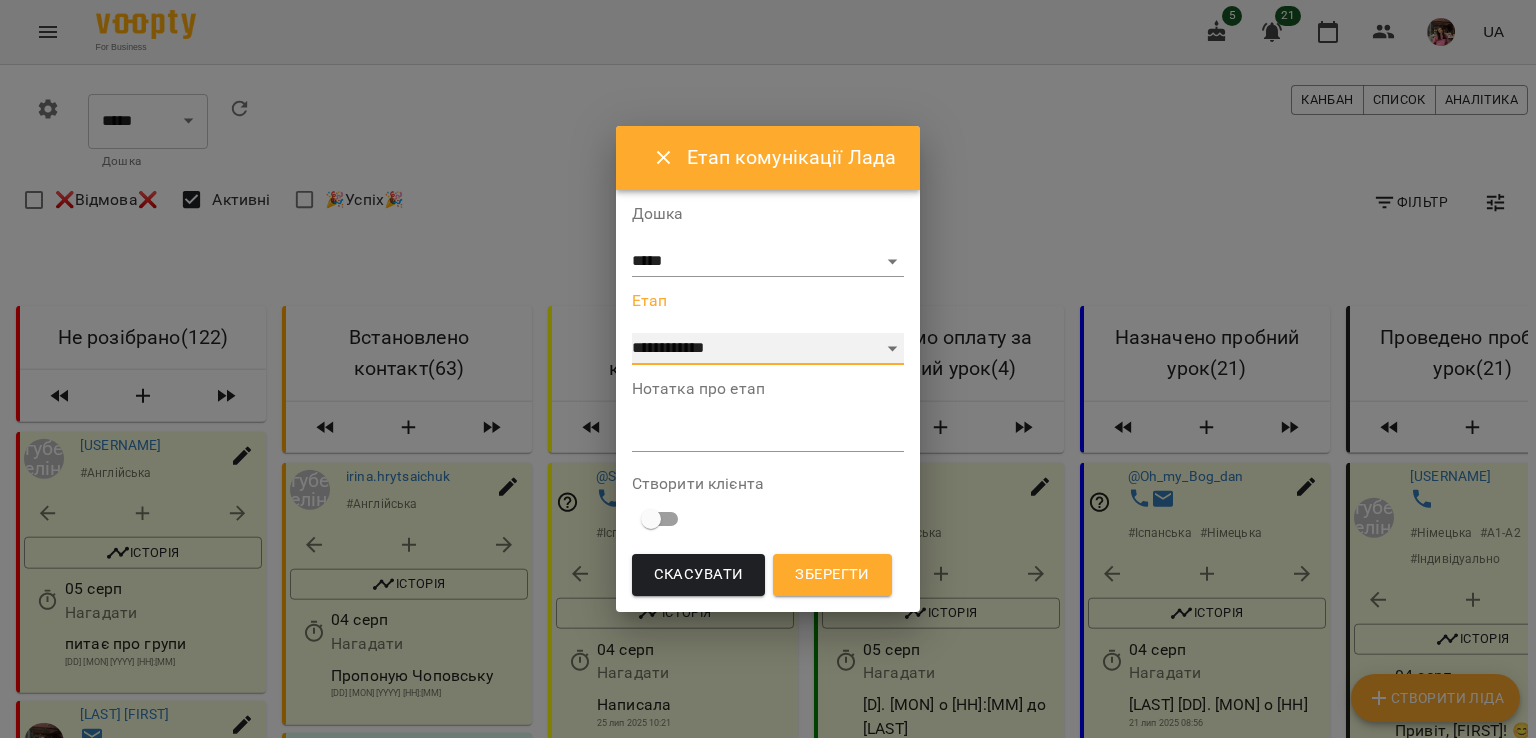 select on "*" 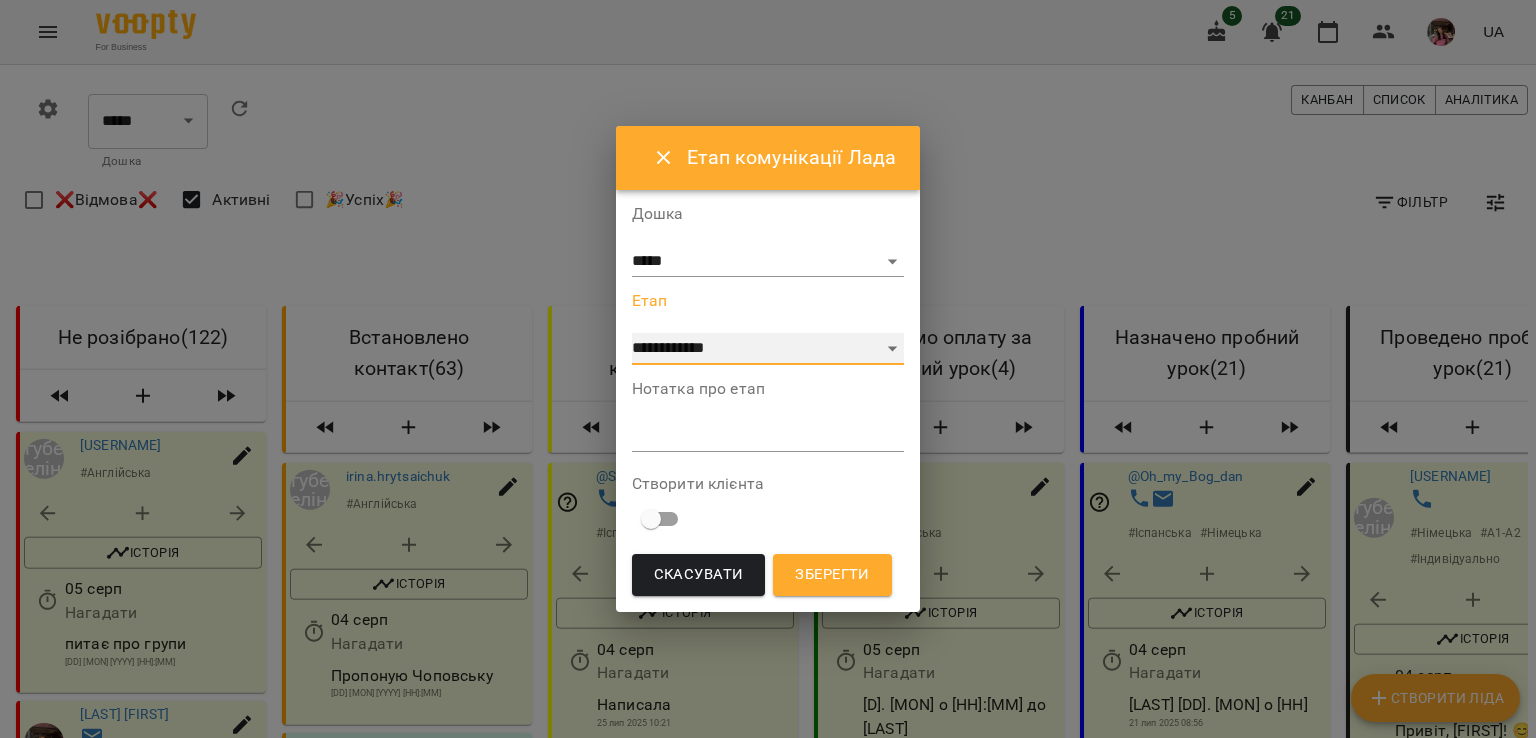 click on "**********" at bounding box center (768, 349) 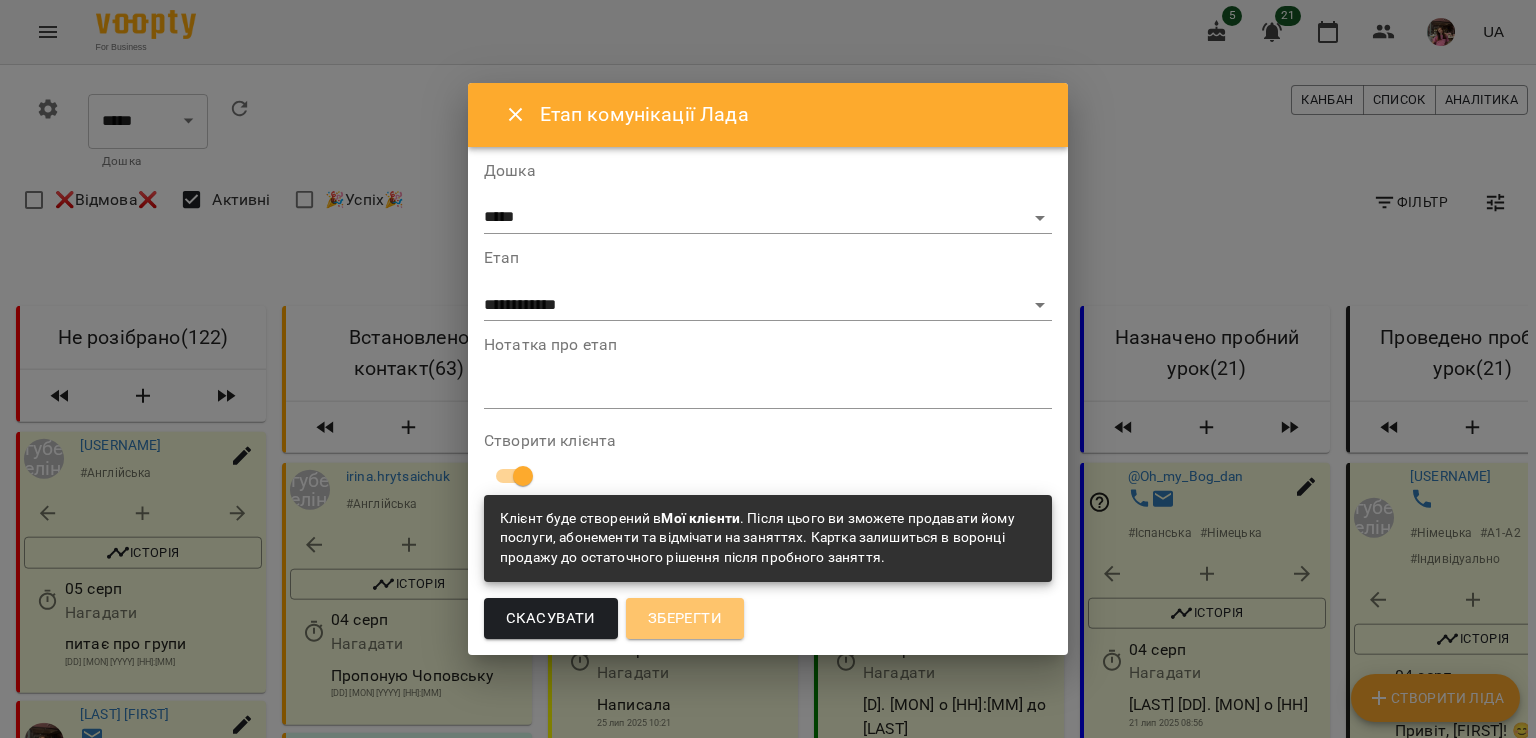click on "Зберегти" at bounding box center [685, 619] 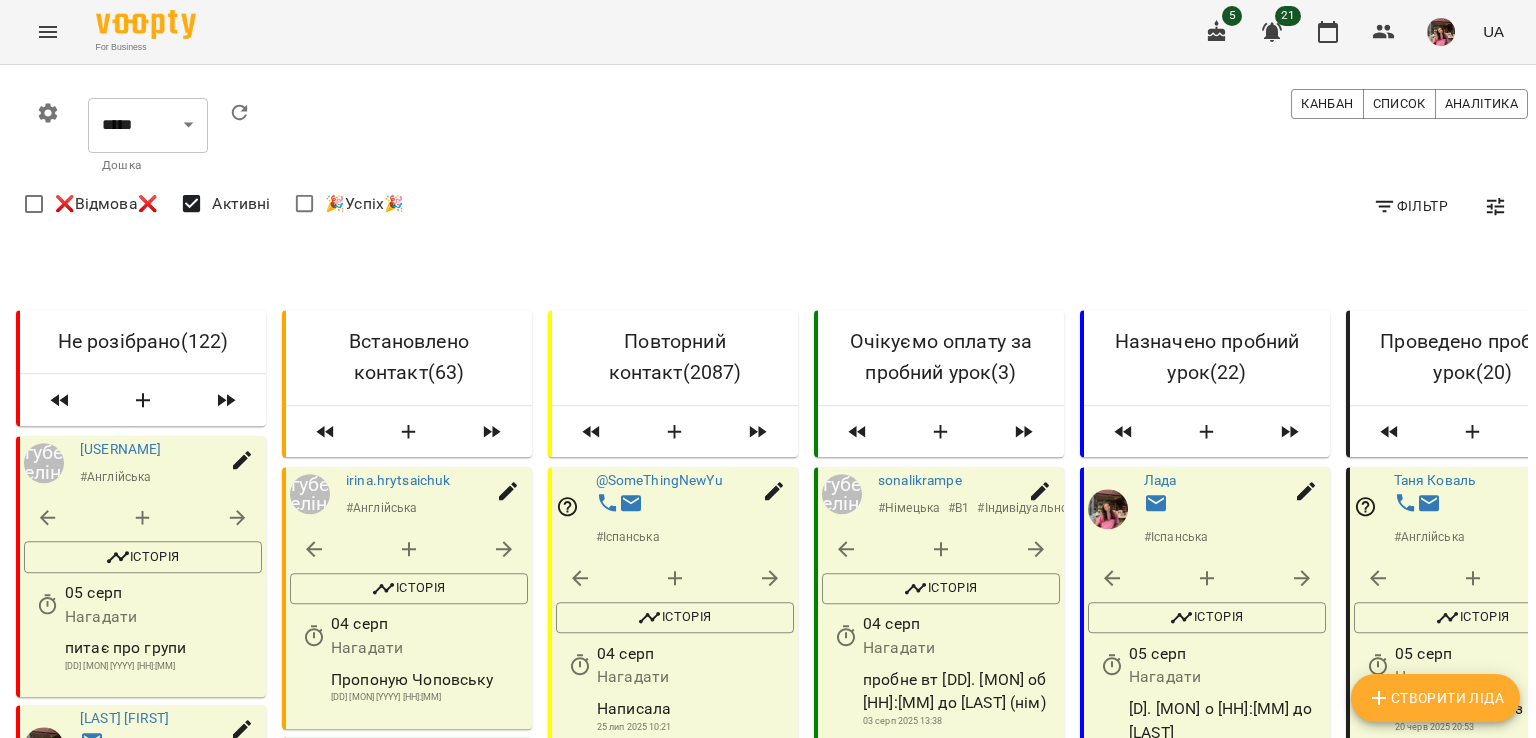 scroll, scrollTop: 131, scrollLeft: 0, axis: vertical 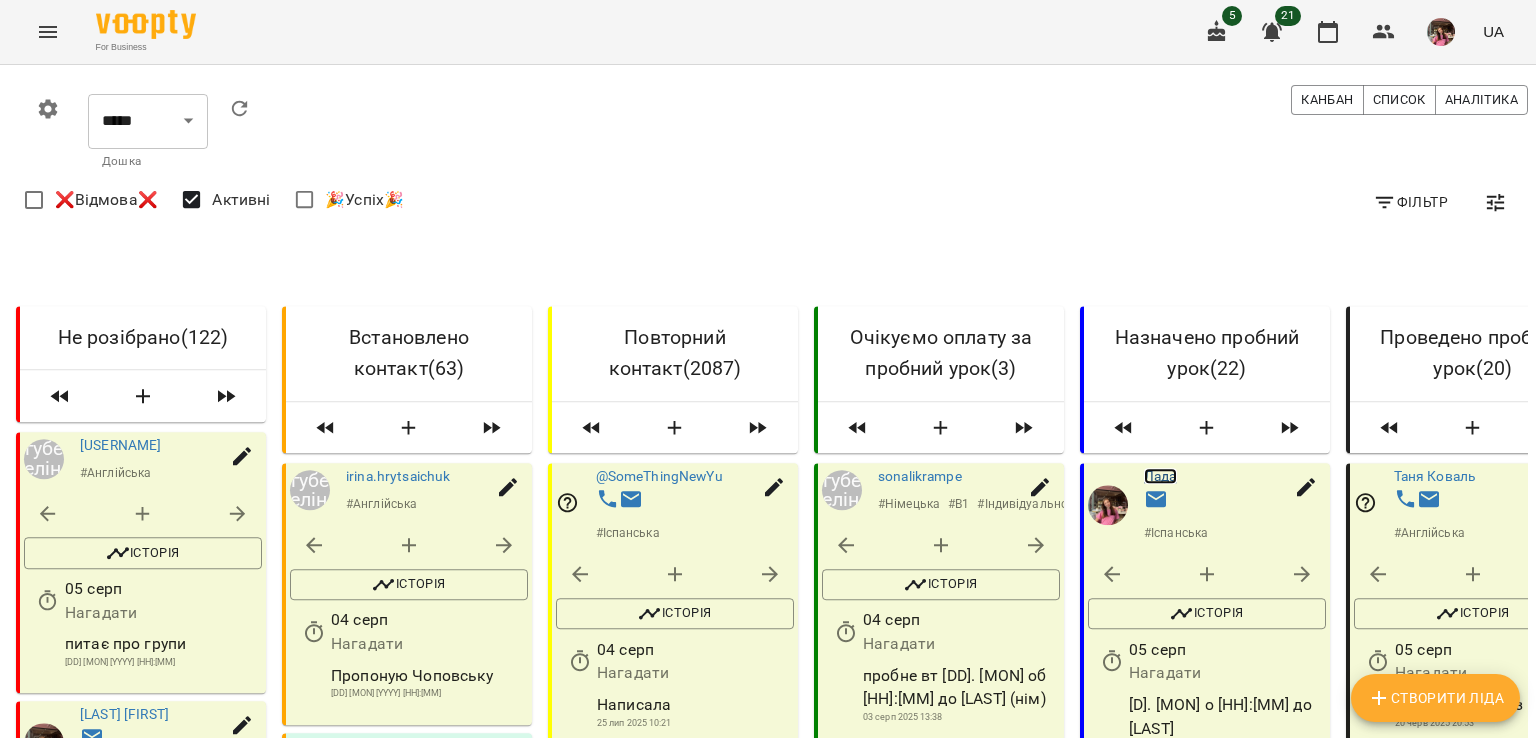 click on "Лада" at bounding box center [1160, 476] 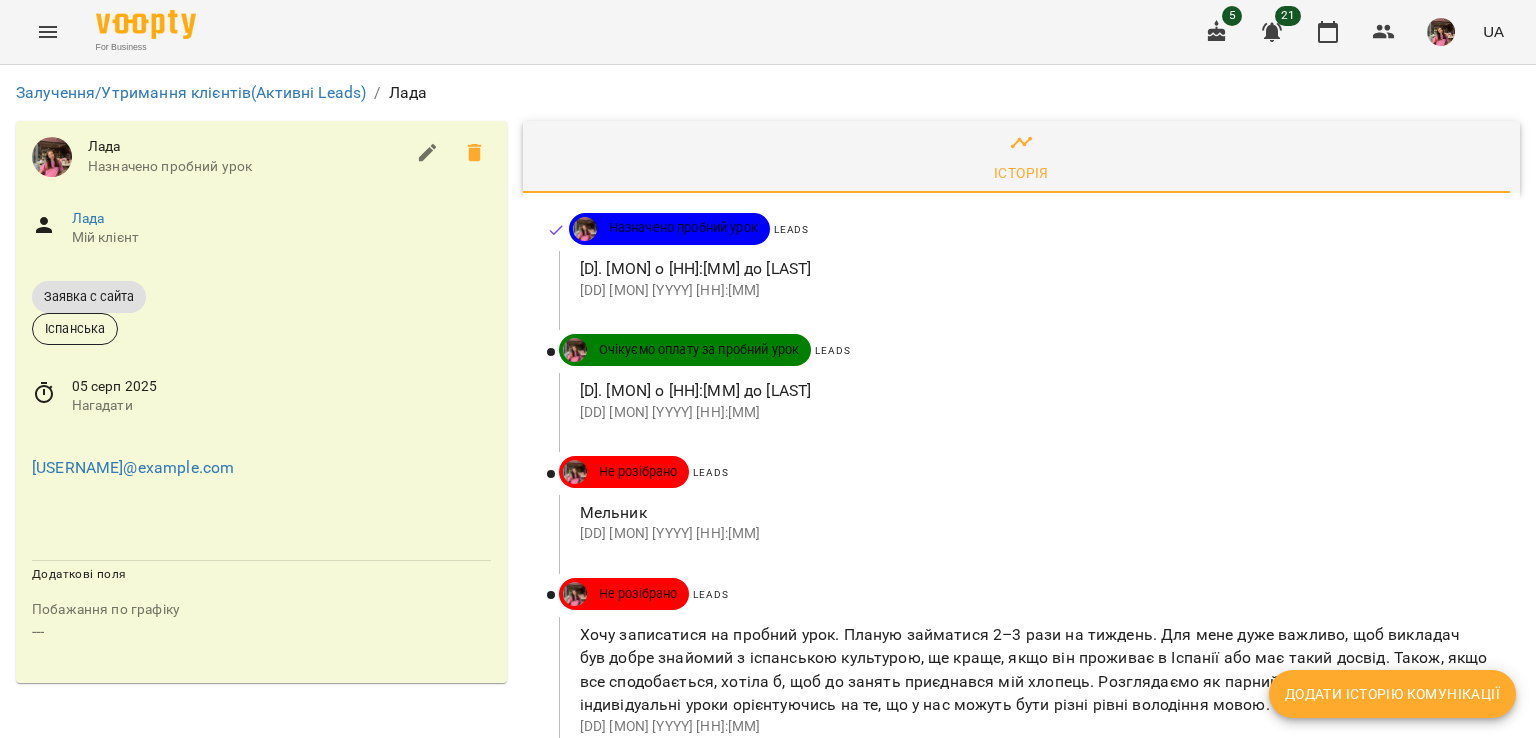 scroll, scrollTop: 0, scrollLeft: 0, axis: both 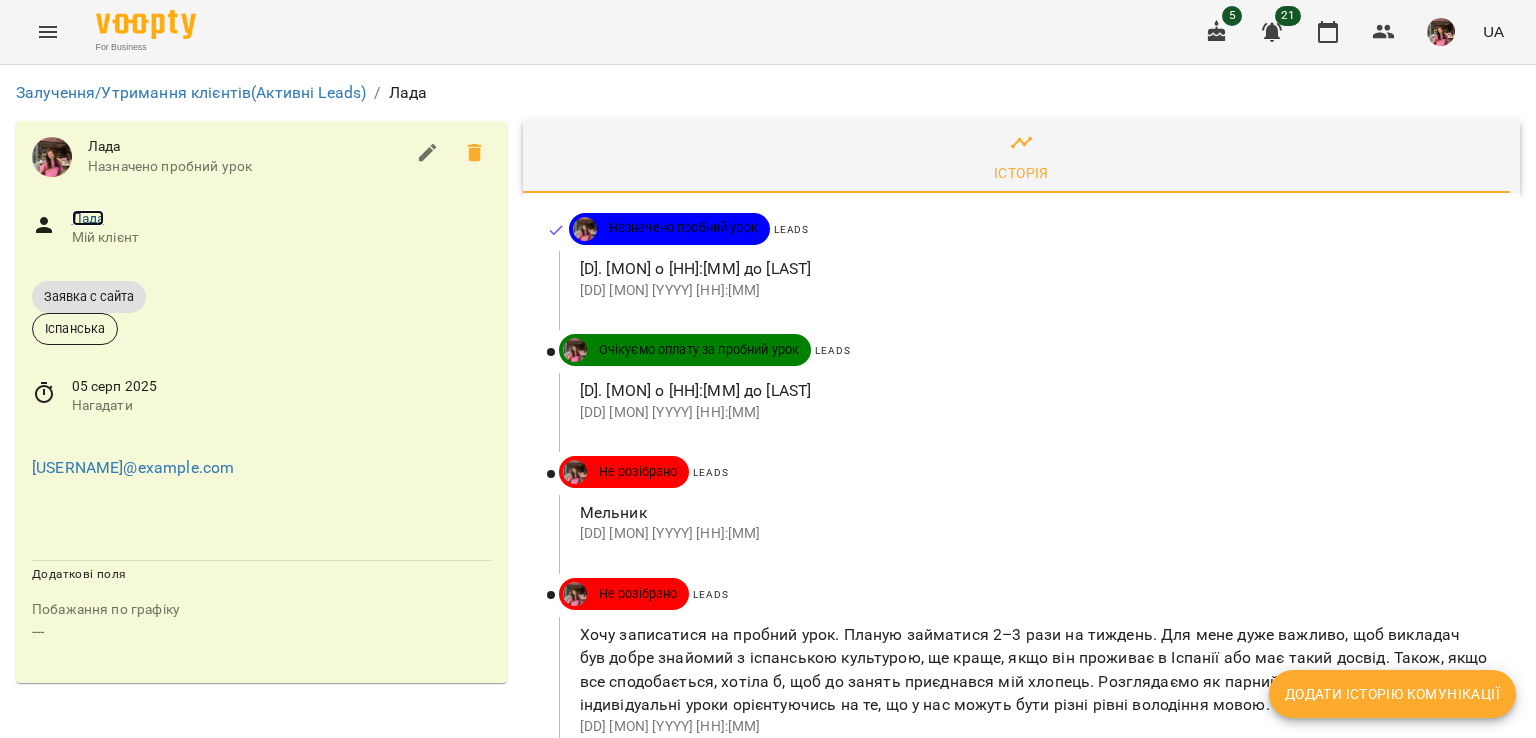 click on "Лада" at bounding box center [88, 218] 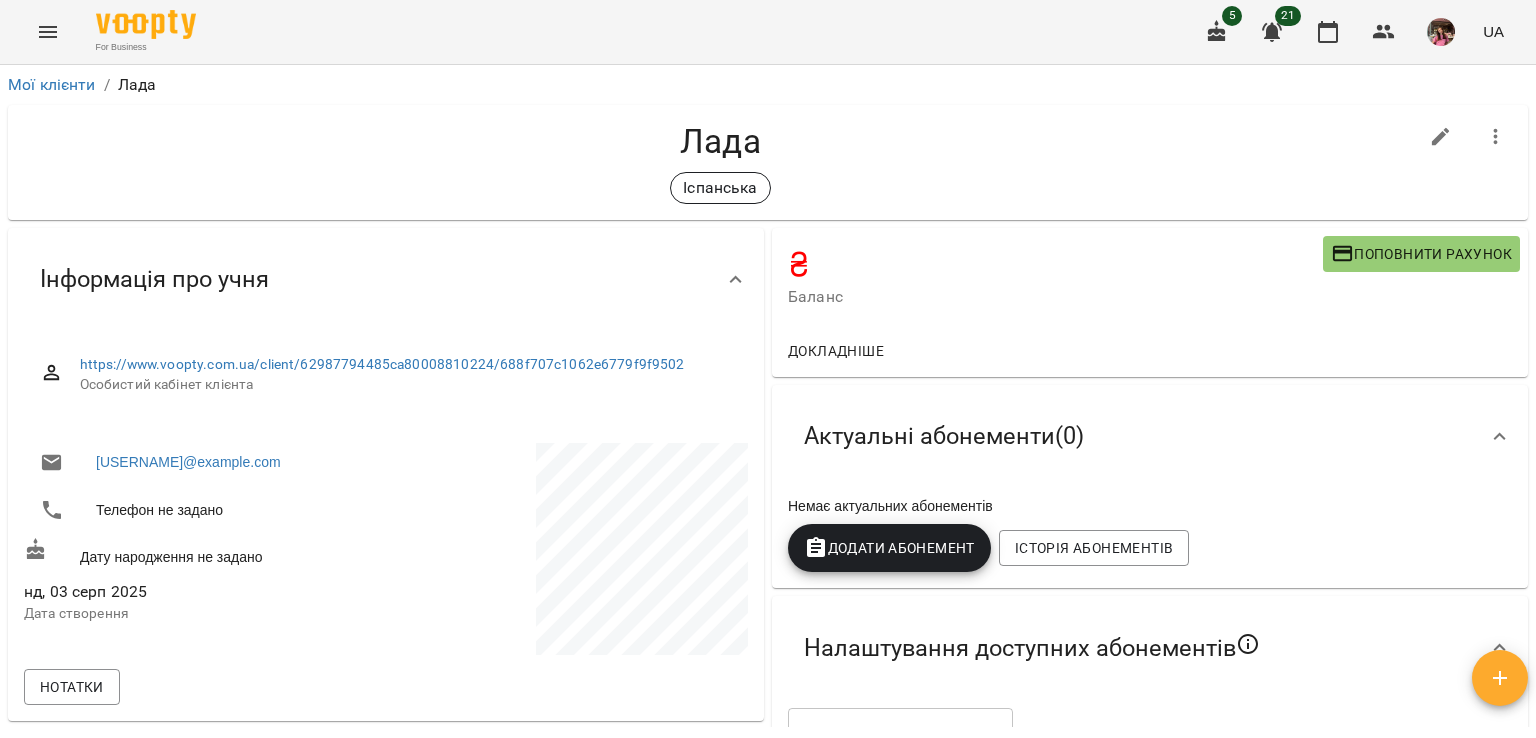 click 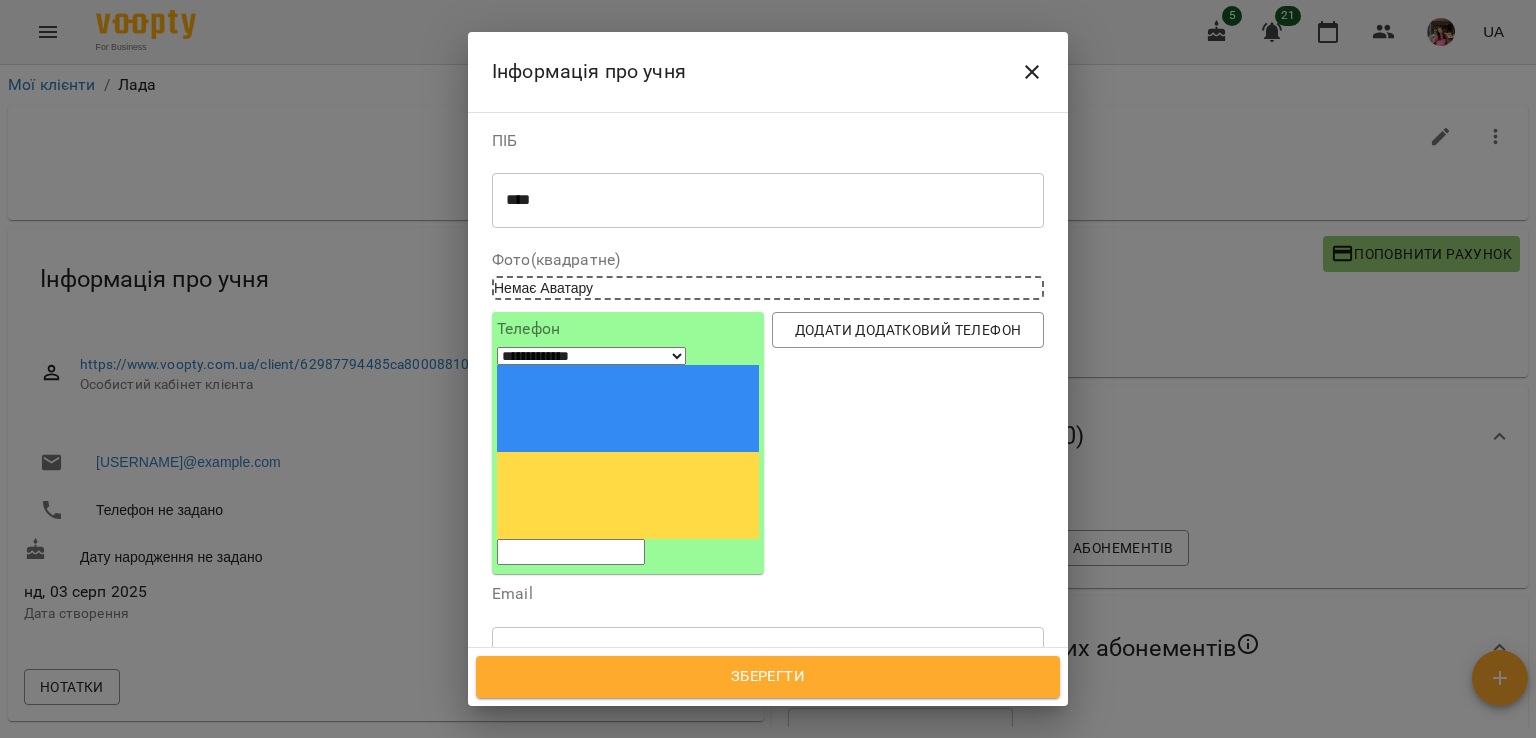 click on "Іспанська" at bounding box center [731, 748] 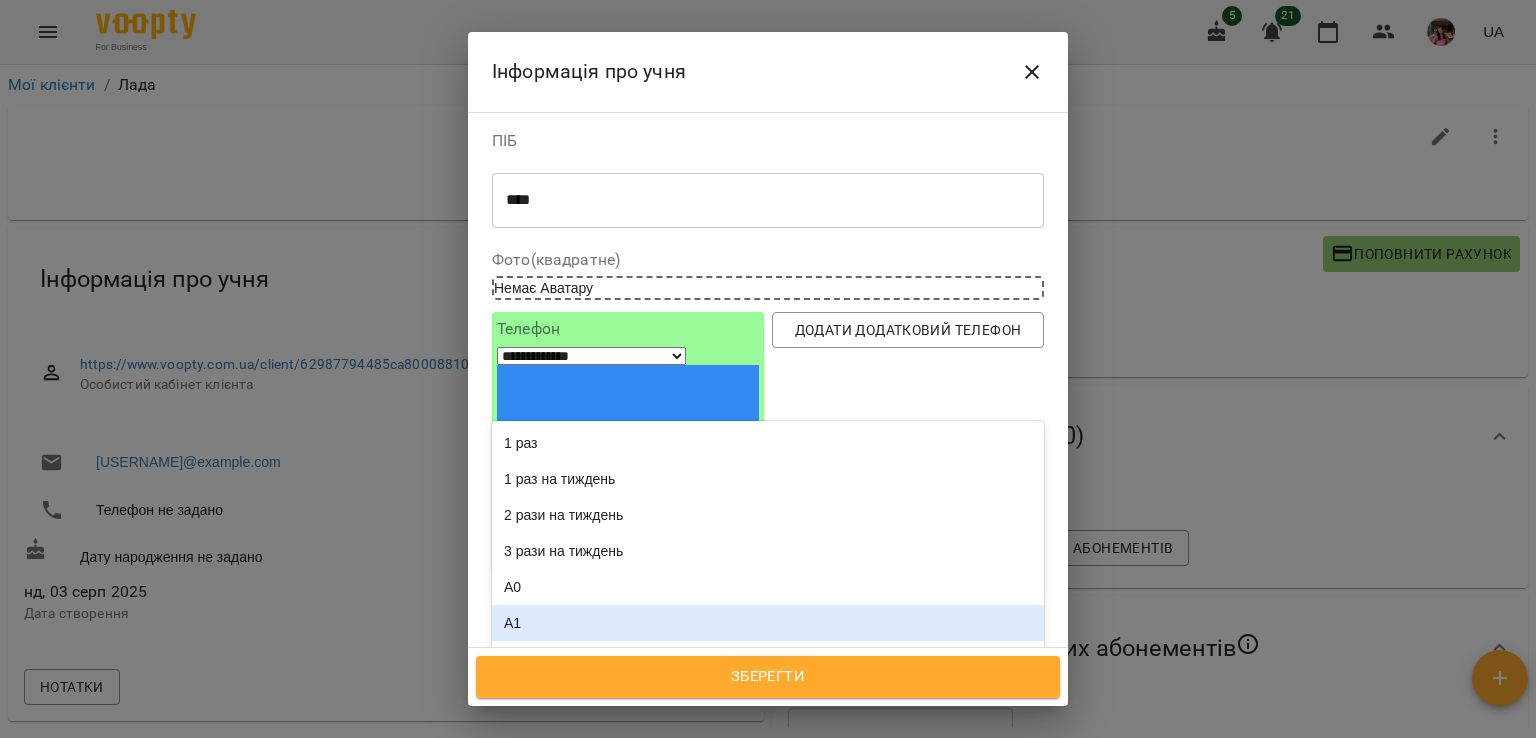 click on "A1" at bounding box center [768, 623] 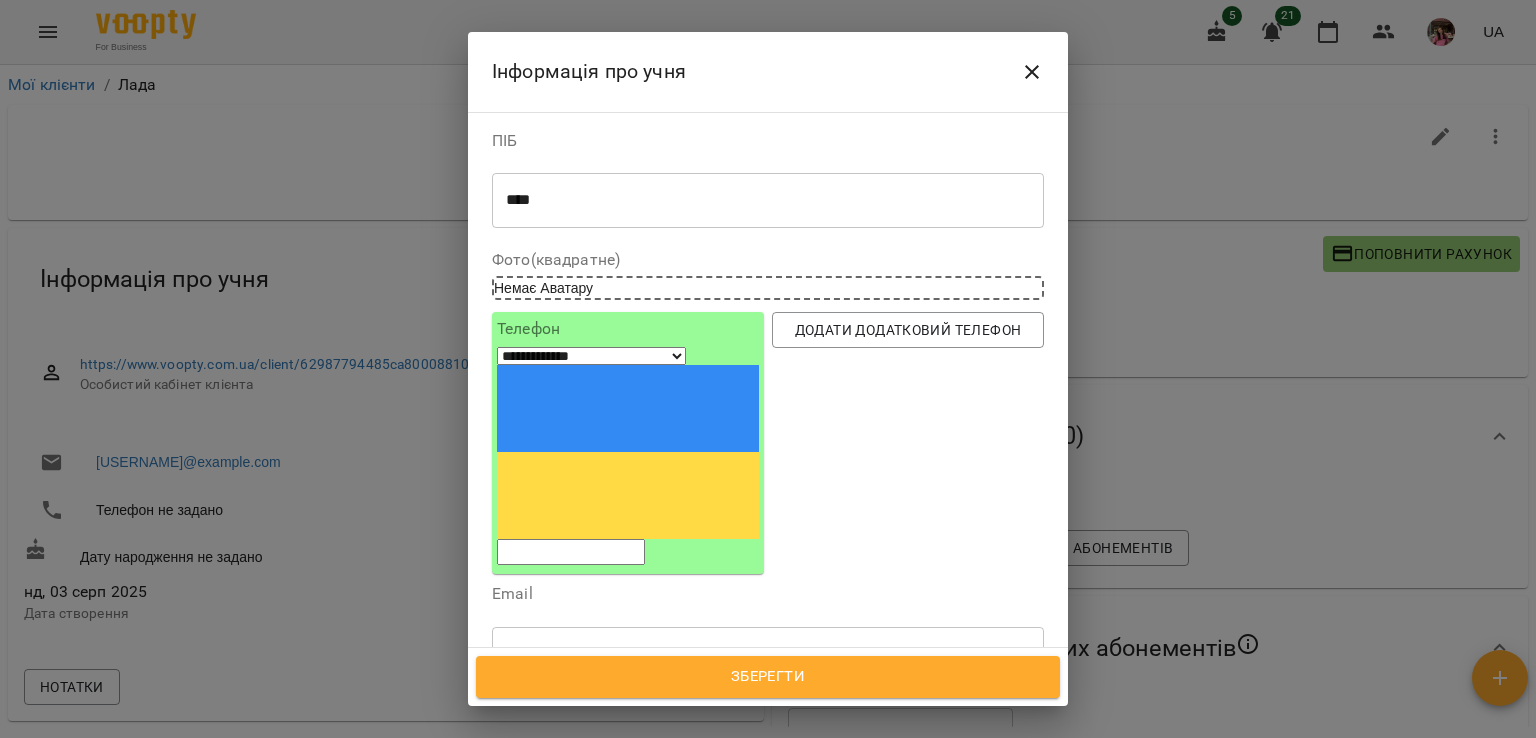 click on "Іспанська A1" at bounding box center [731, 748] 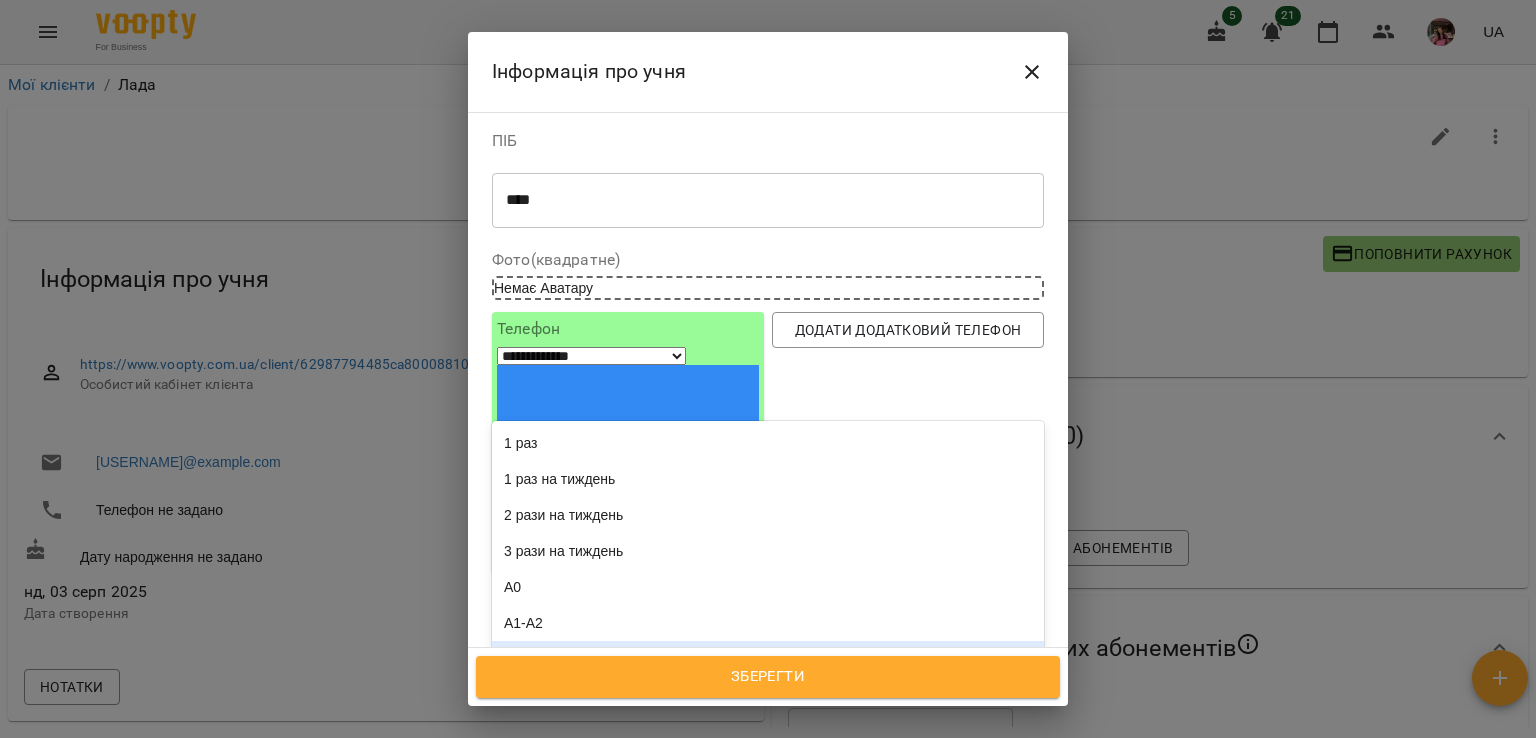 scroll, scrollTop: 366, scrollLeft: 0, axis: vertical 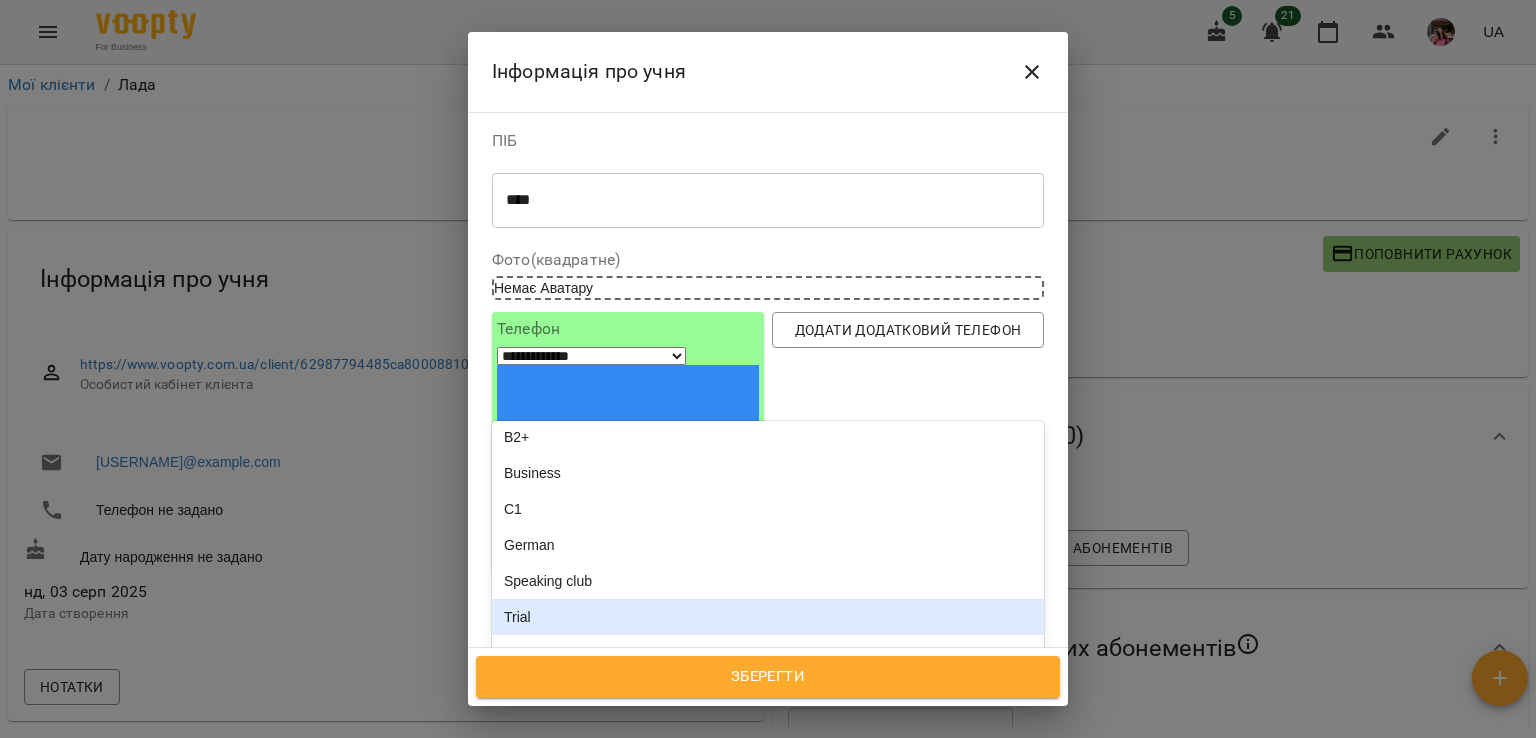 click on "Trial" at bounding box center [768, 617] 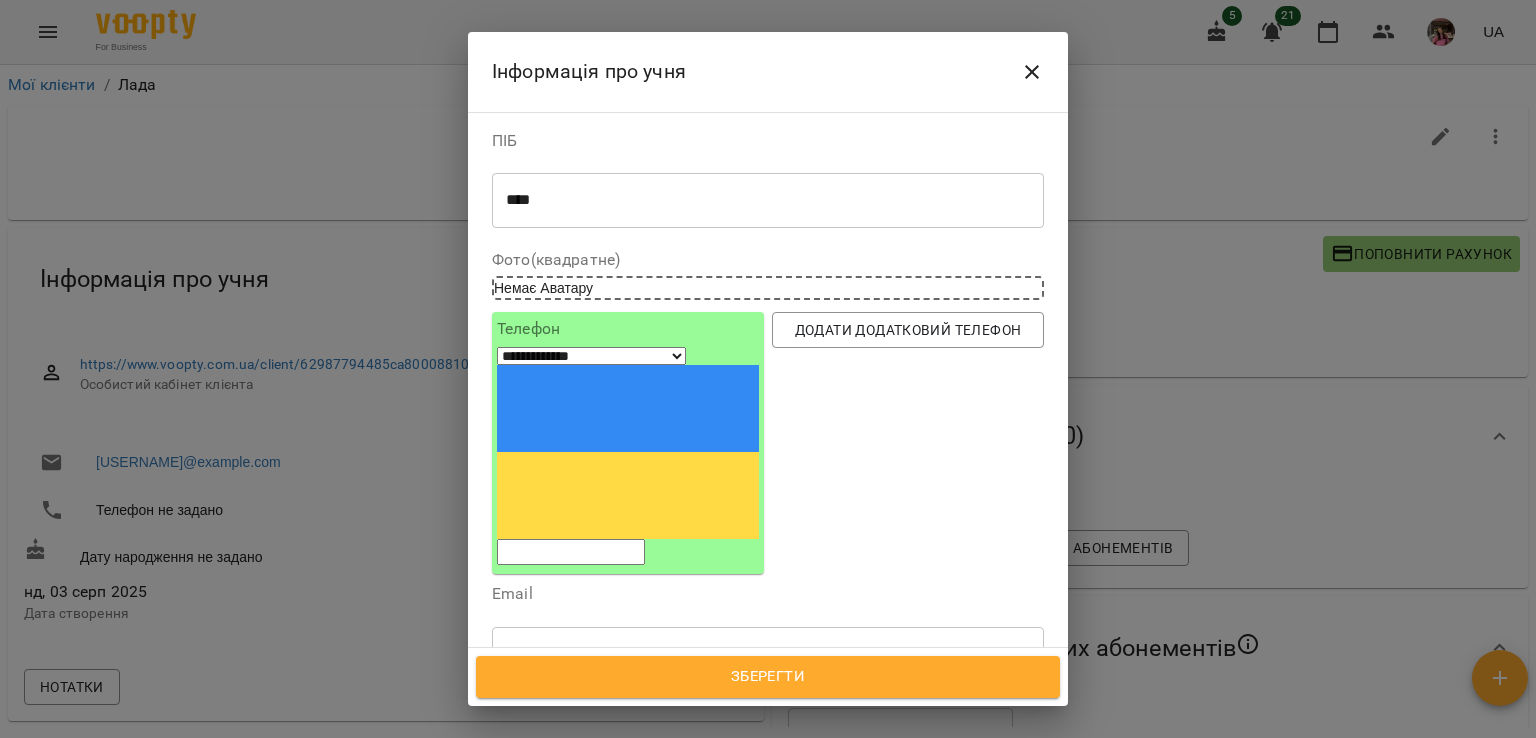 click on "Іспанська A1 Trial" at bounding box center [731, 748] 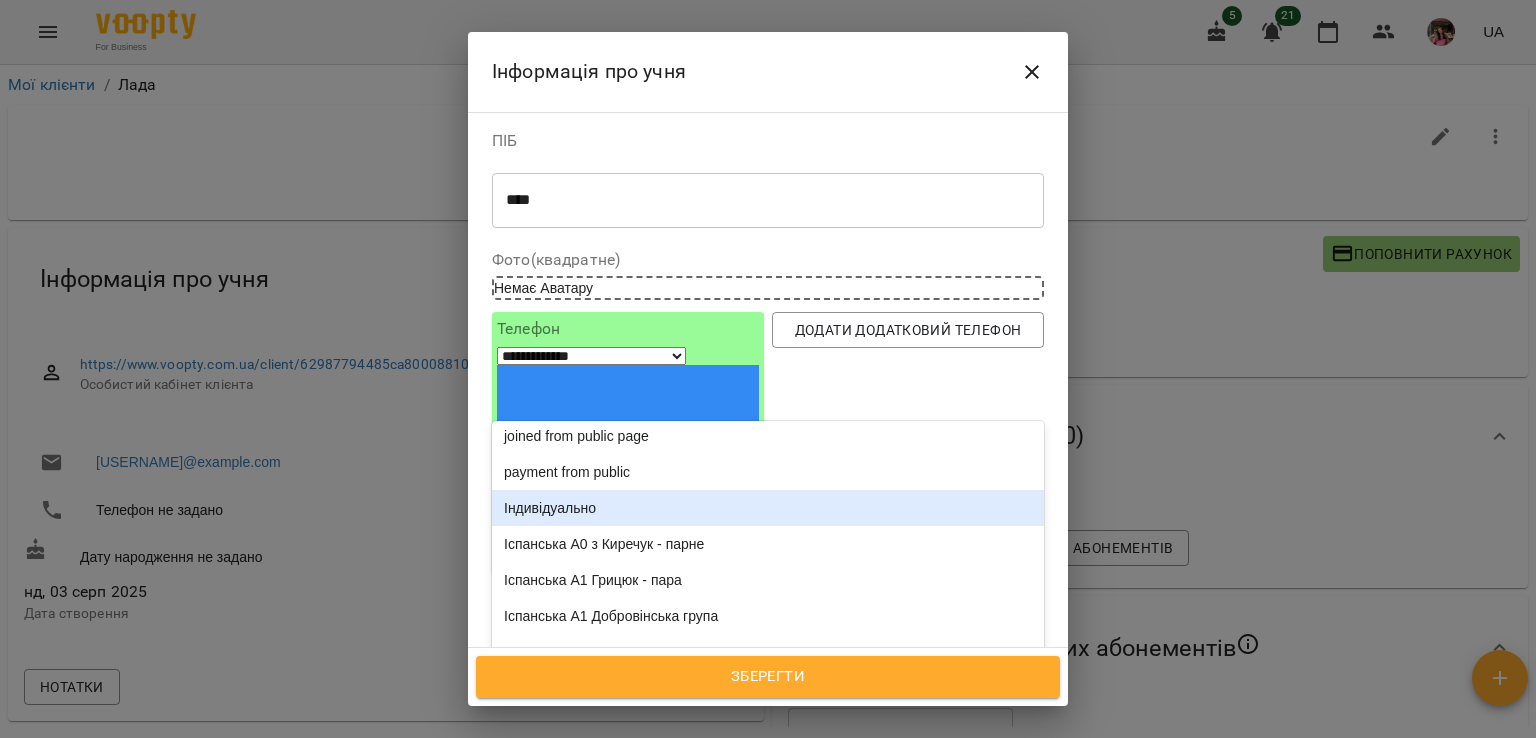 scroll, scrollTop: 548, scrollLeft: 0, axis: vertical 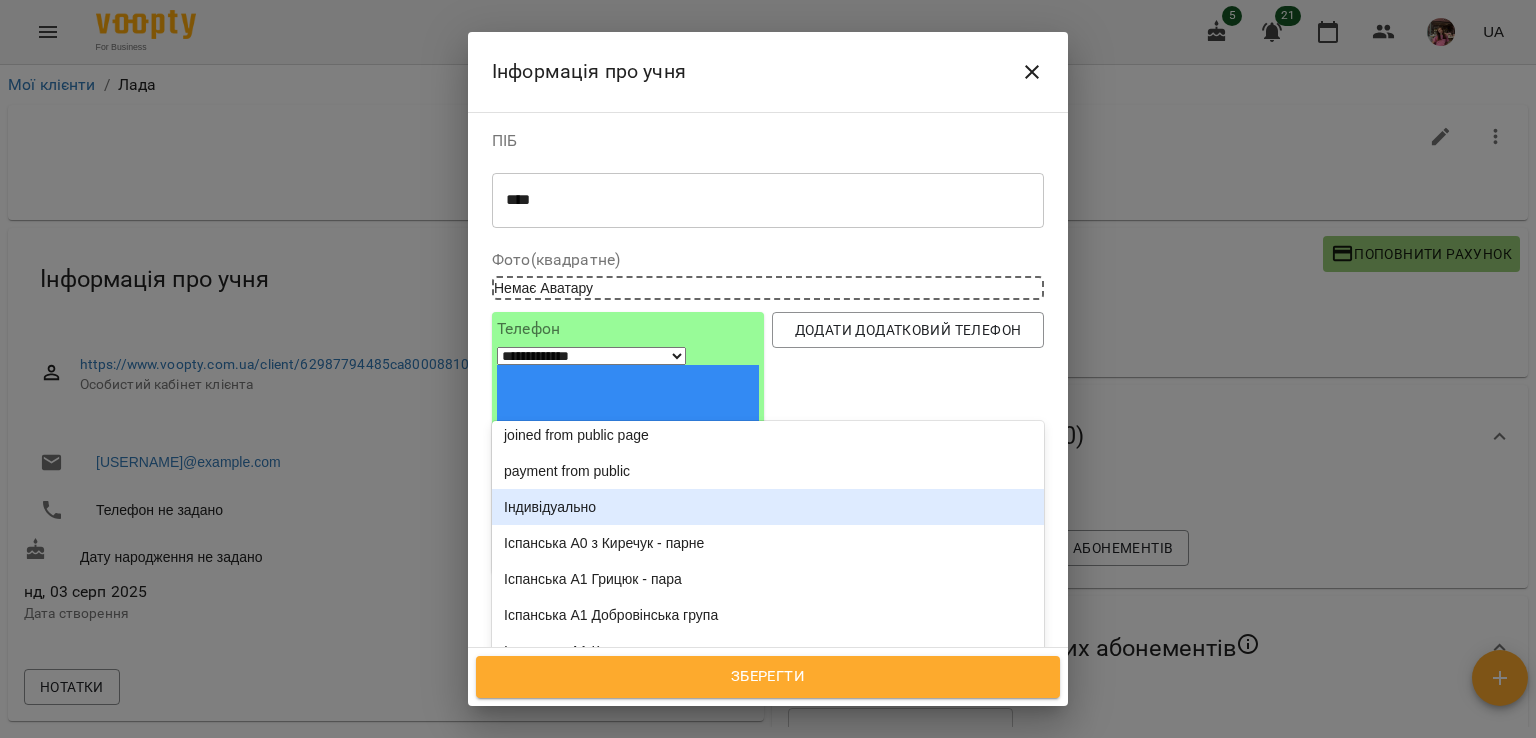 click on "Індивідуально" at bounding box center [768, 507] 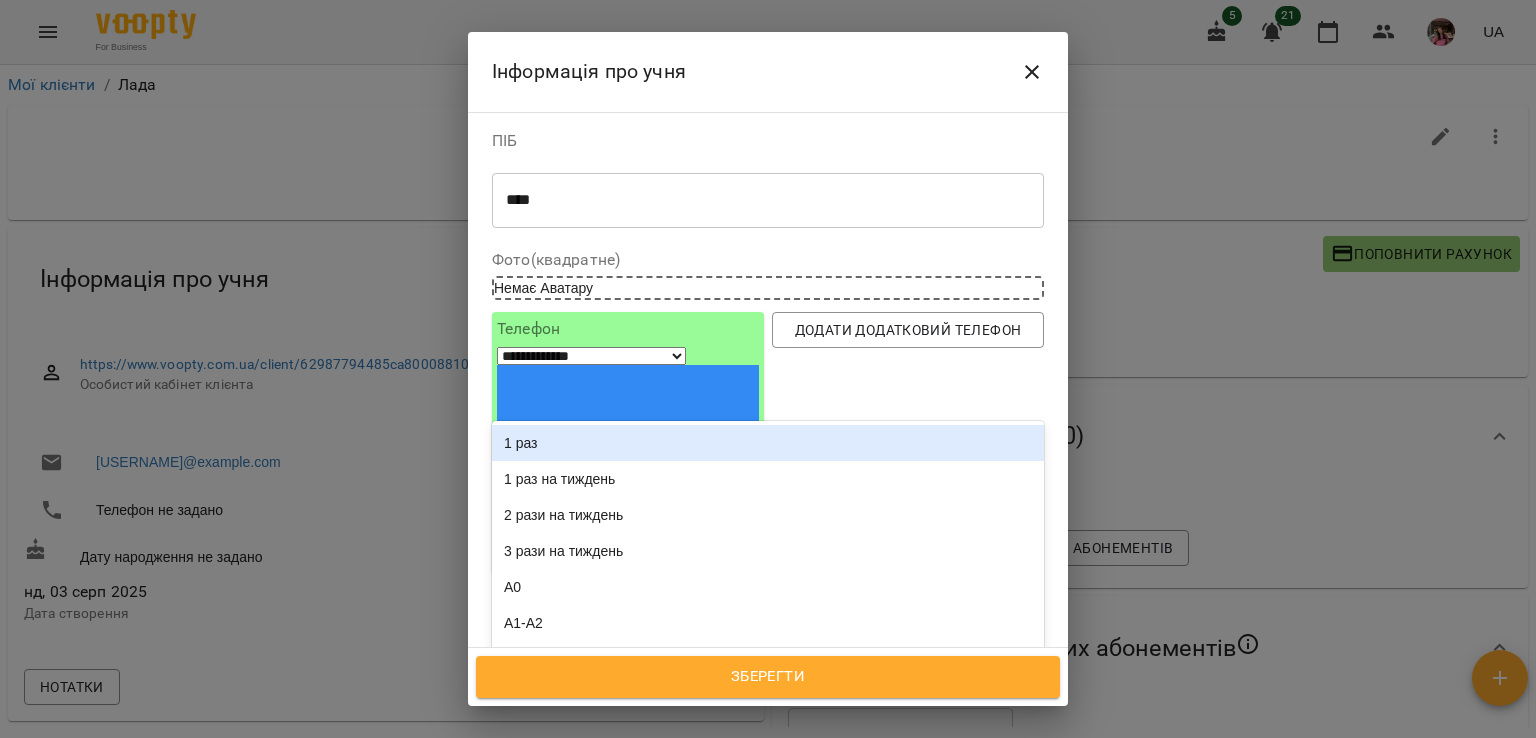 click on "Іспанська A1 Trial Індивідуально" at bounding box center (731, 748) 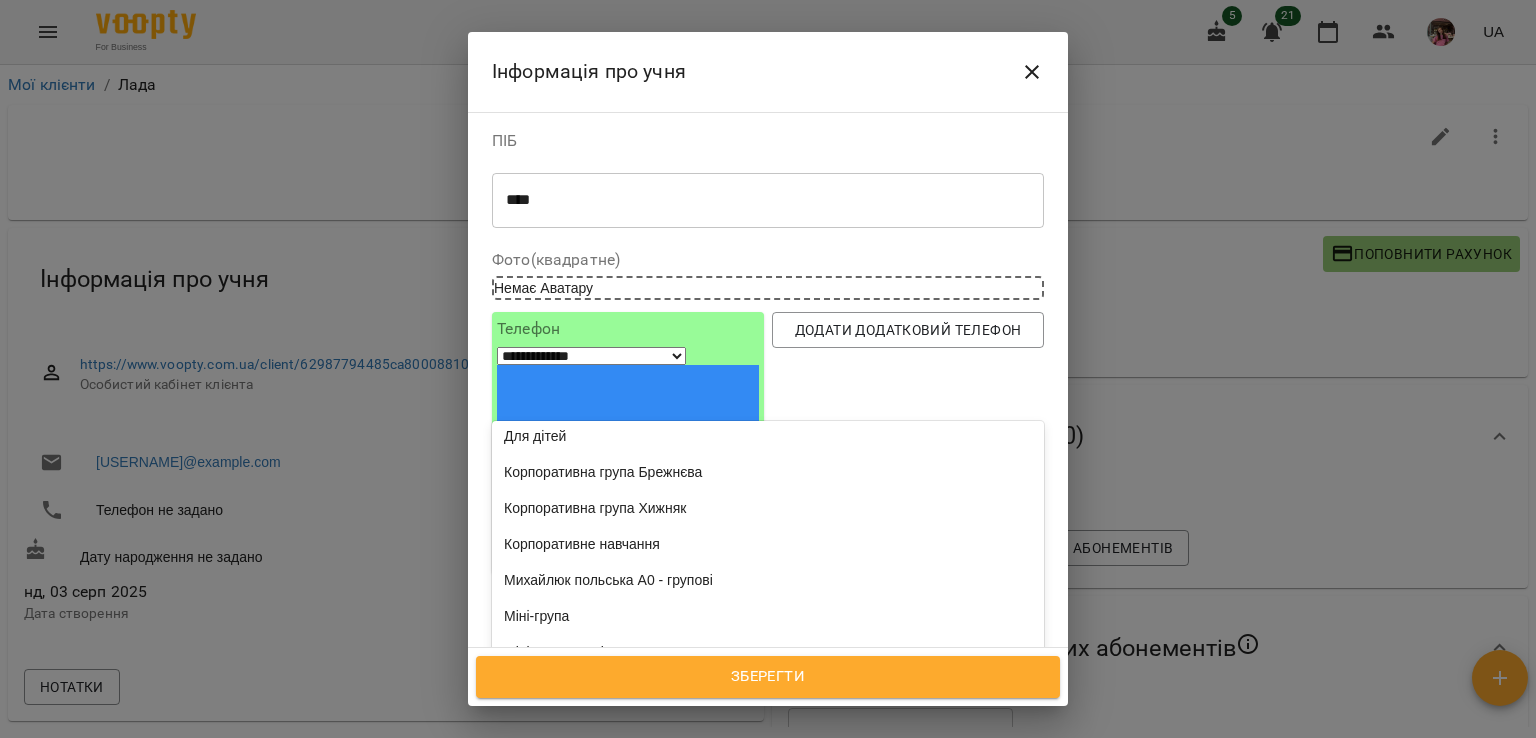 scroll, scrollTop: 3176, scrollLeft: 0, axis: vertical 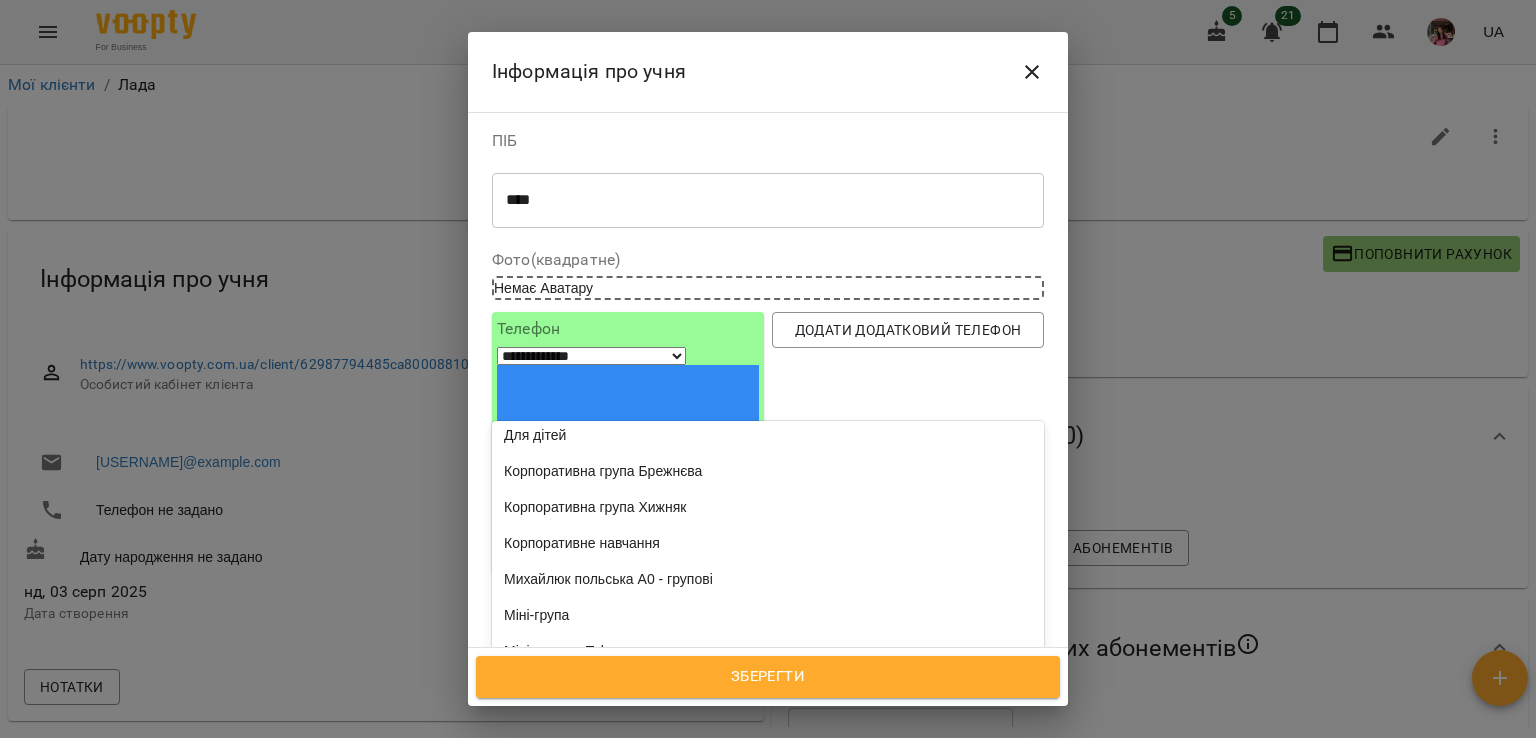 click on "Гнучкий графік" at bounding box center (768, 399) 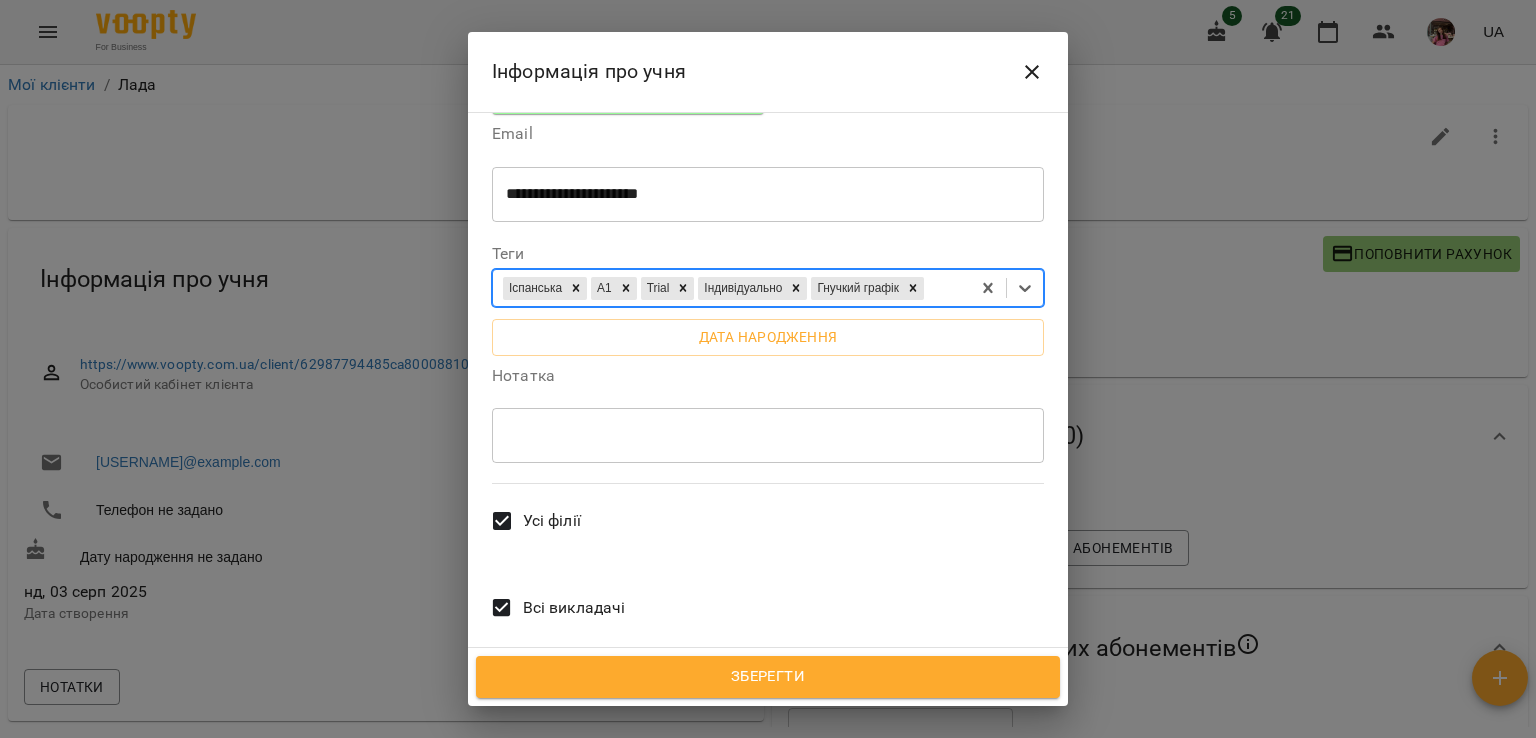 scroll, scrollTop: 500, scrollLeft: 0, axis: vertical 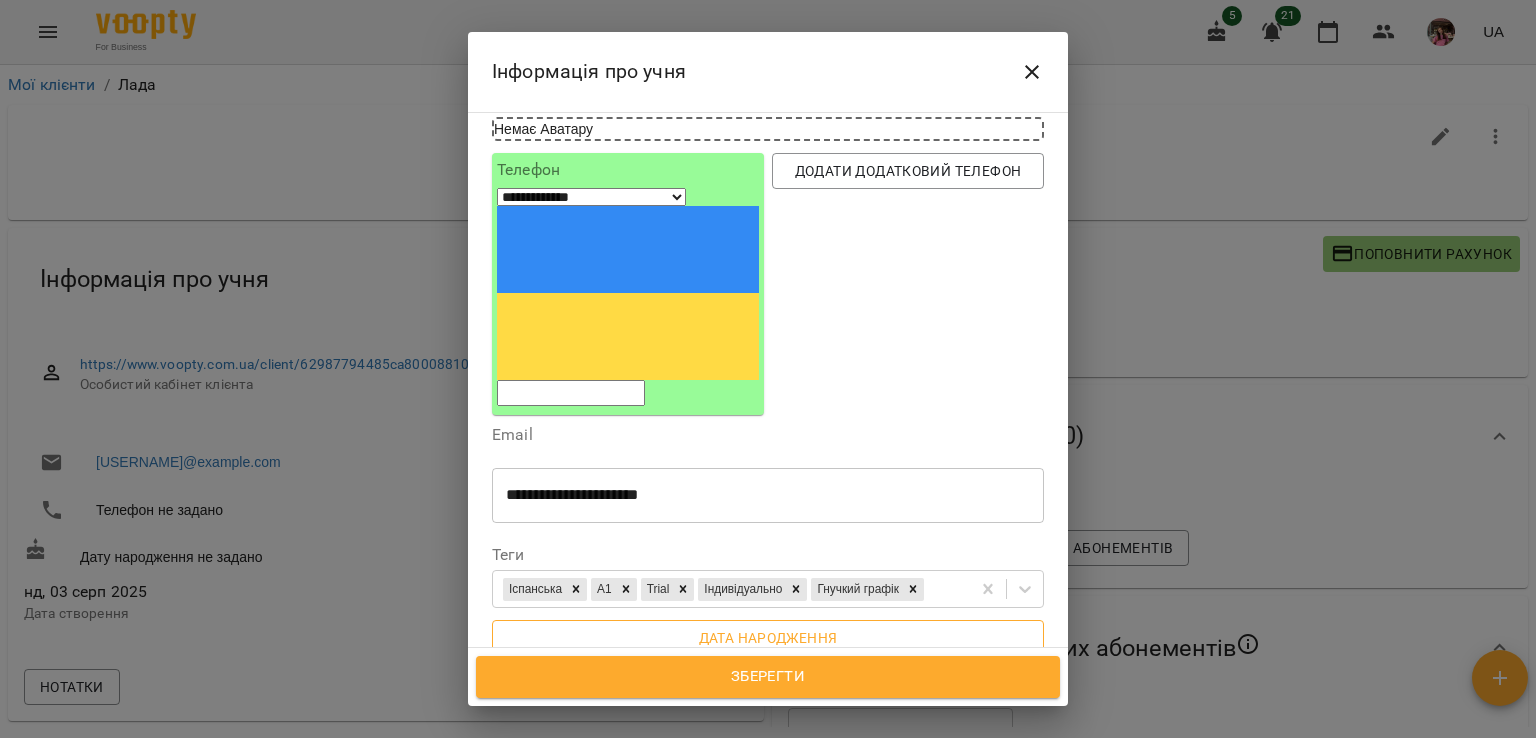 click on "Дата народження" at bounding box center [768, 638] 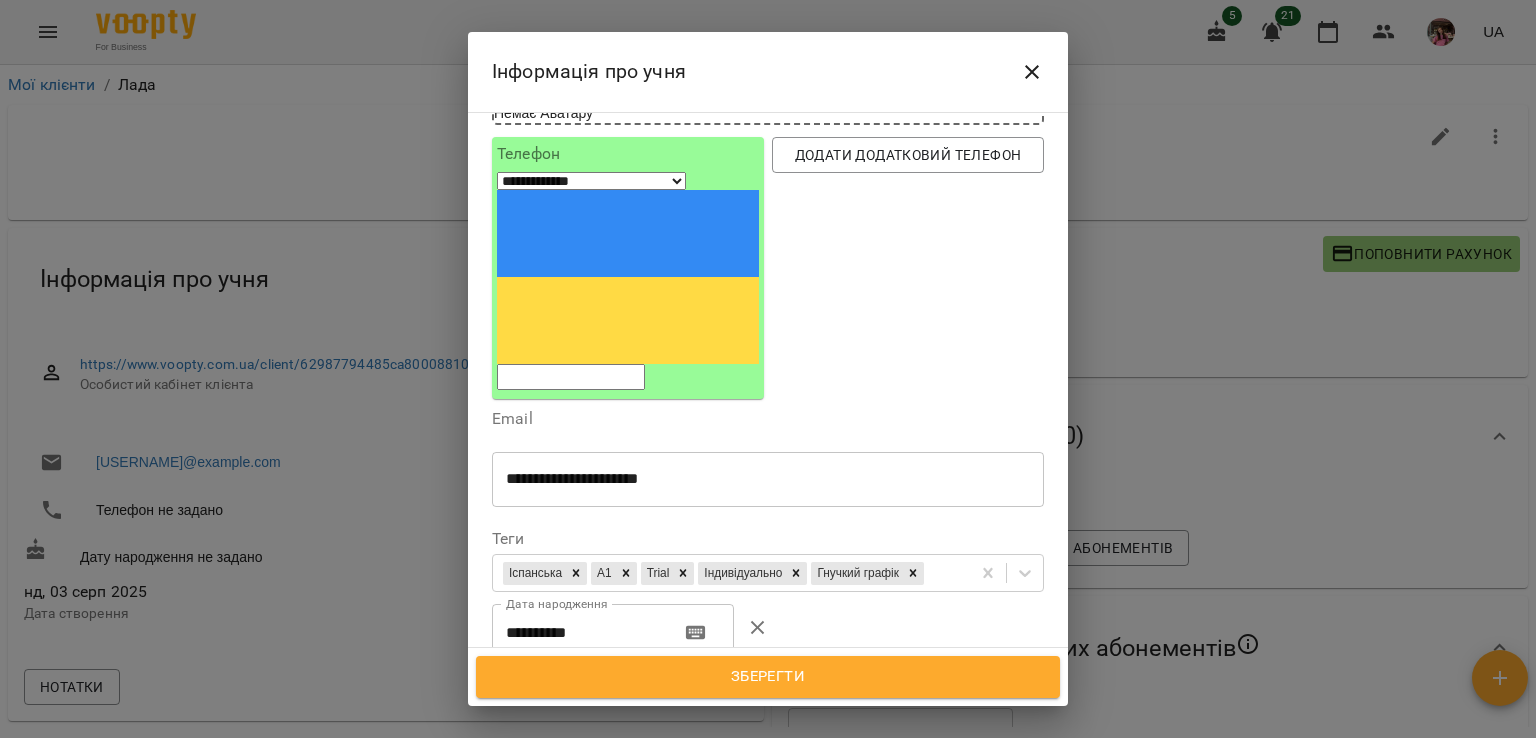 scroll, scrollTop: 174, scrollLeft: 0, axis: vertical 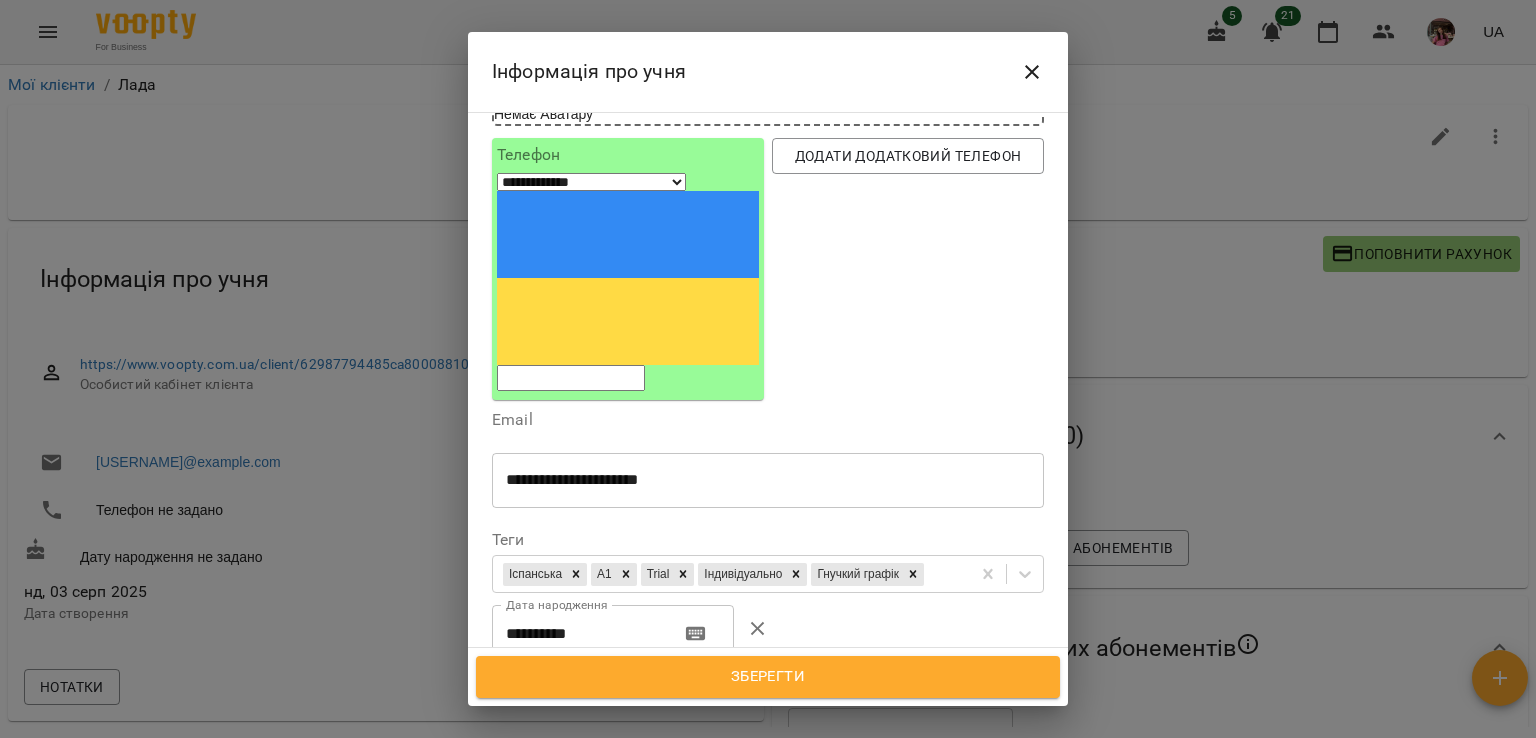 click on "**********" at bounding box center (578, 633) 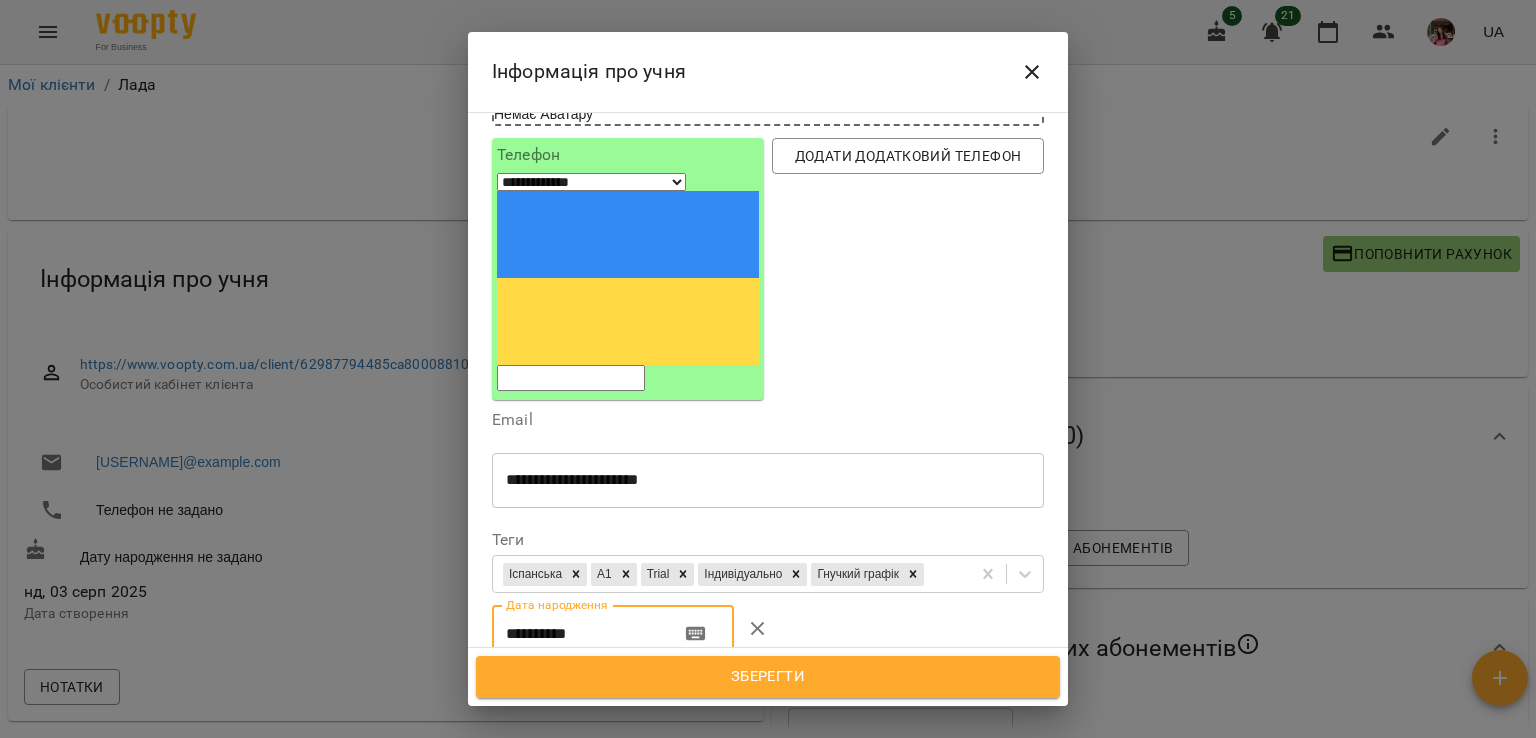type on "**********" 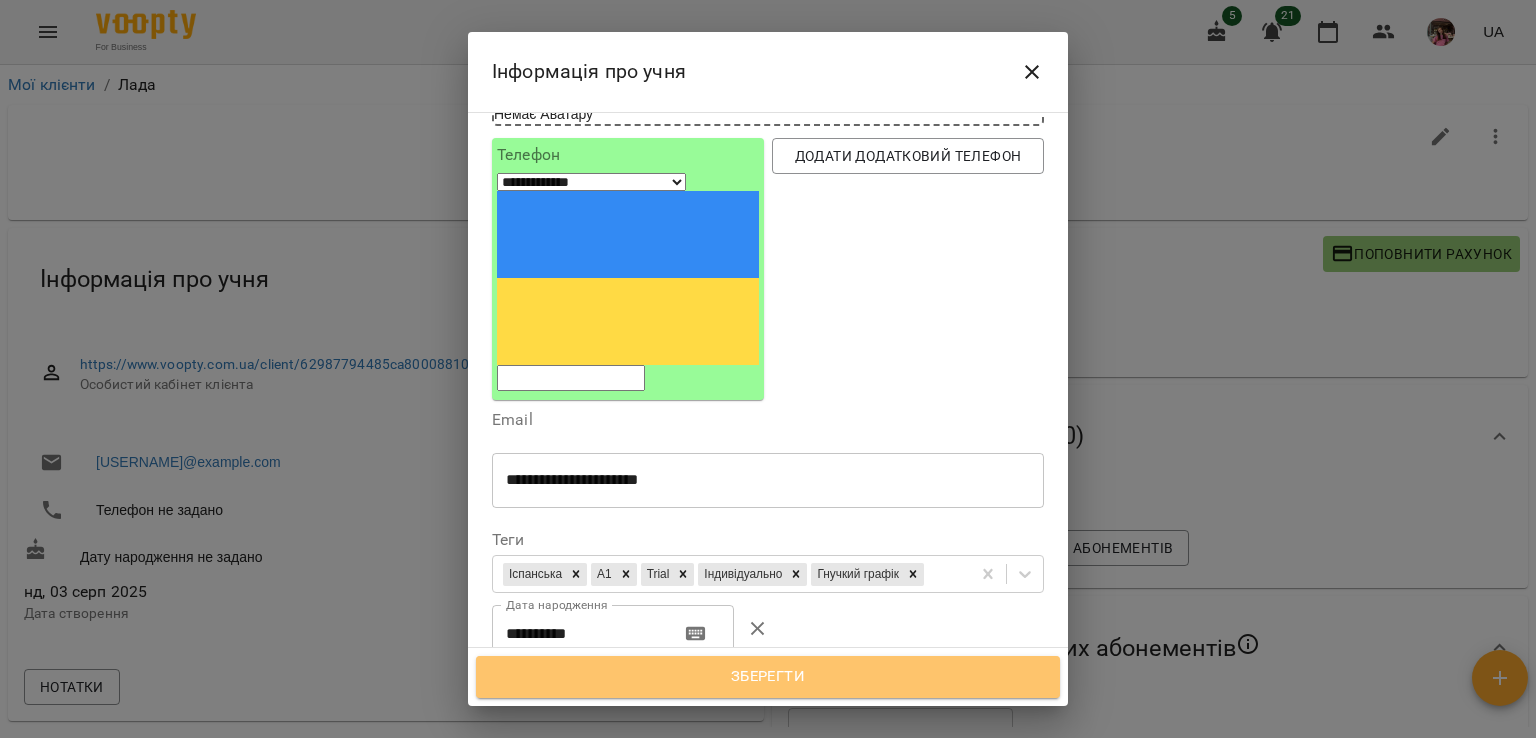 click on "Зберегти" at bounding box center [768, 677] 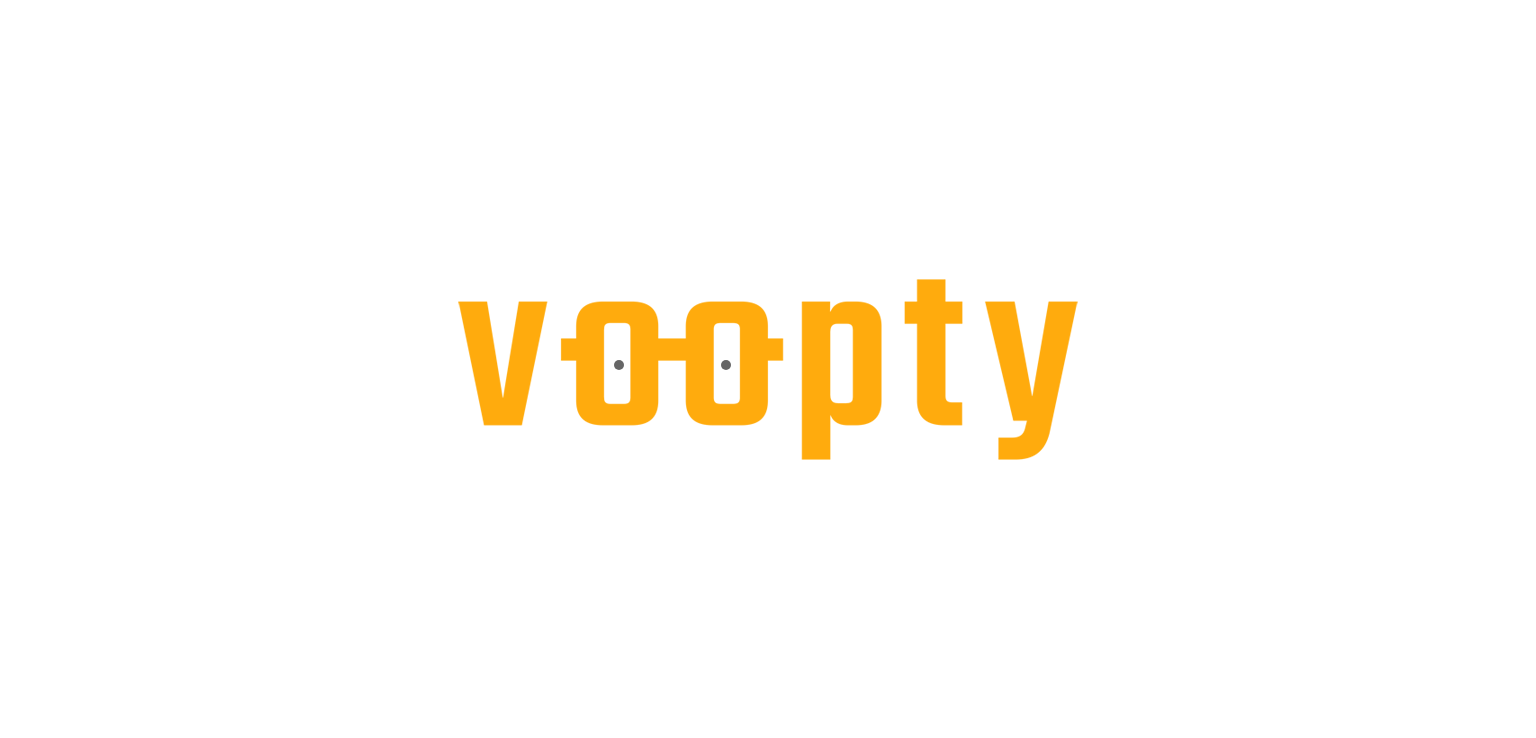 scroll, scrollTop: 0, scrollLeft: 0, axis: both 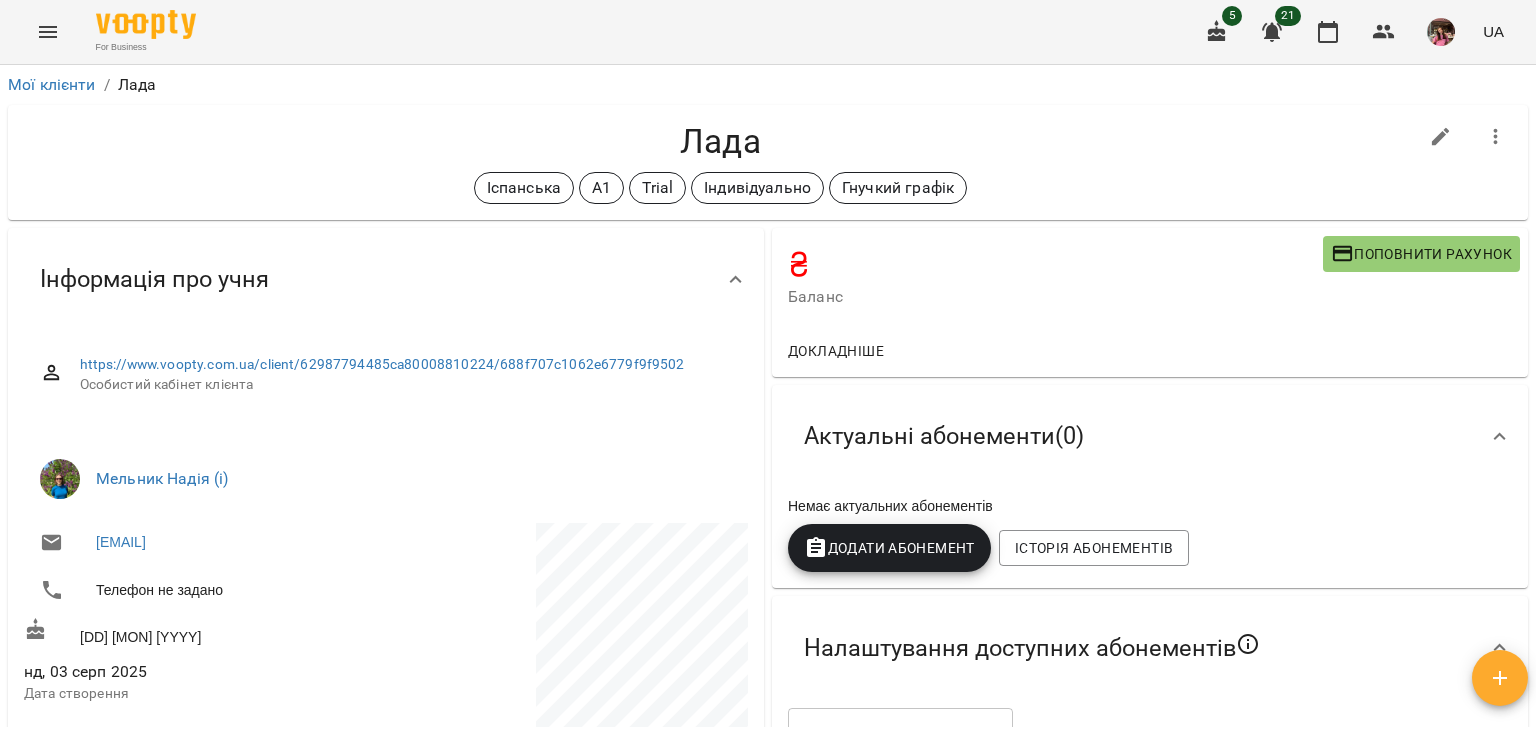 click 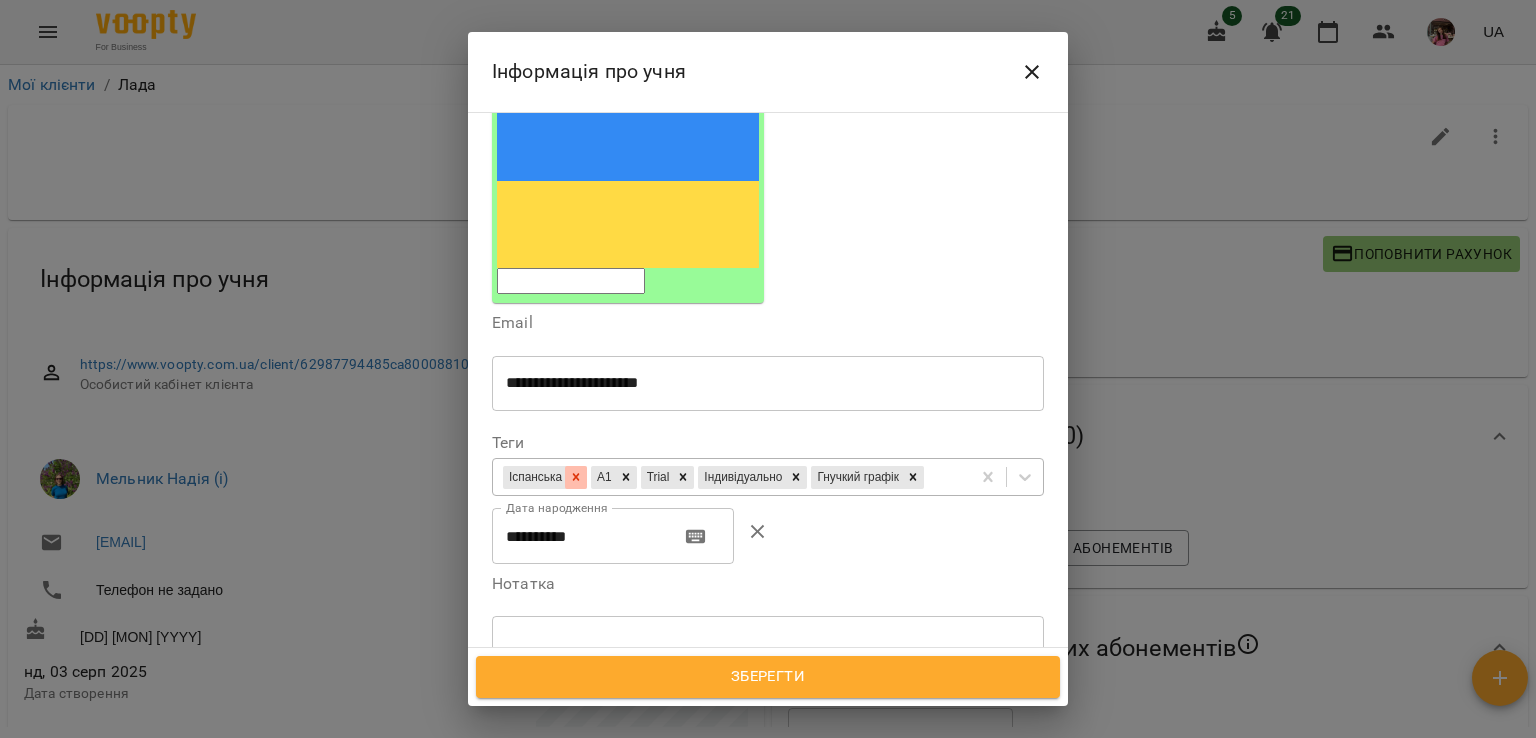 scroll, scrollTop: 272, scrollLeft: 0, axis: vertical 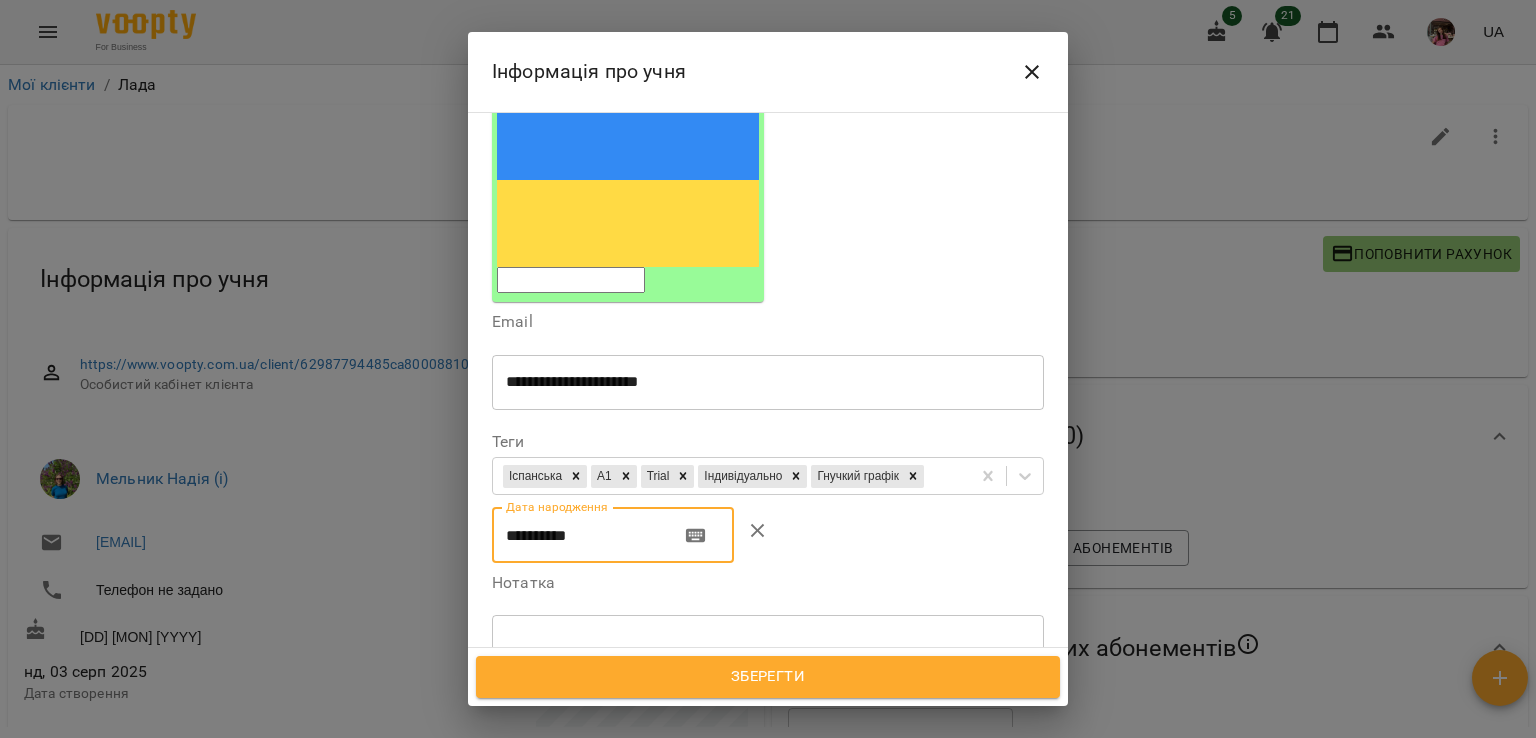 click on "**********" at bounding box center (578, 535) 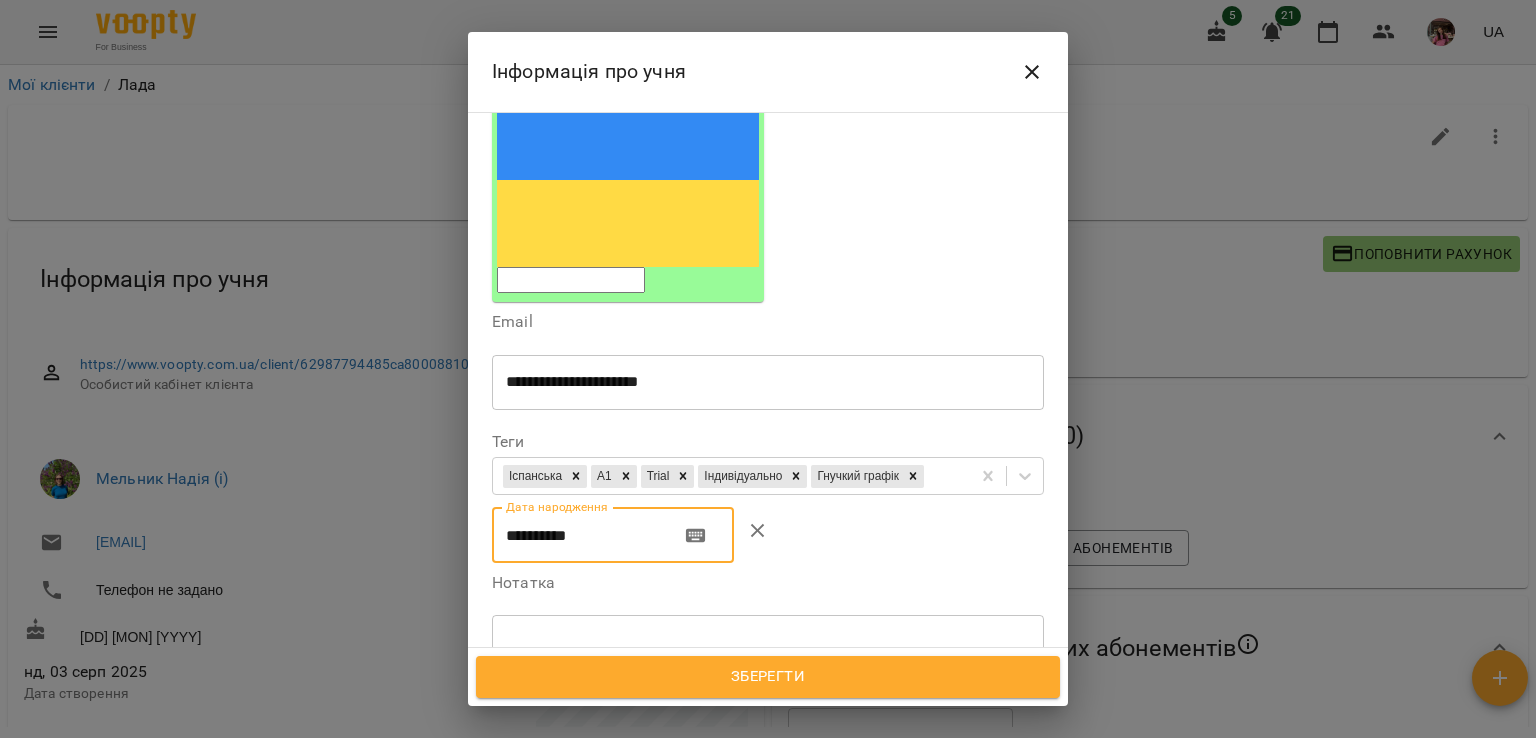type on "**********" 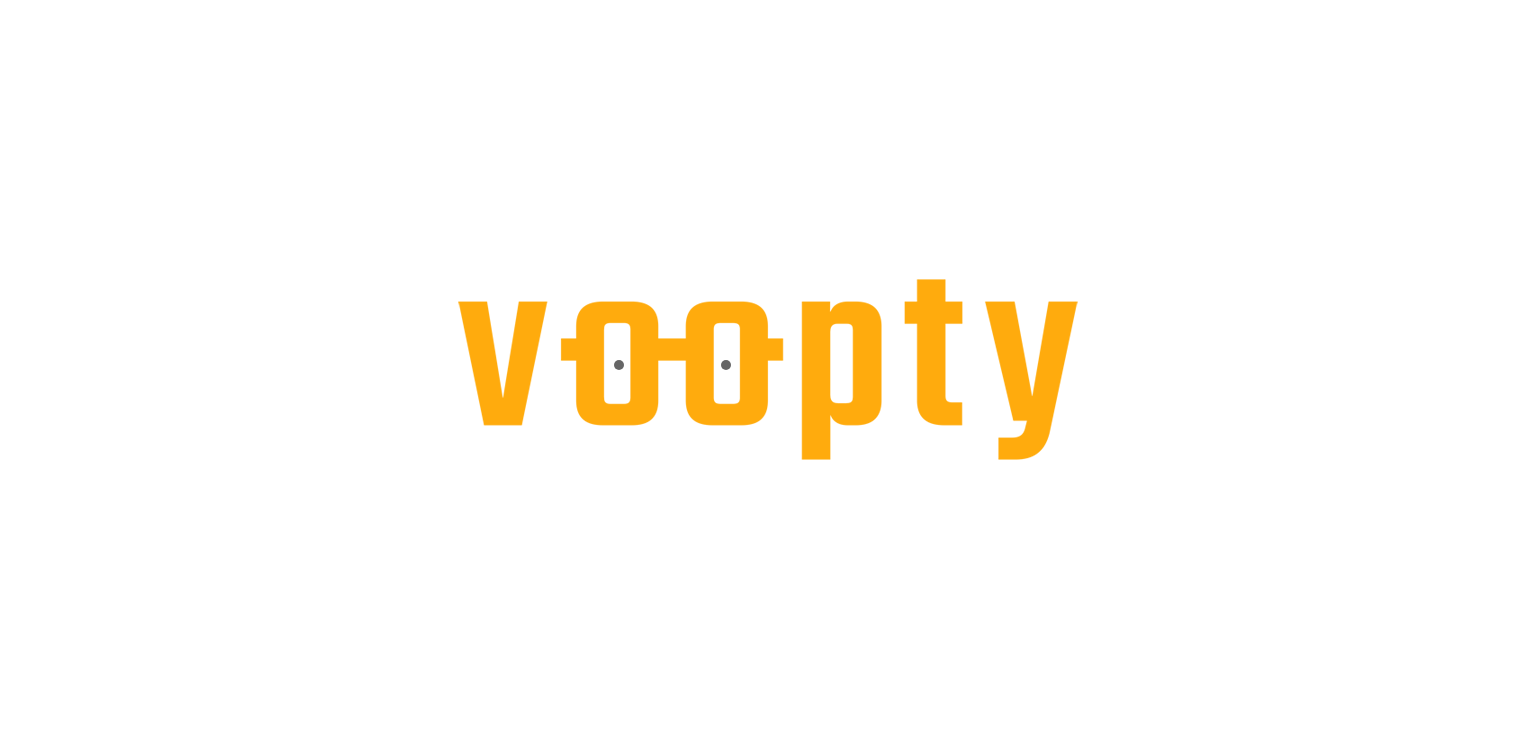 scroll, scrollTop: 0, scrollLeft: 0, axis: both 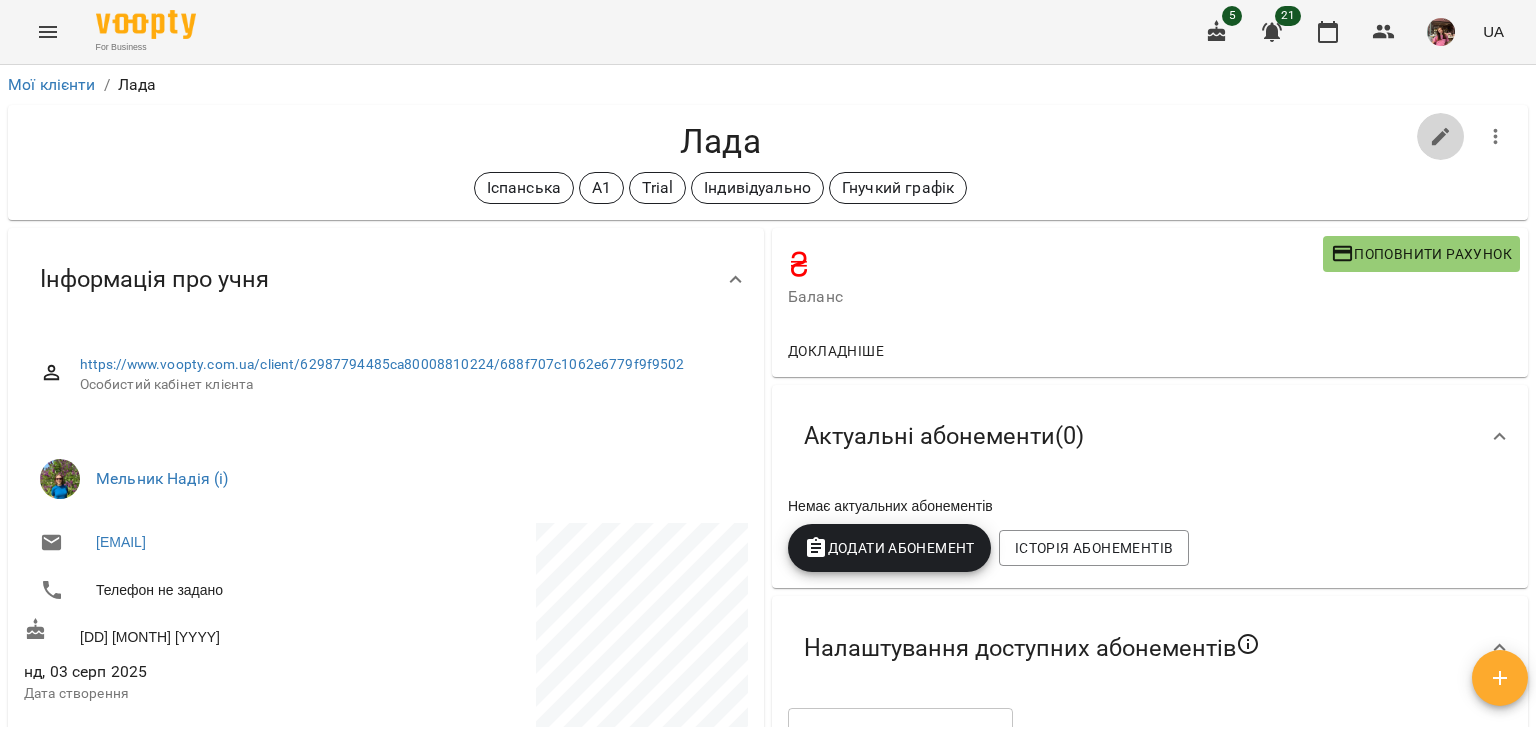 click 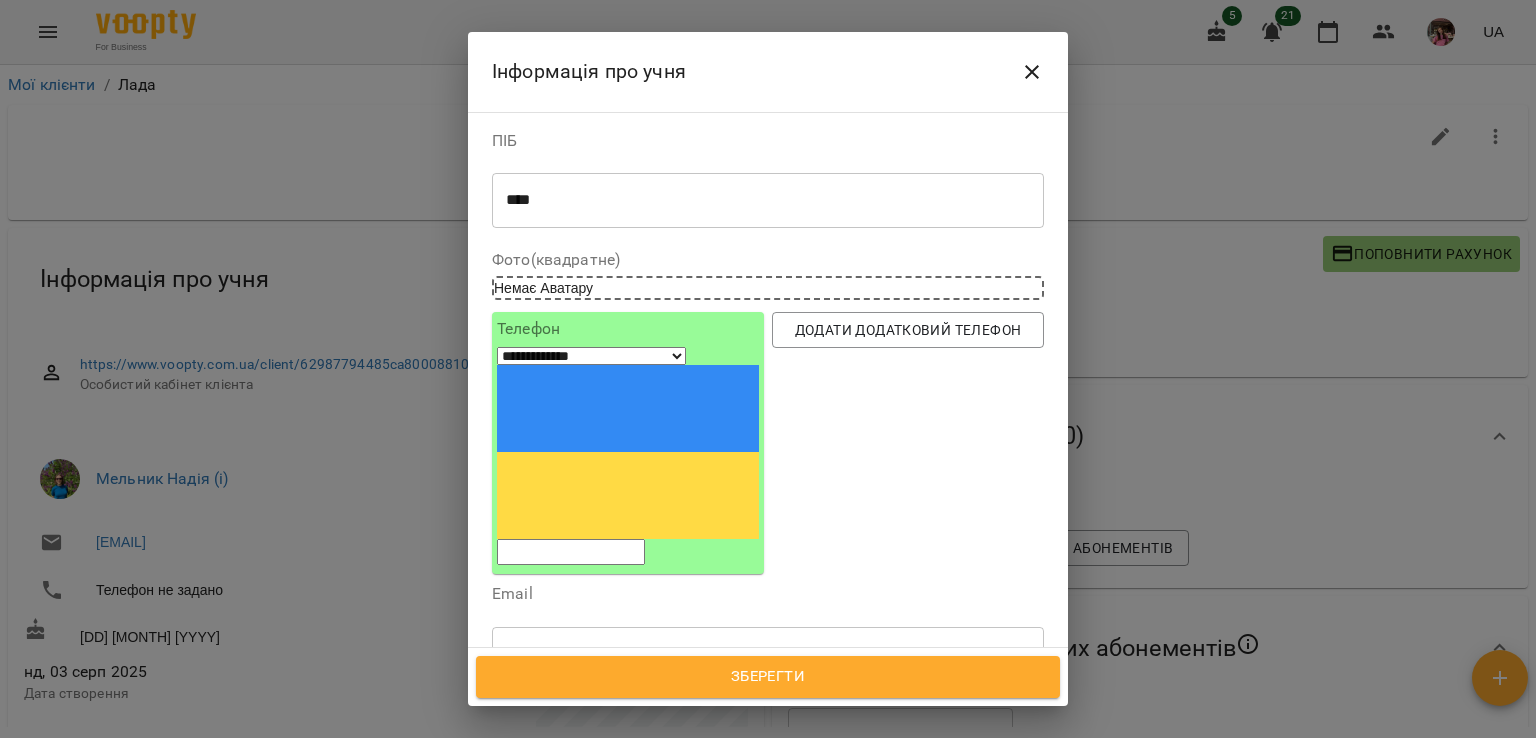 drag, startPoint x: 714, startPoint y: 213, endPoint x: 504, endPoint y: 181, distance: 212.4241 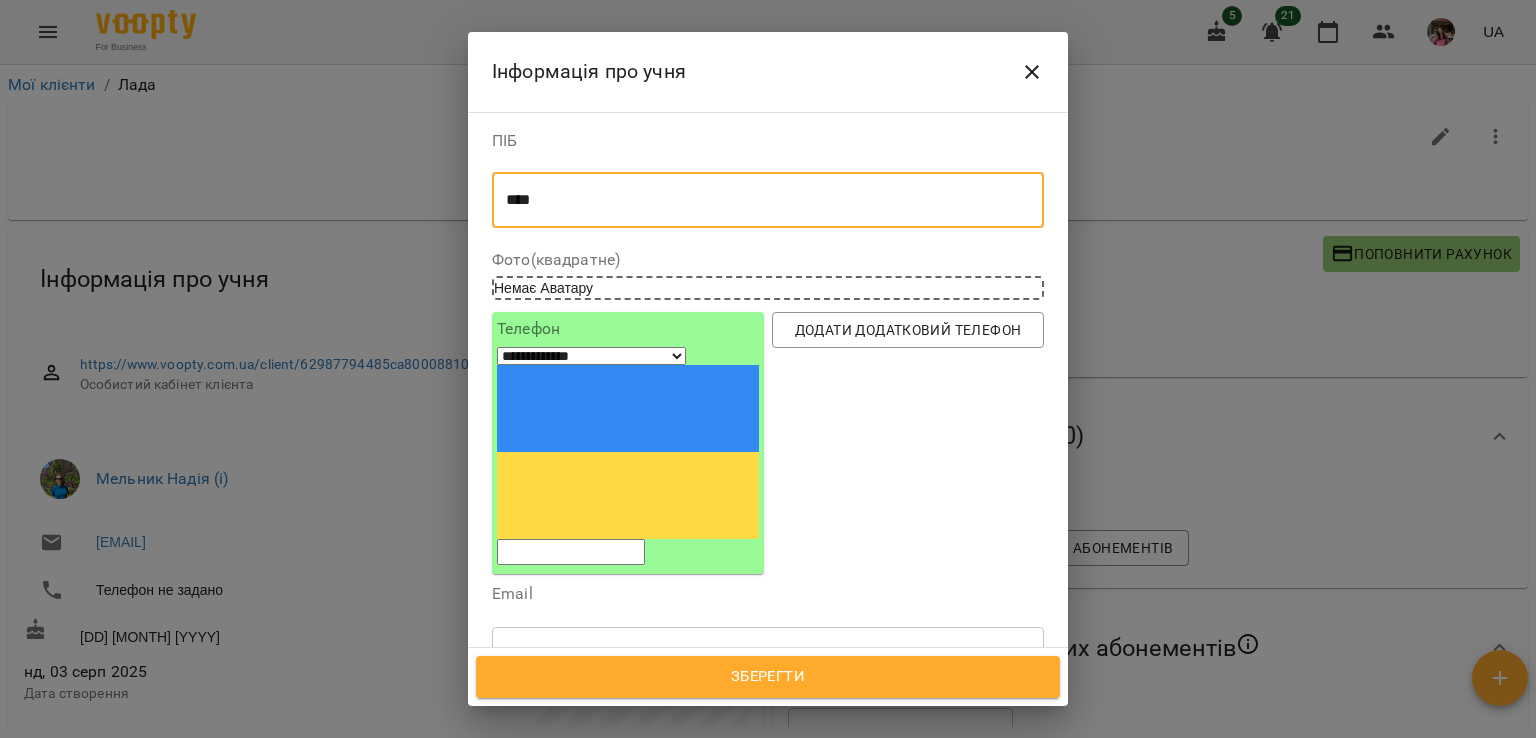 drag, startPoint x: 564, startPoint y: 197, endPoint x: 492, endPoint y: 185, distance: 72.99315 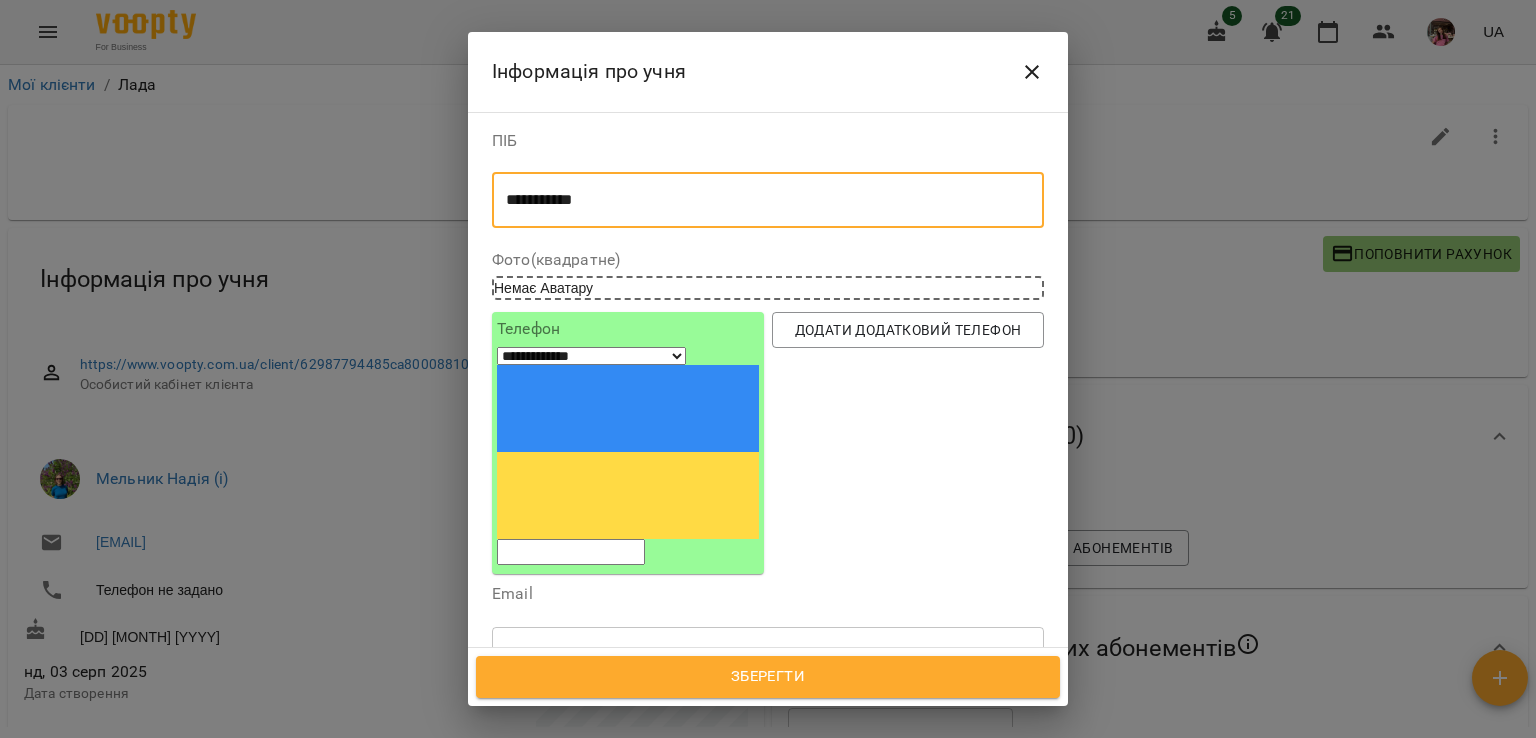 type on "**********" 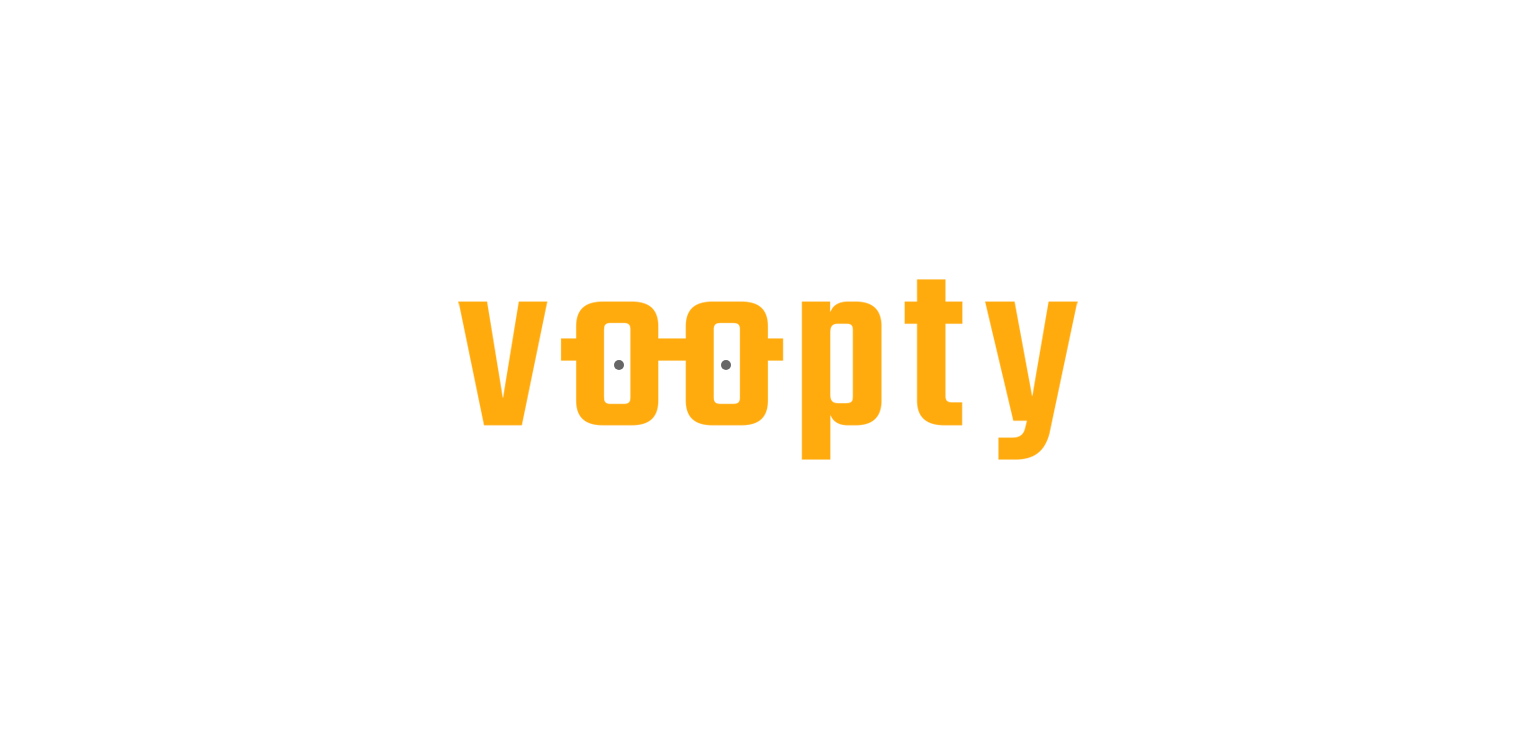 scroll, scrollTop: 0, scrollLeft: 0, axis: both 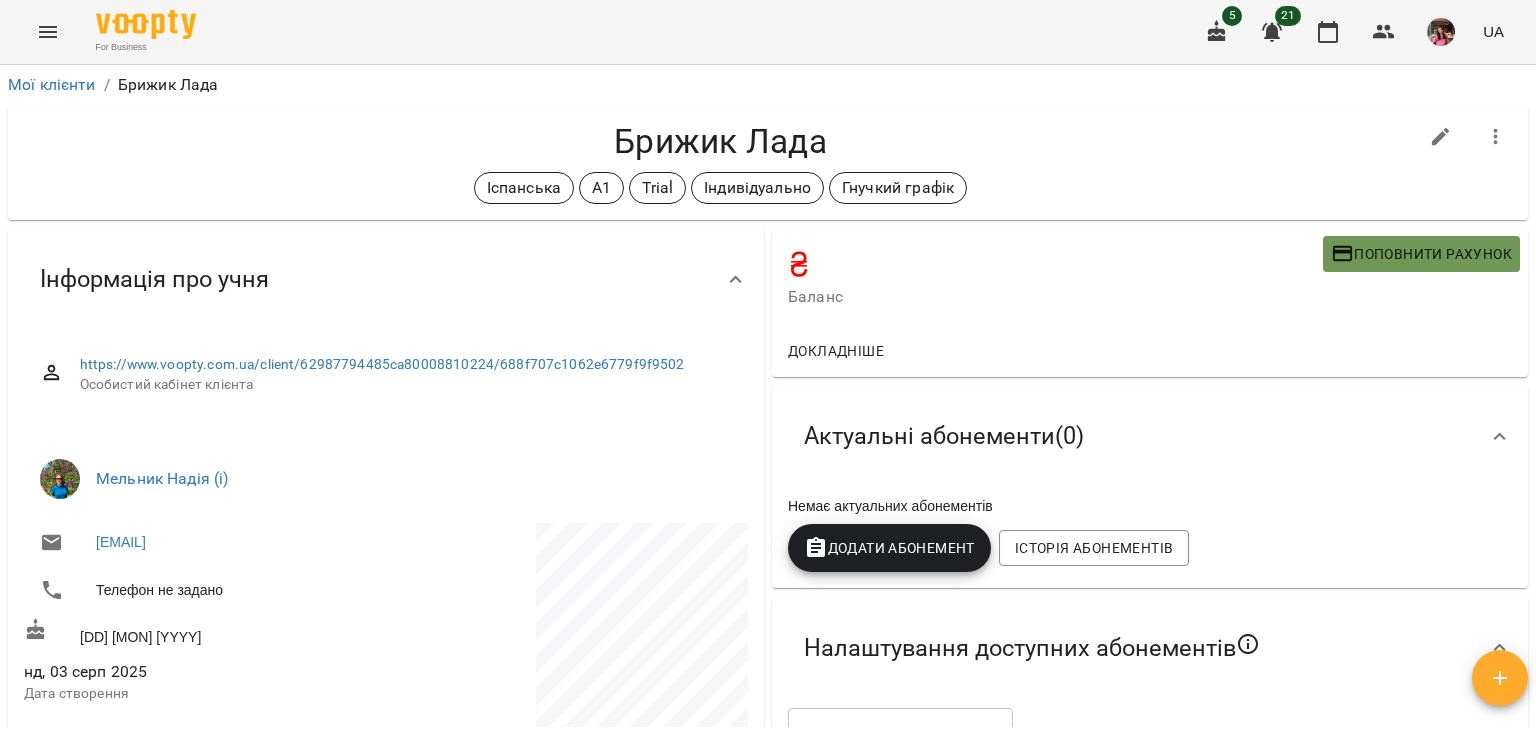 click on "Поповнити рахунок" at bounding box center (1421, 254) 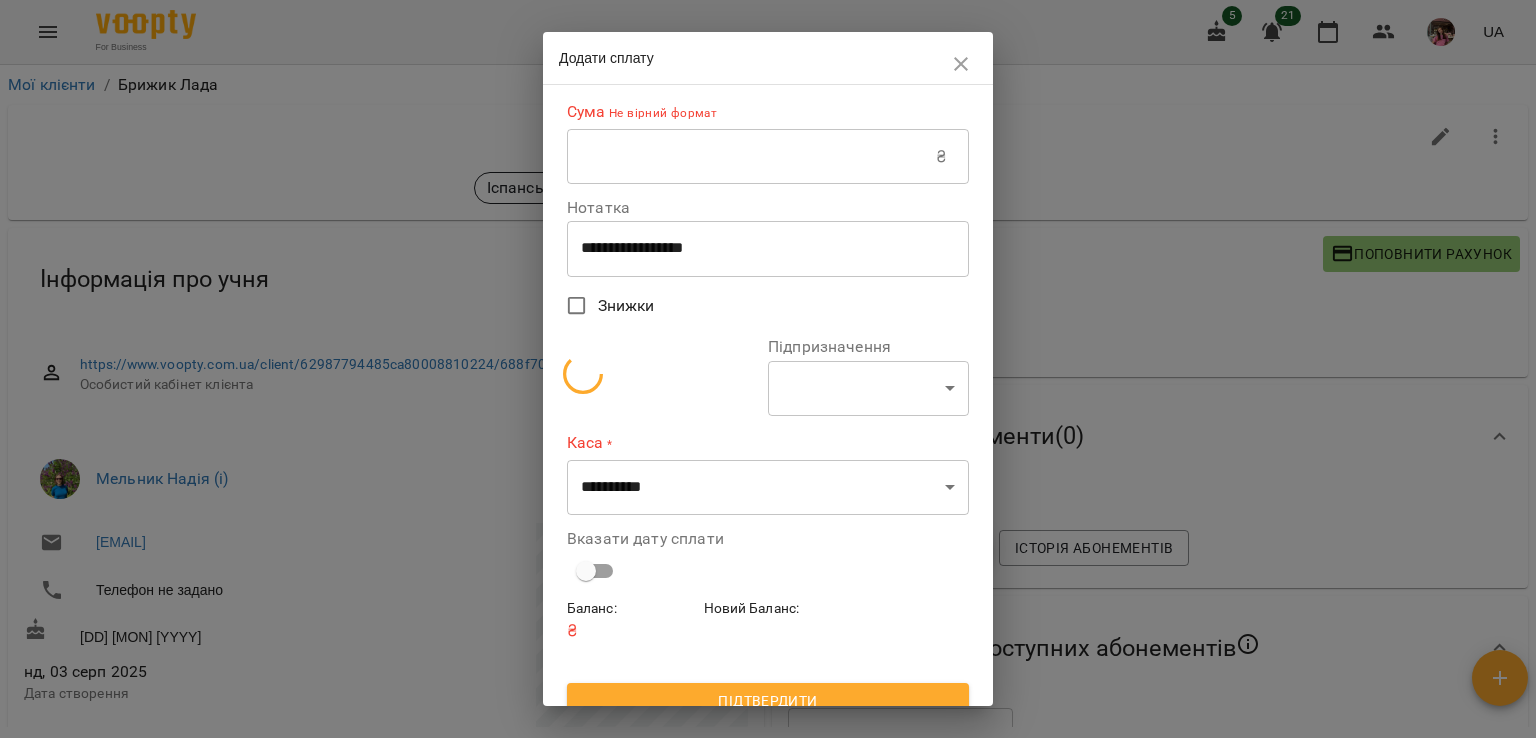 click at bounding box center (751, 157) 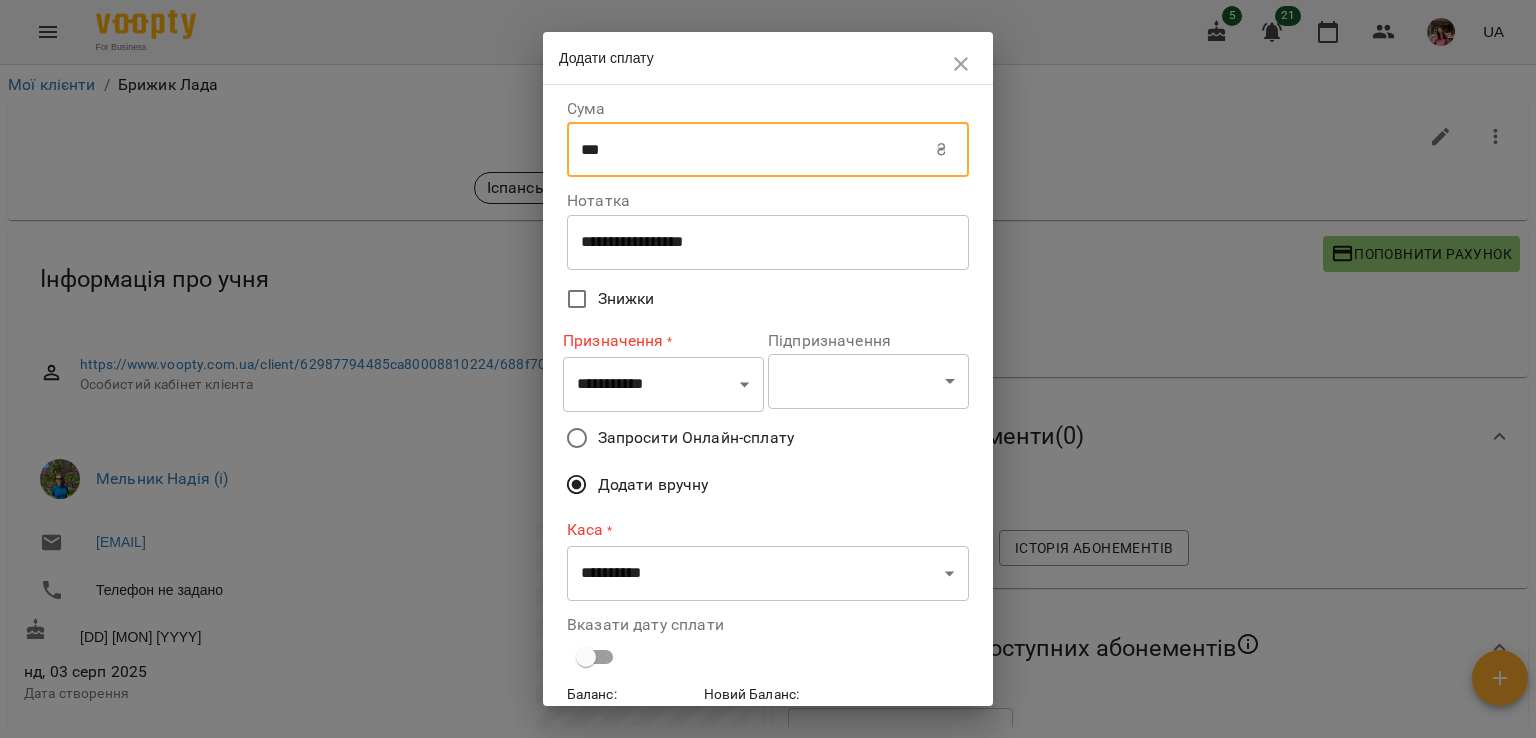 type on "***" 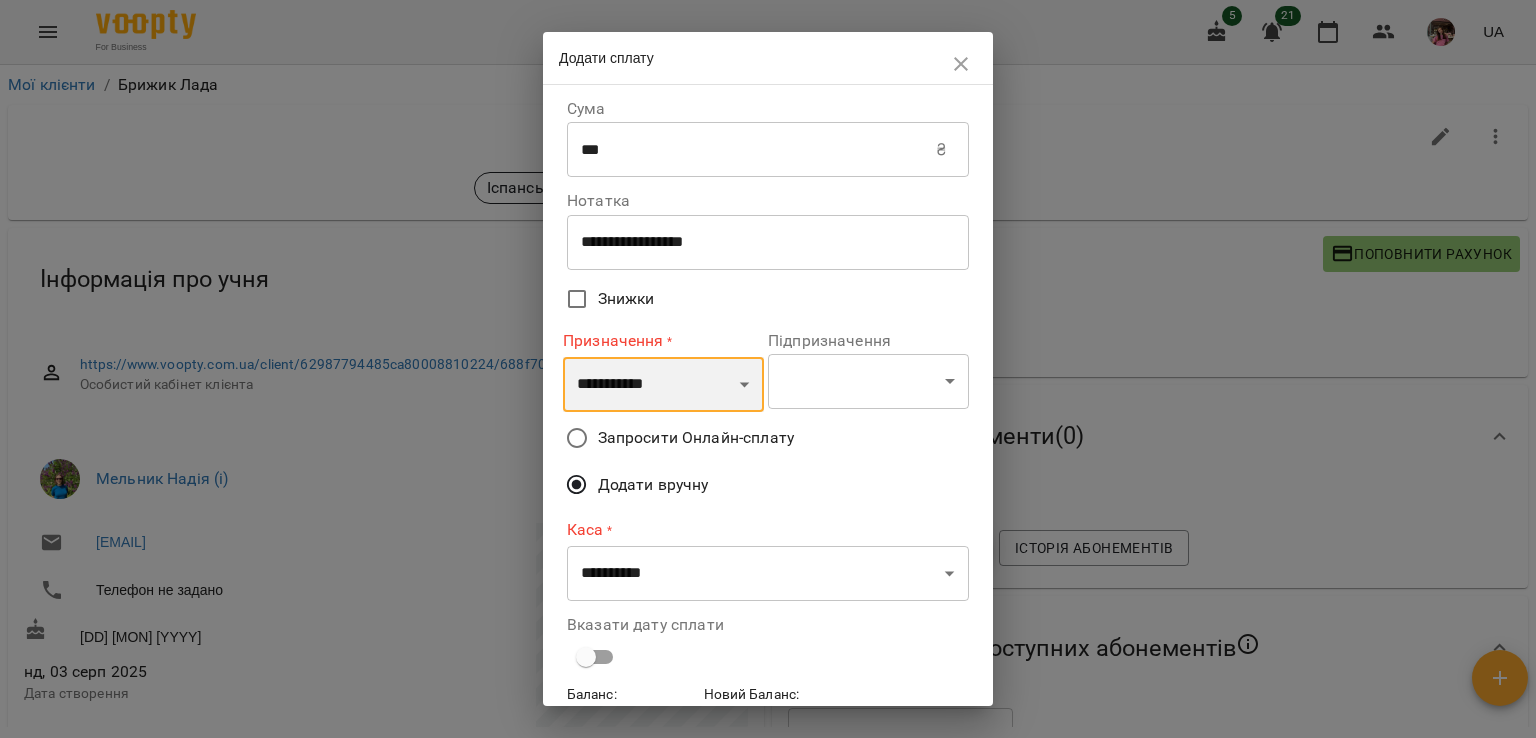 click on "**********" at bounding box center (663, 385) 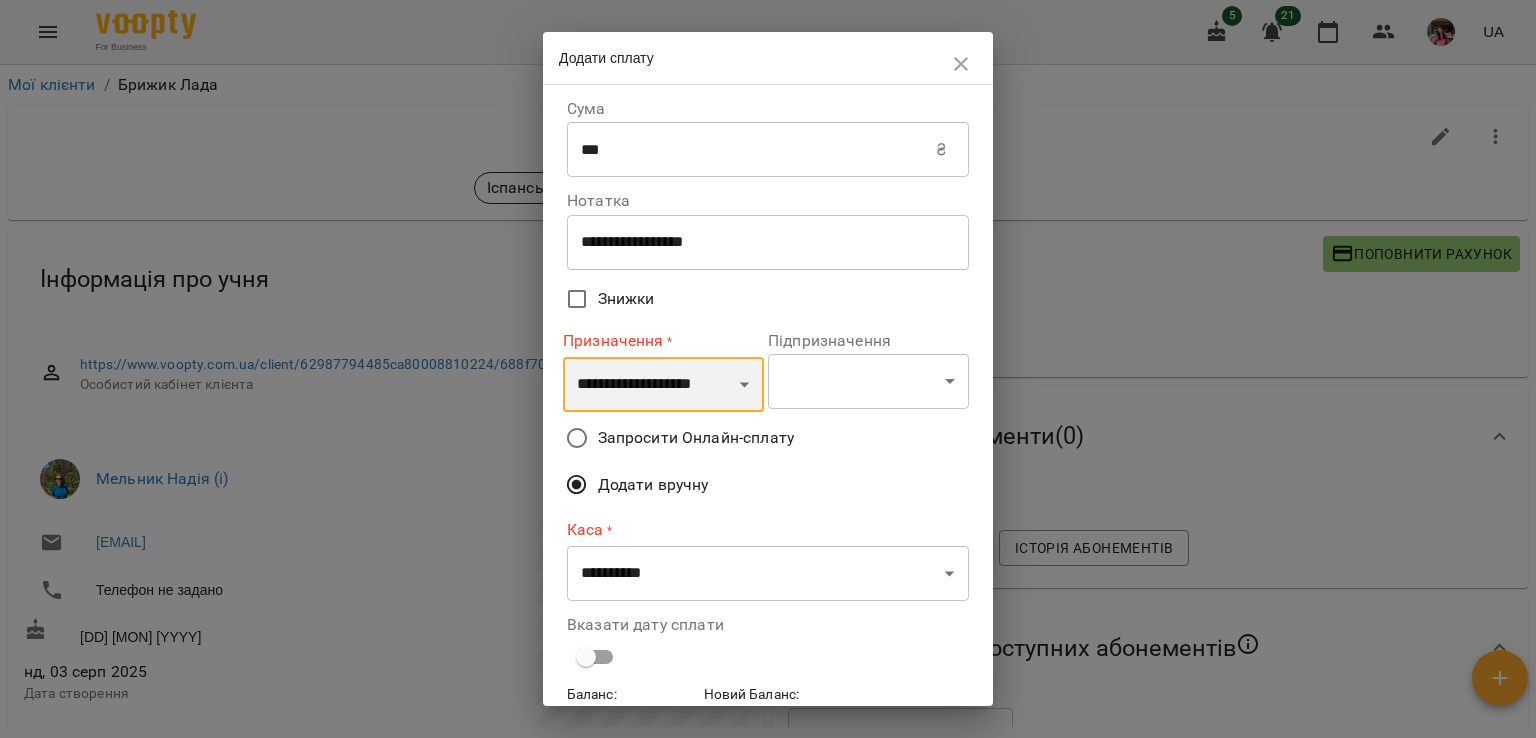 click on "**********" at bounding box center [663, 385] 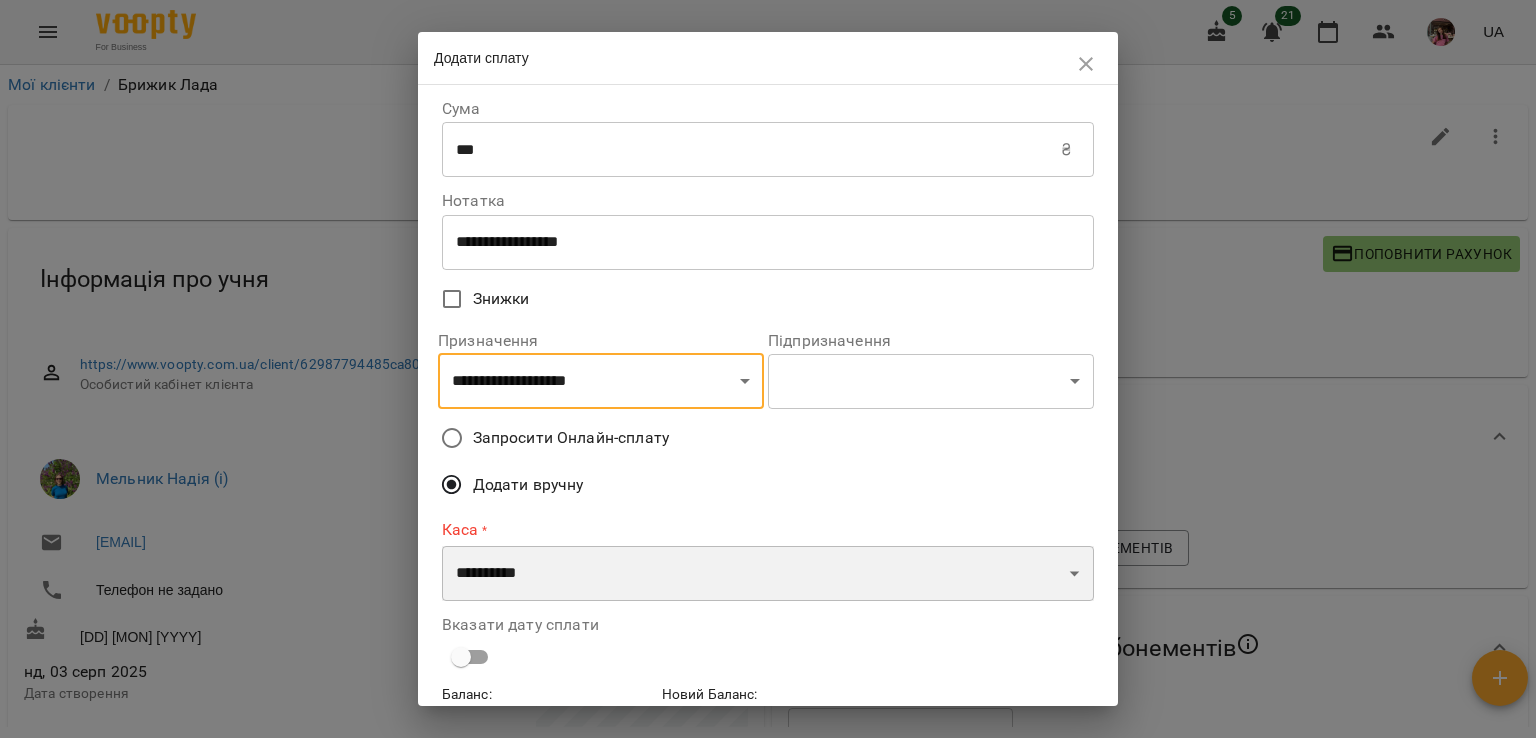 click on "**********" at bounding box center (768, 574) 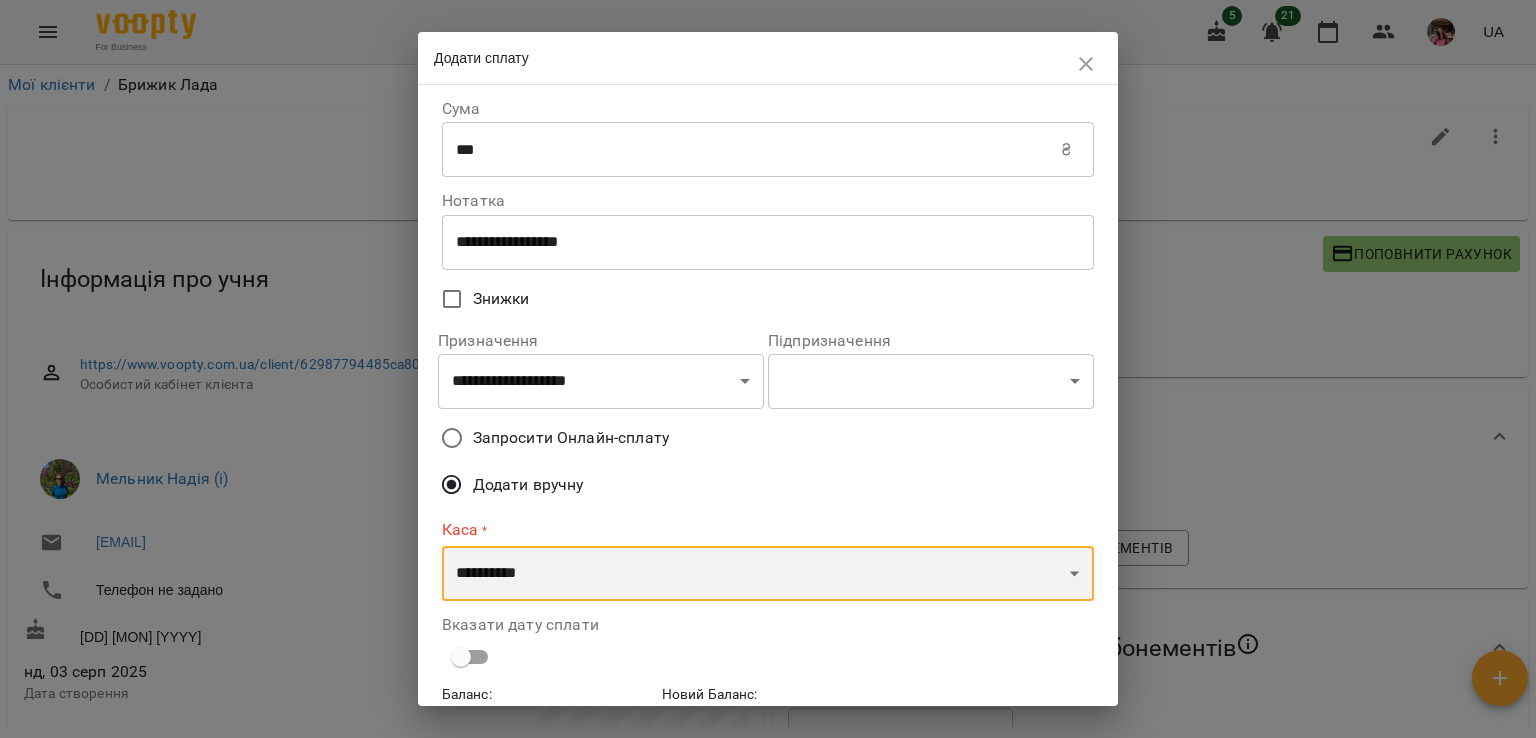 select on "****" 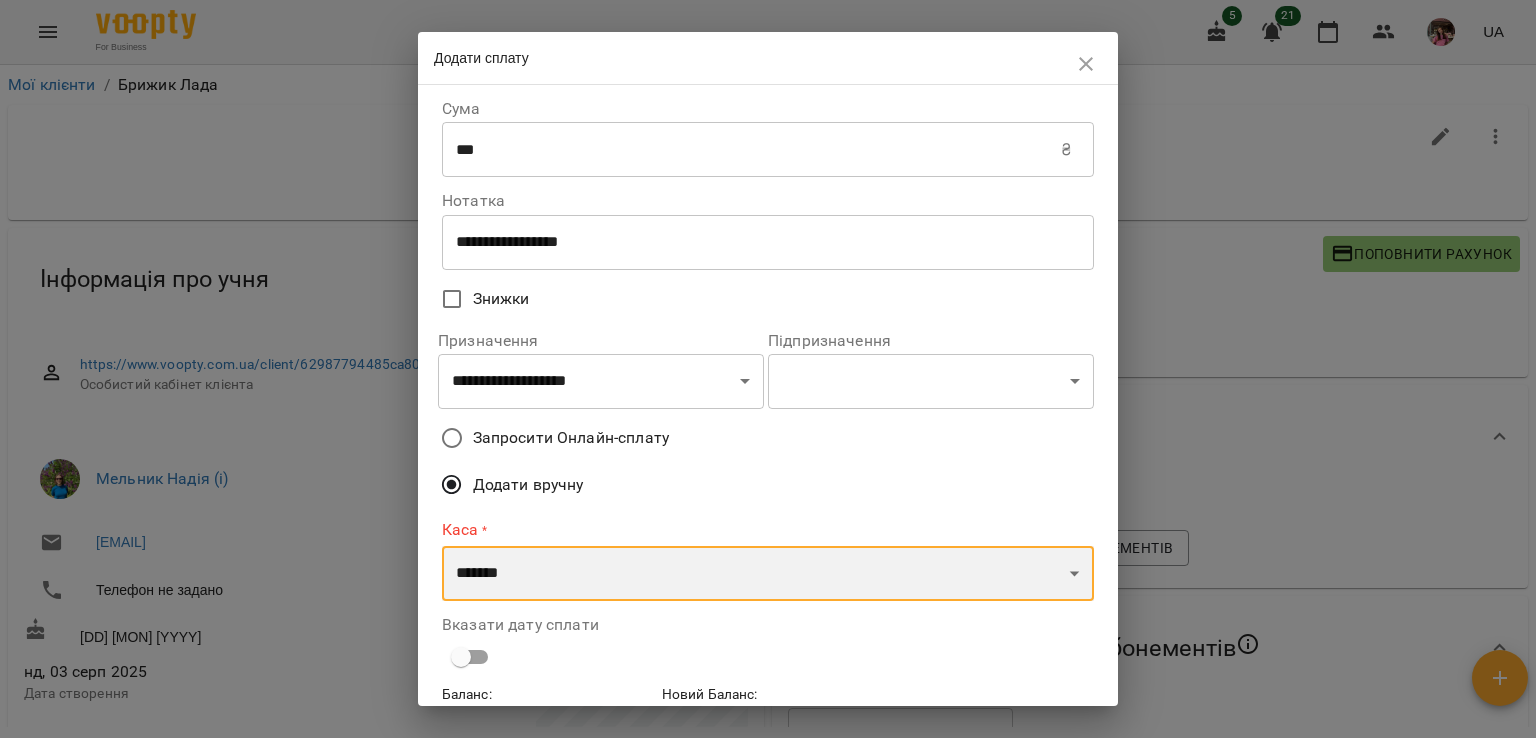 click on "**********" at bounding box center [768, 574] 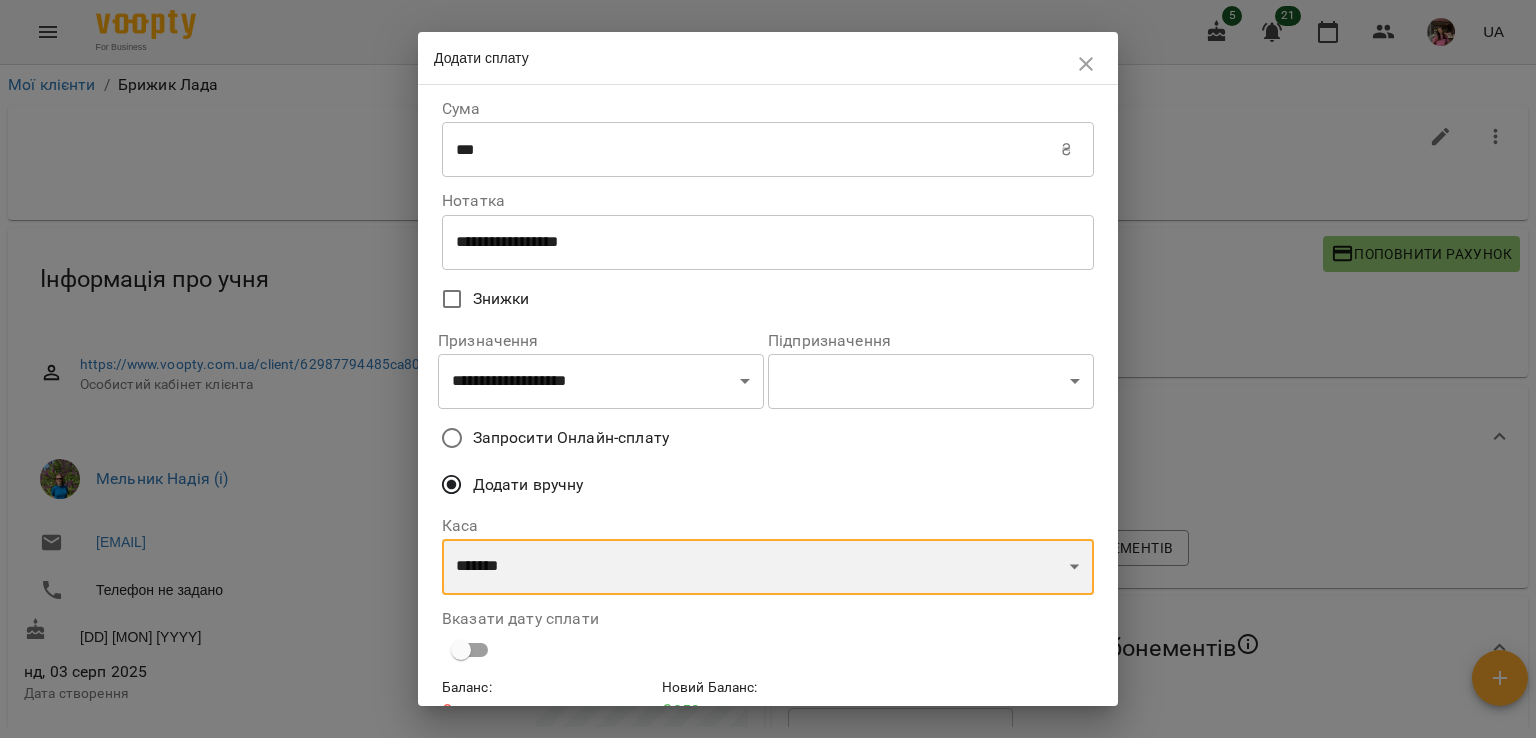scroll, scrollTop: 103, scrollLeft: 0, axis: vertical 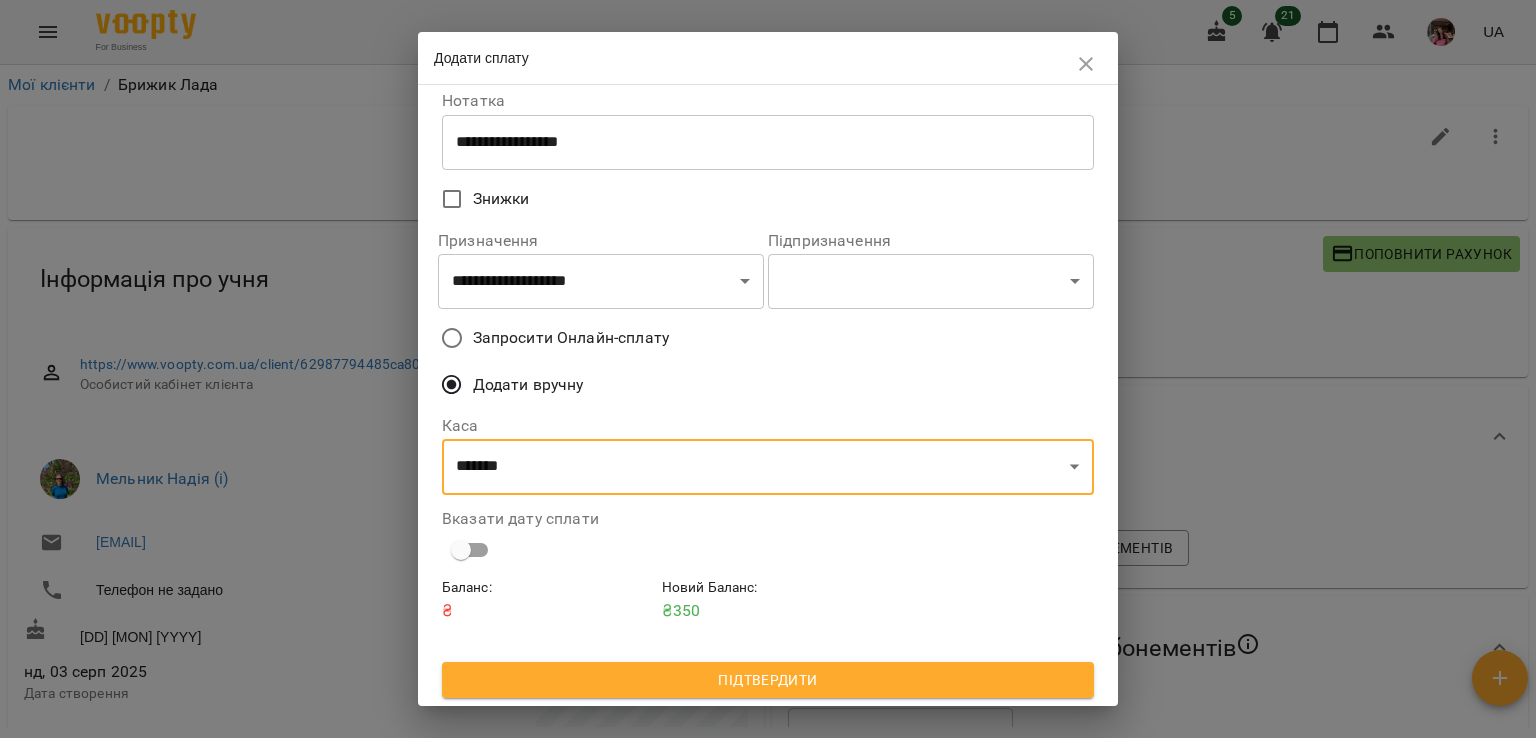 click on "Підтвердити" at bounding box center (768, 680) 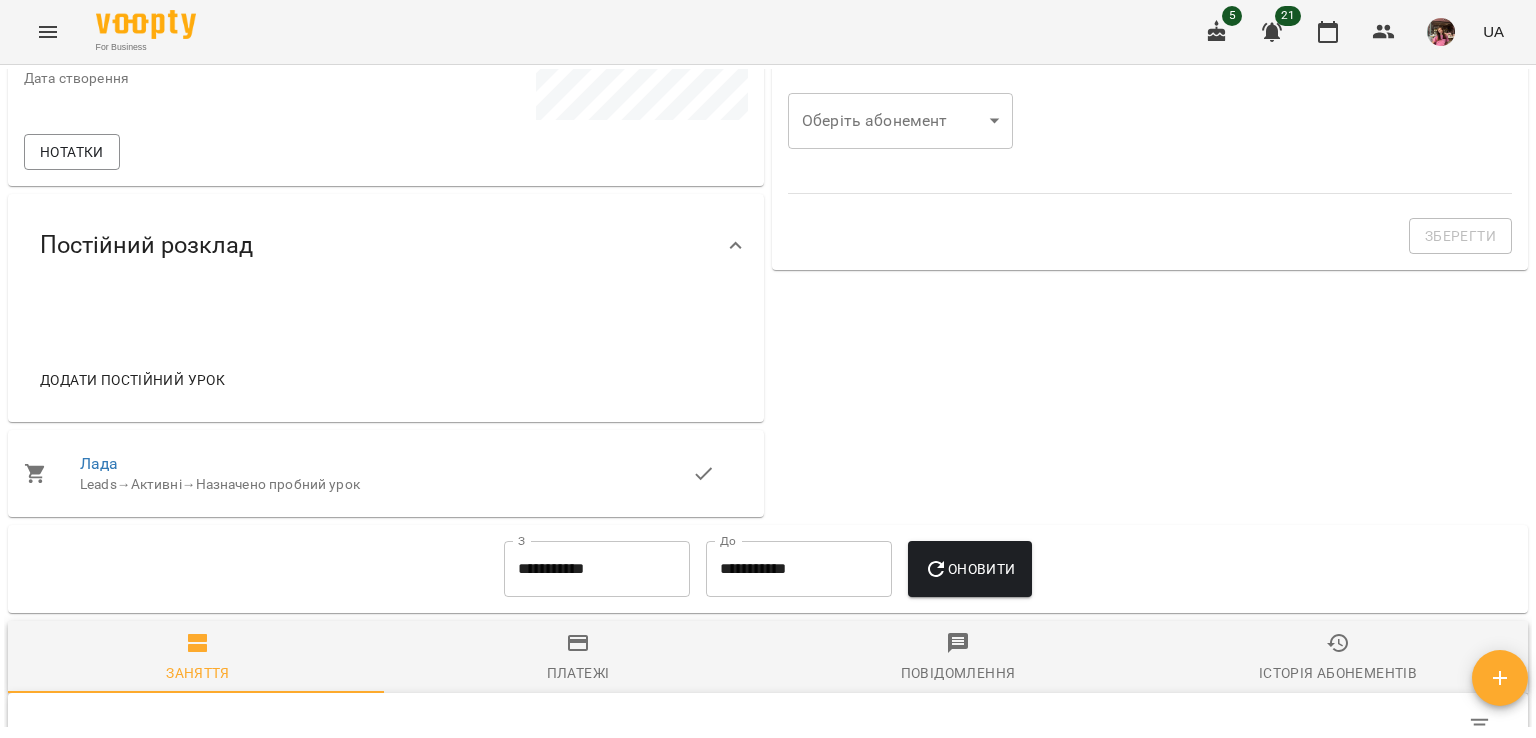 scroll, scrollTop: 599, scrollLeft: 0, axis: vertical 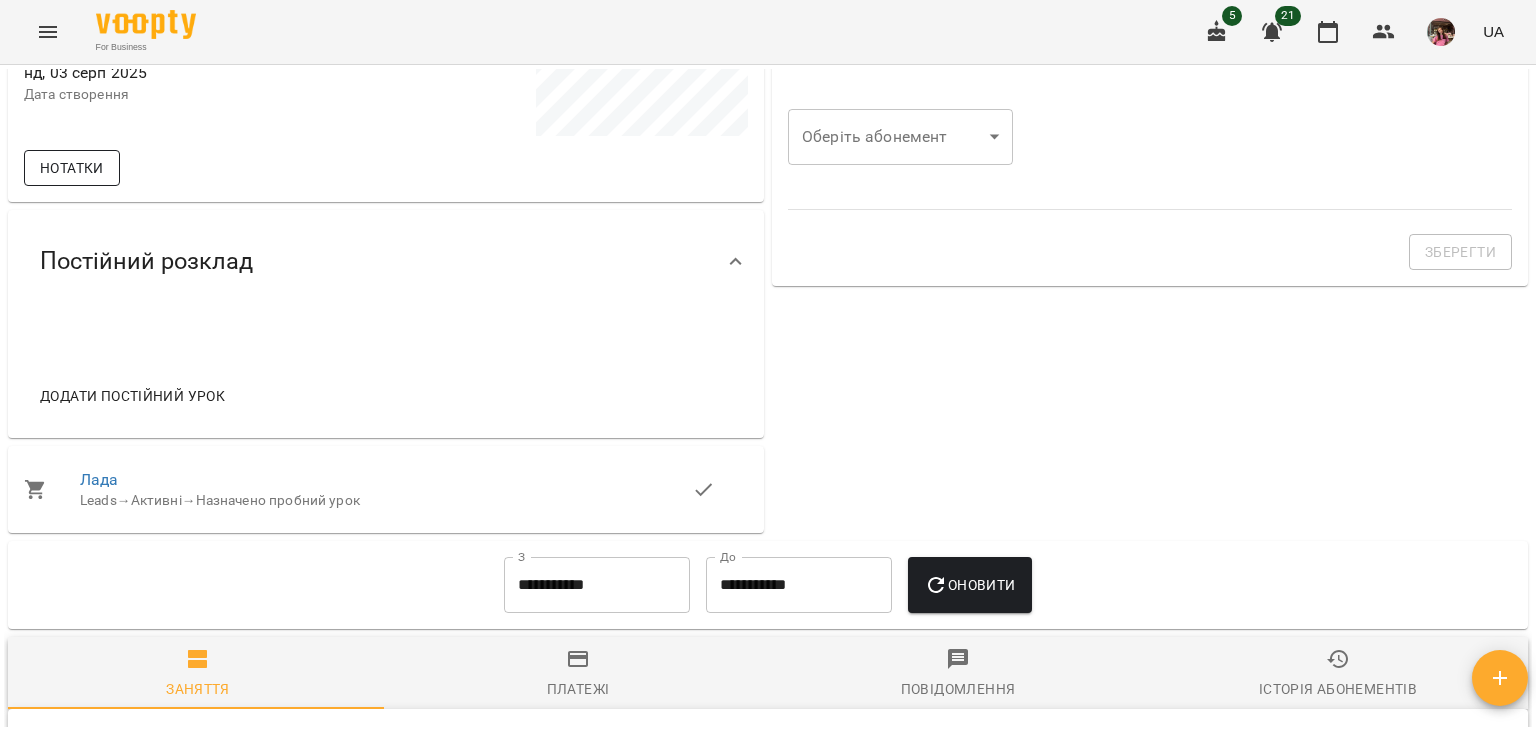 click on "Нотатки" at bounding box center (72, 168) 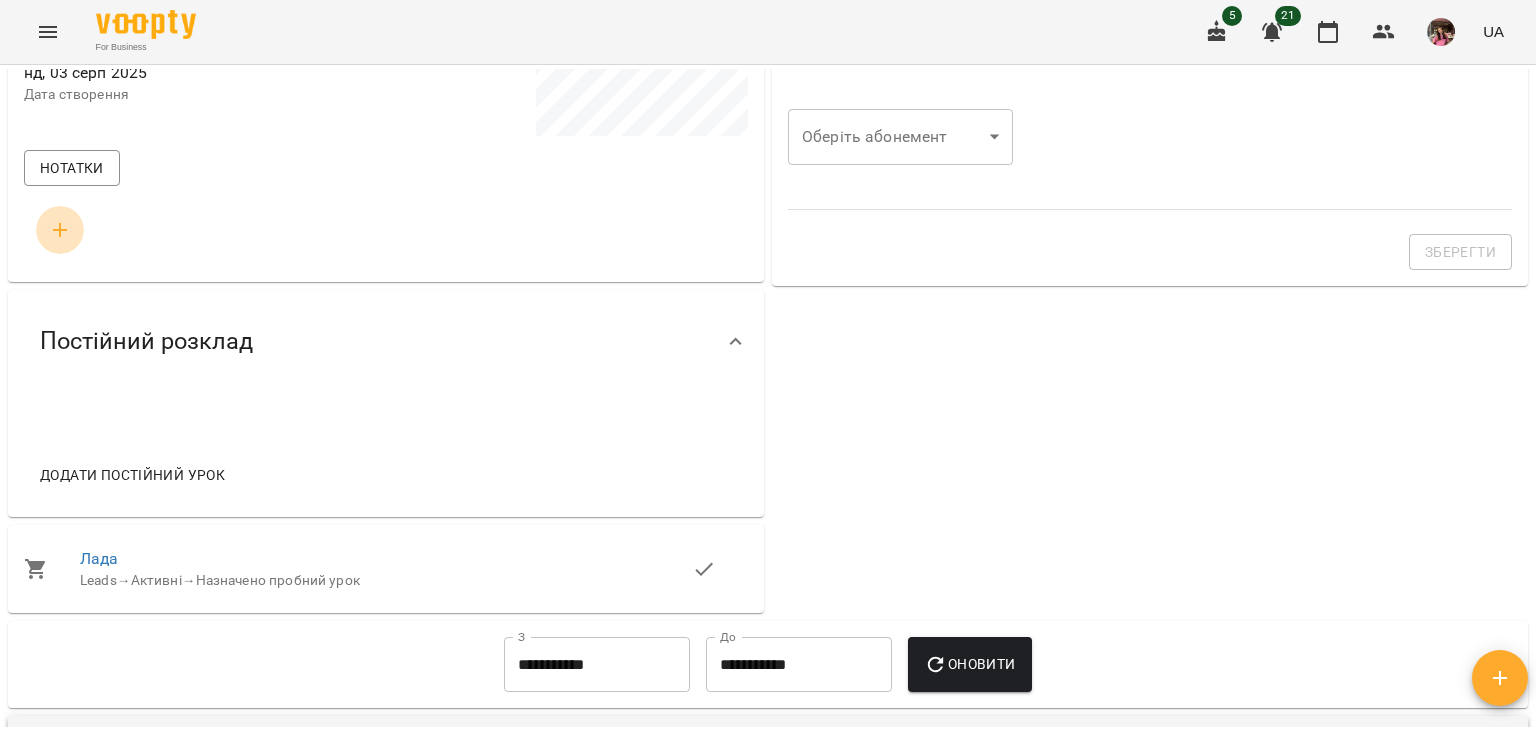 click 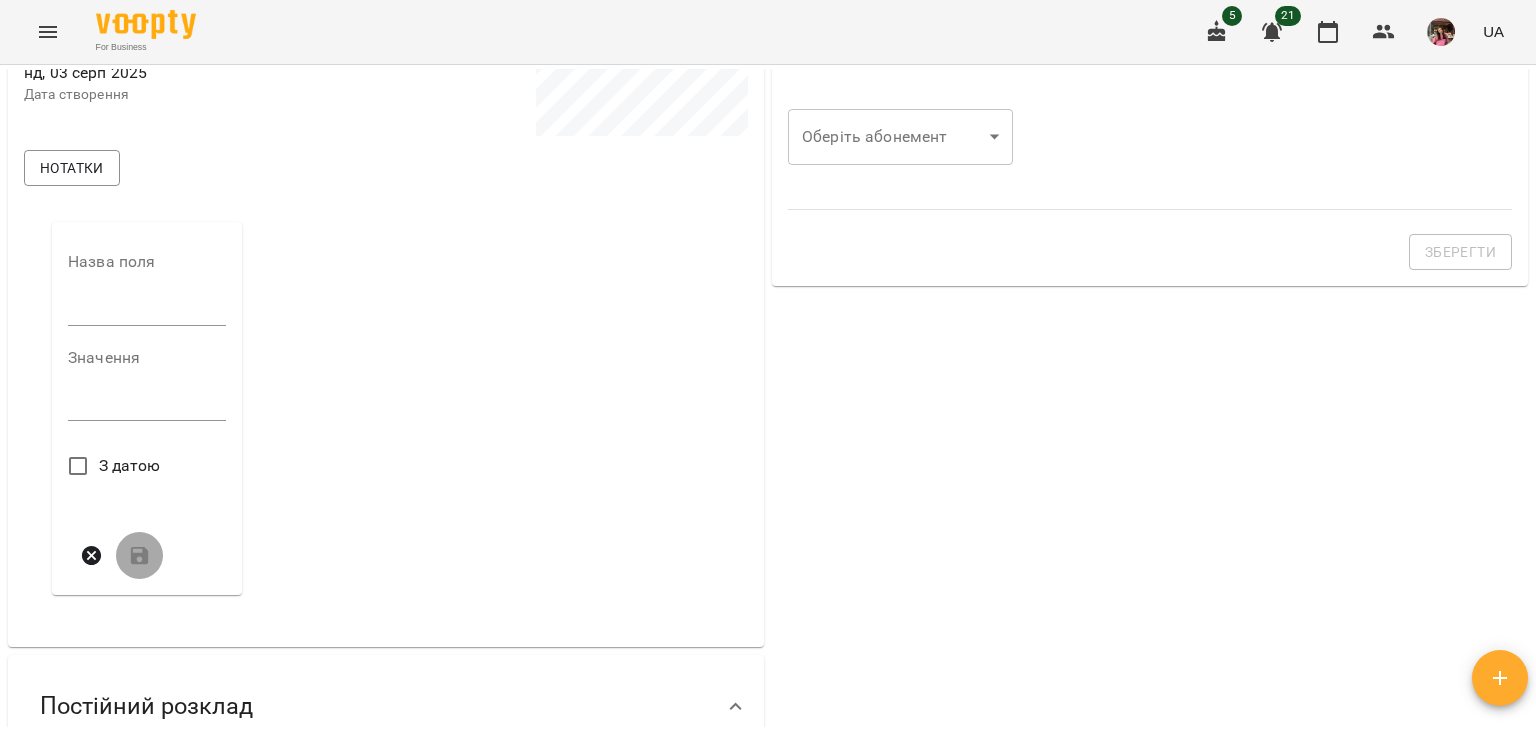 click on "Назва поля" at bounding box center [147, 293] 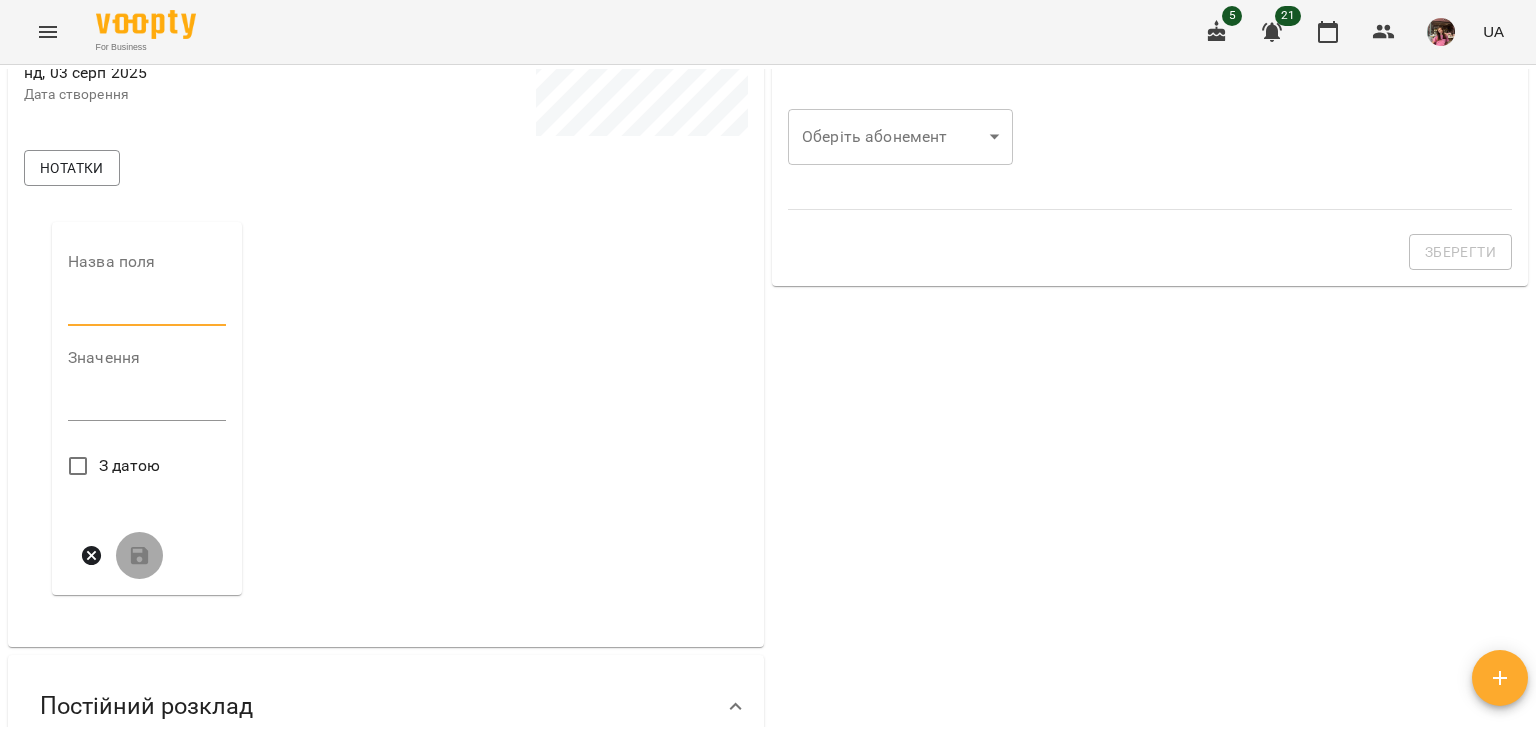 click at bounding box center (147, 310) 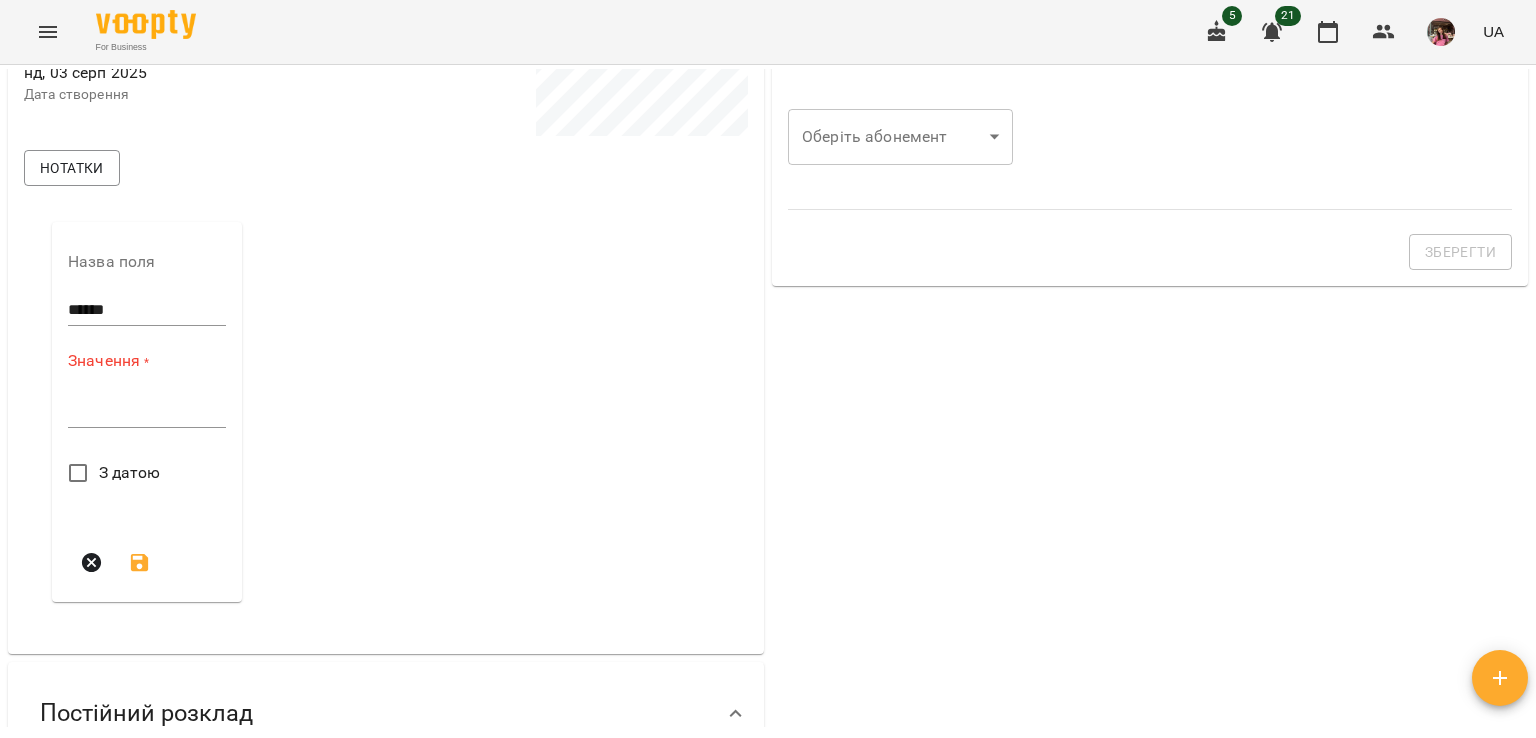click on "*" at bounding box center [147, 412] 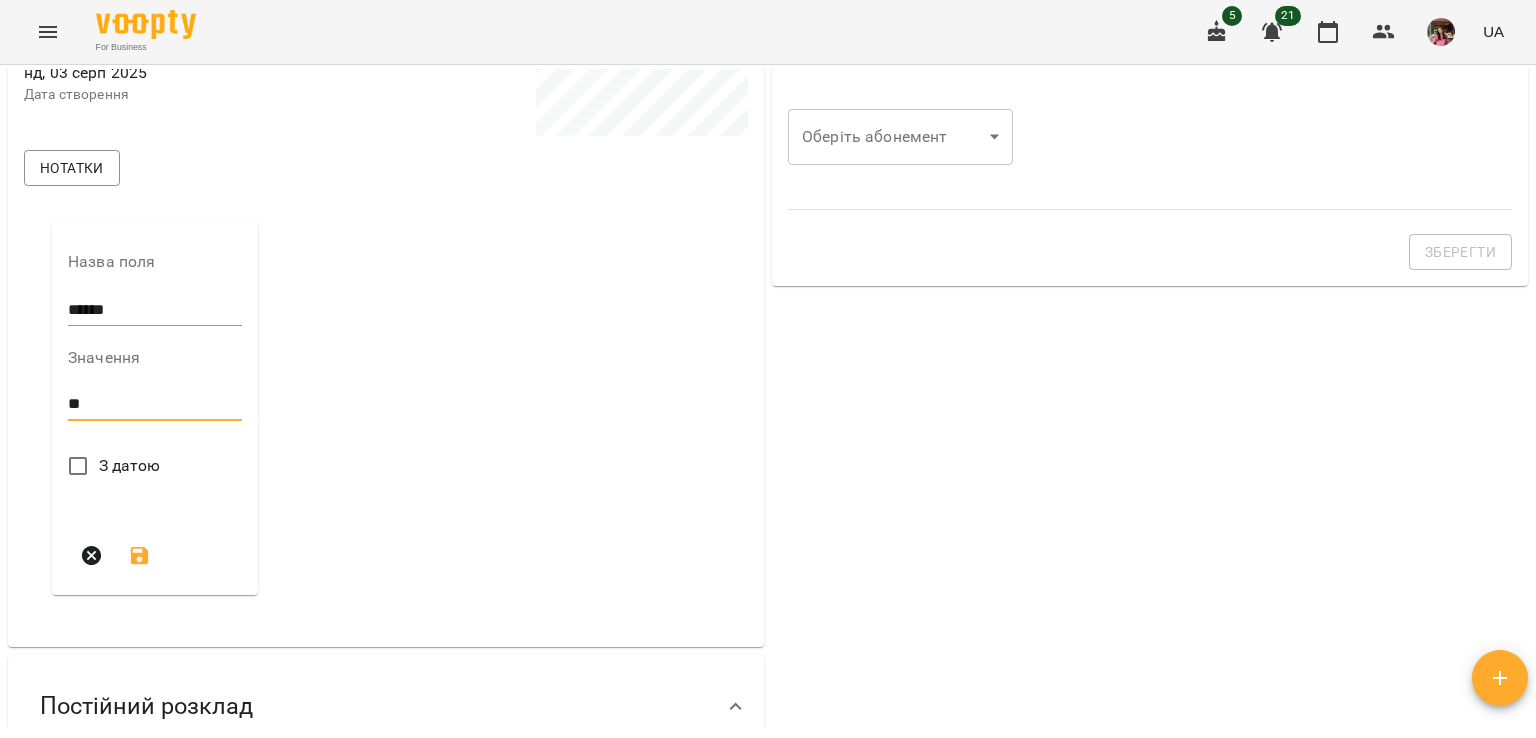 type on "**" 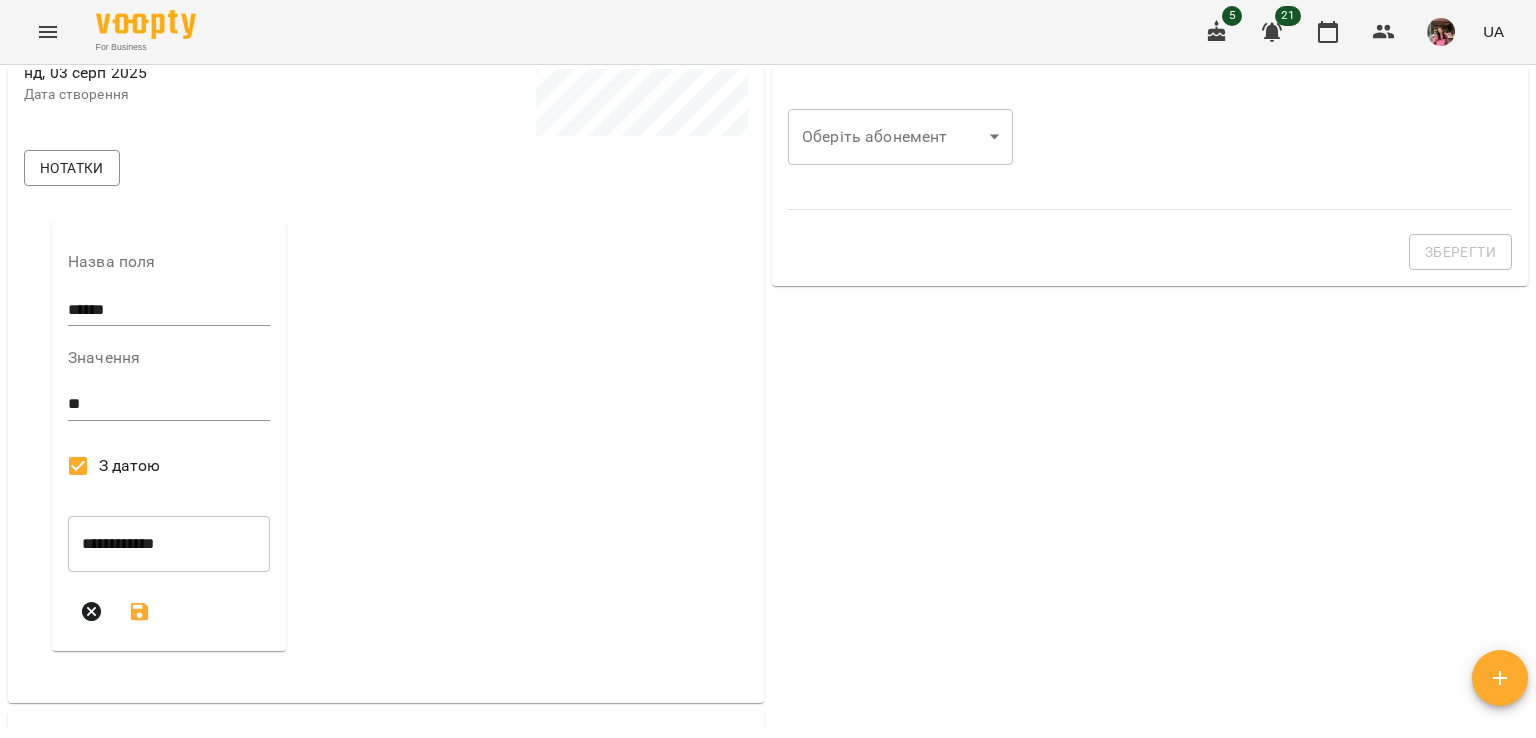 click 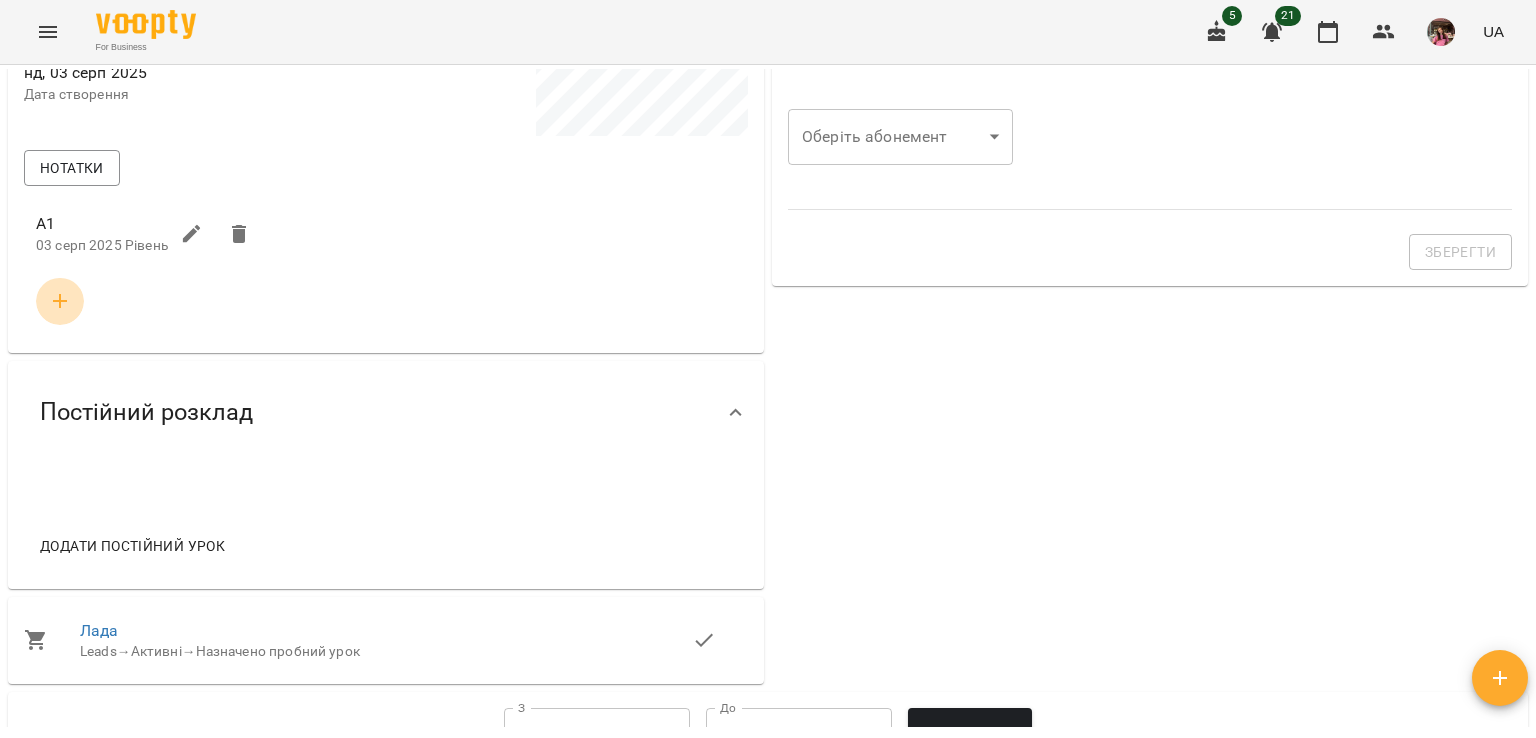 click at bounding box center (60, 301) 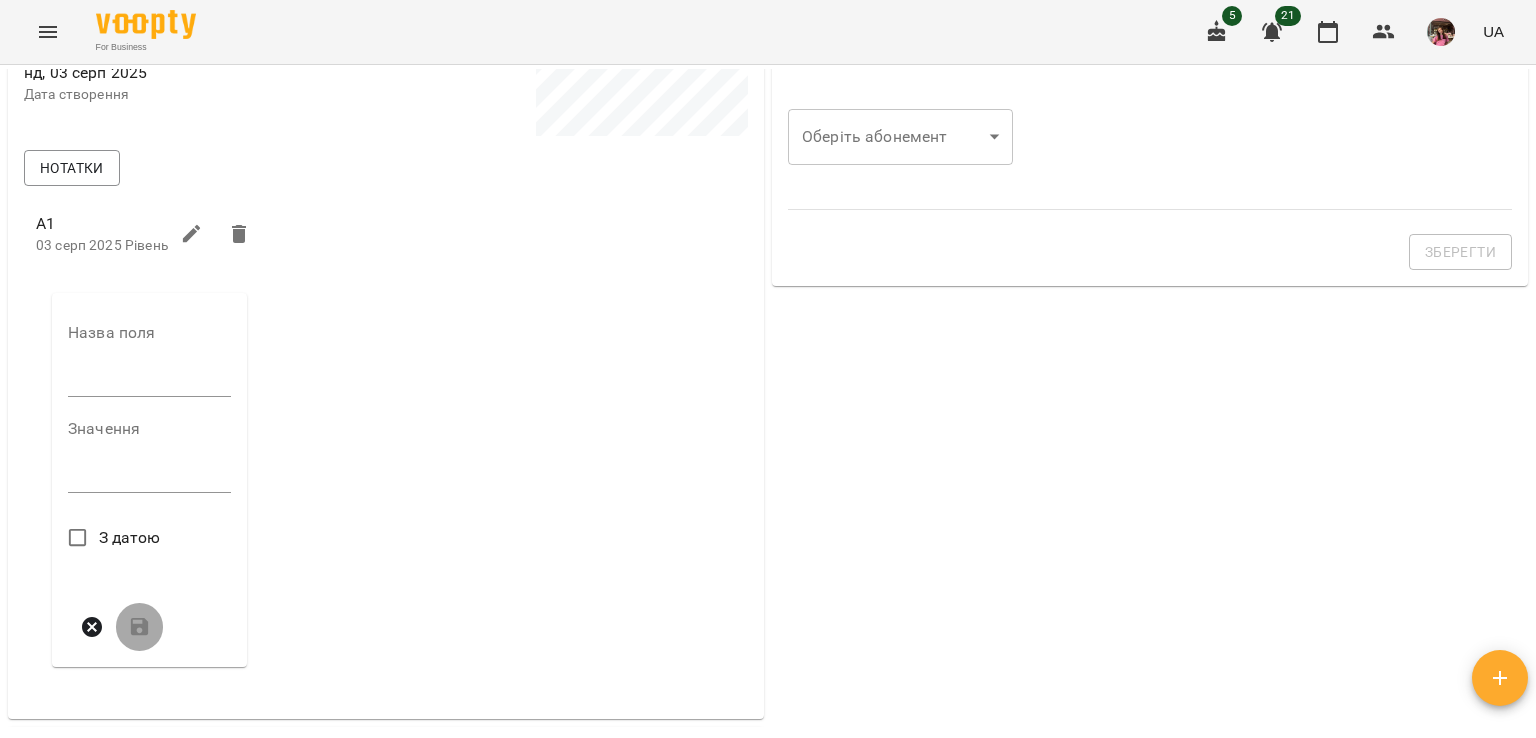 click at bounding box center [149, 381] 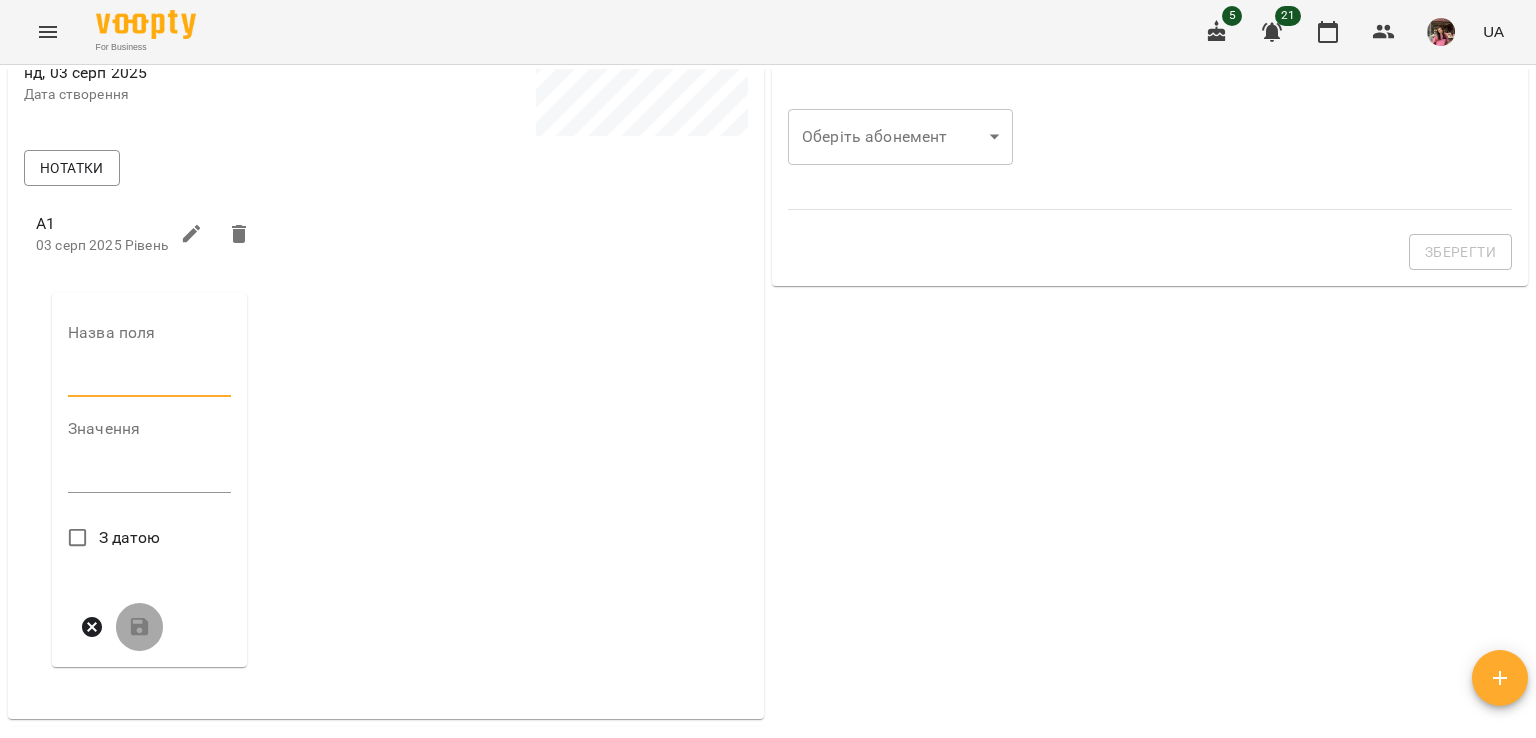 type on "**********" 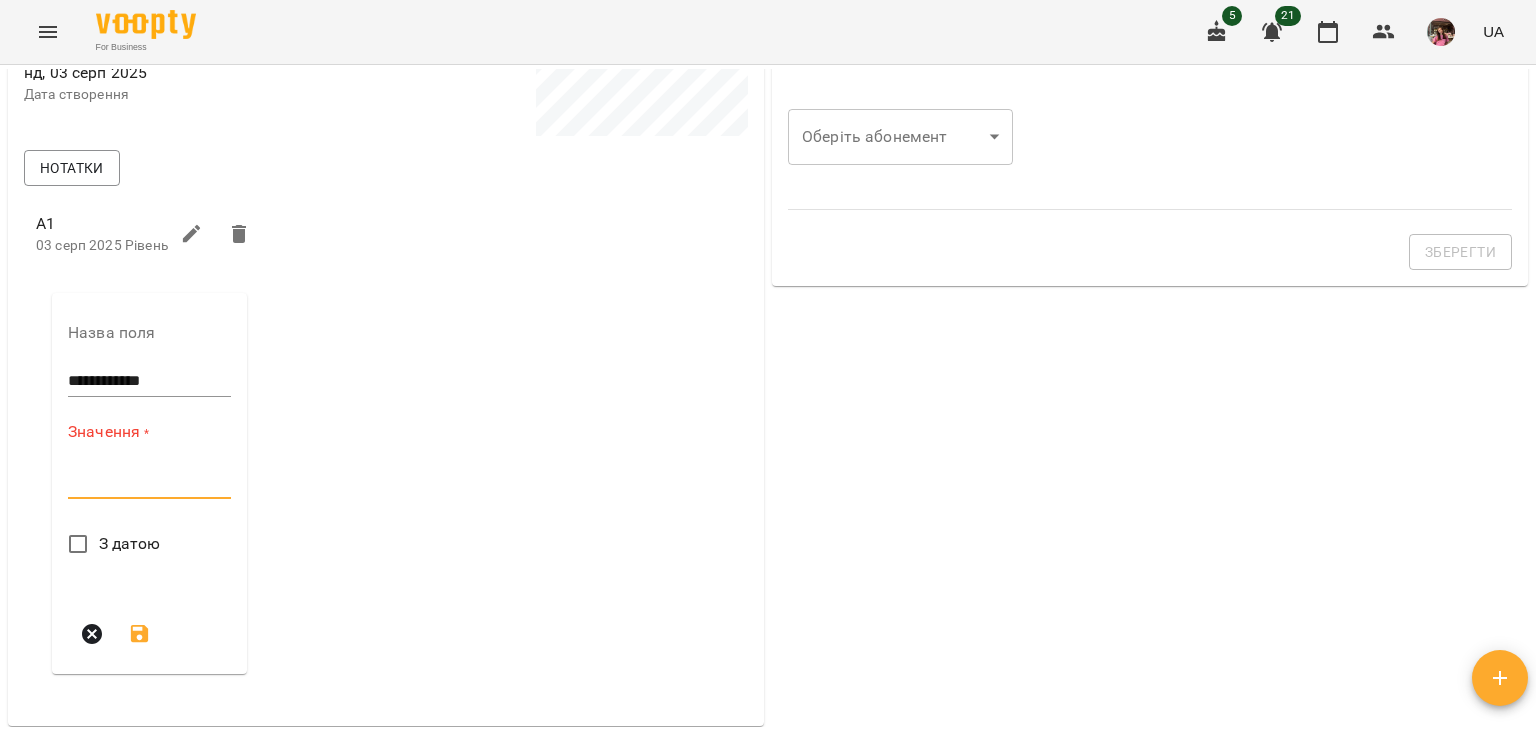 click at bounding box center (149, 482) 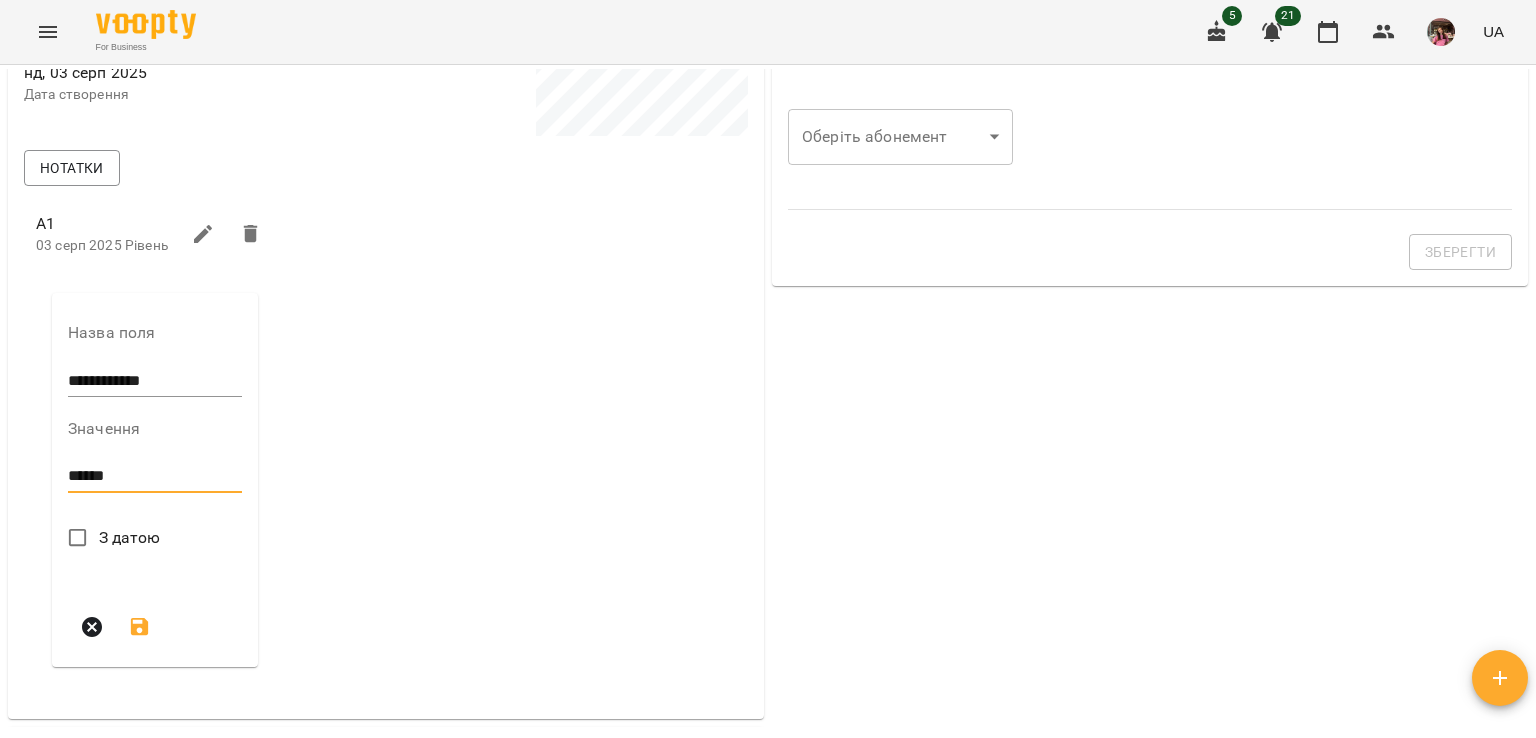 type on "******" 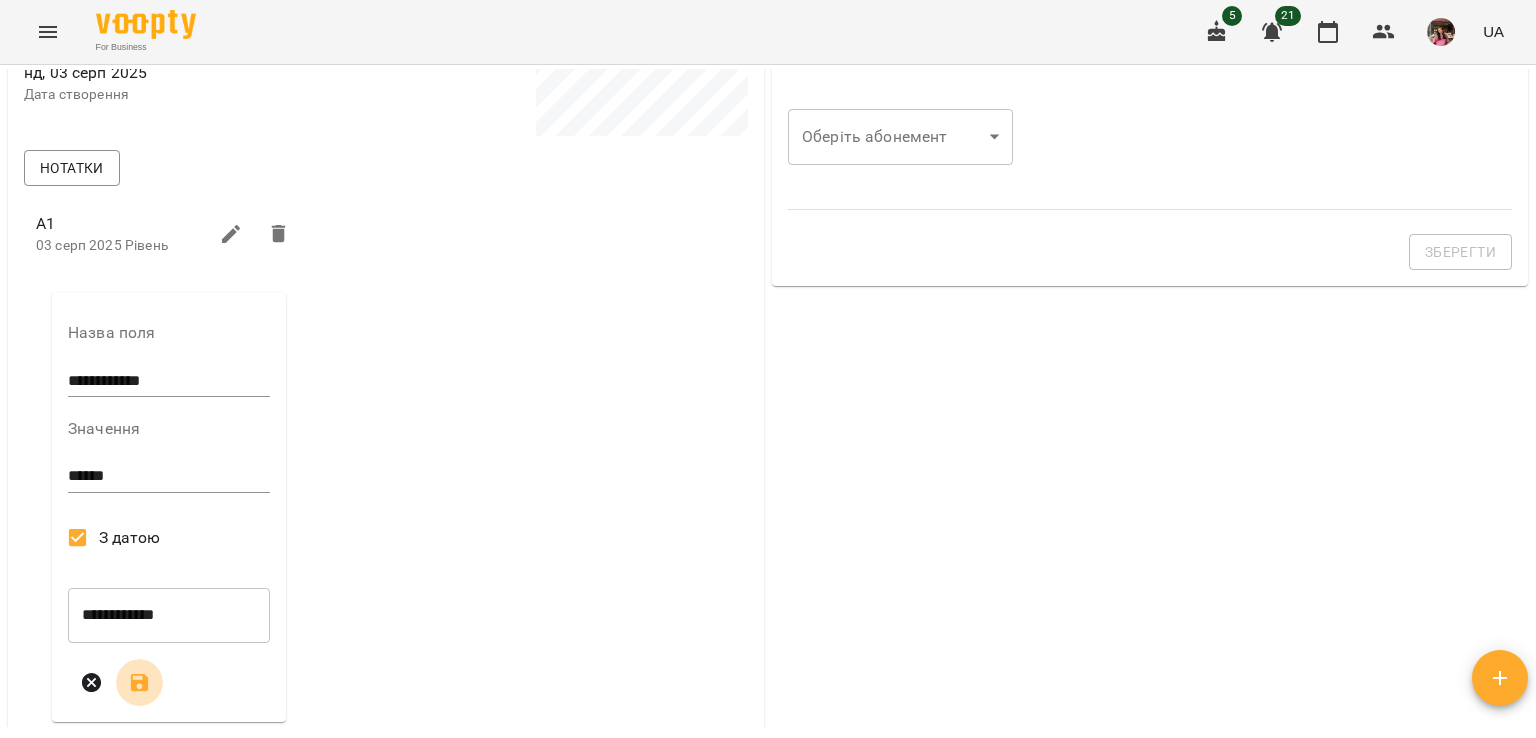 click 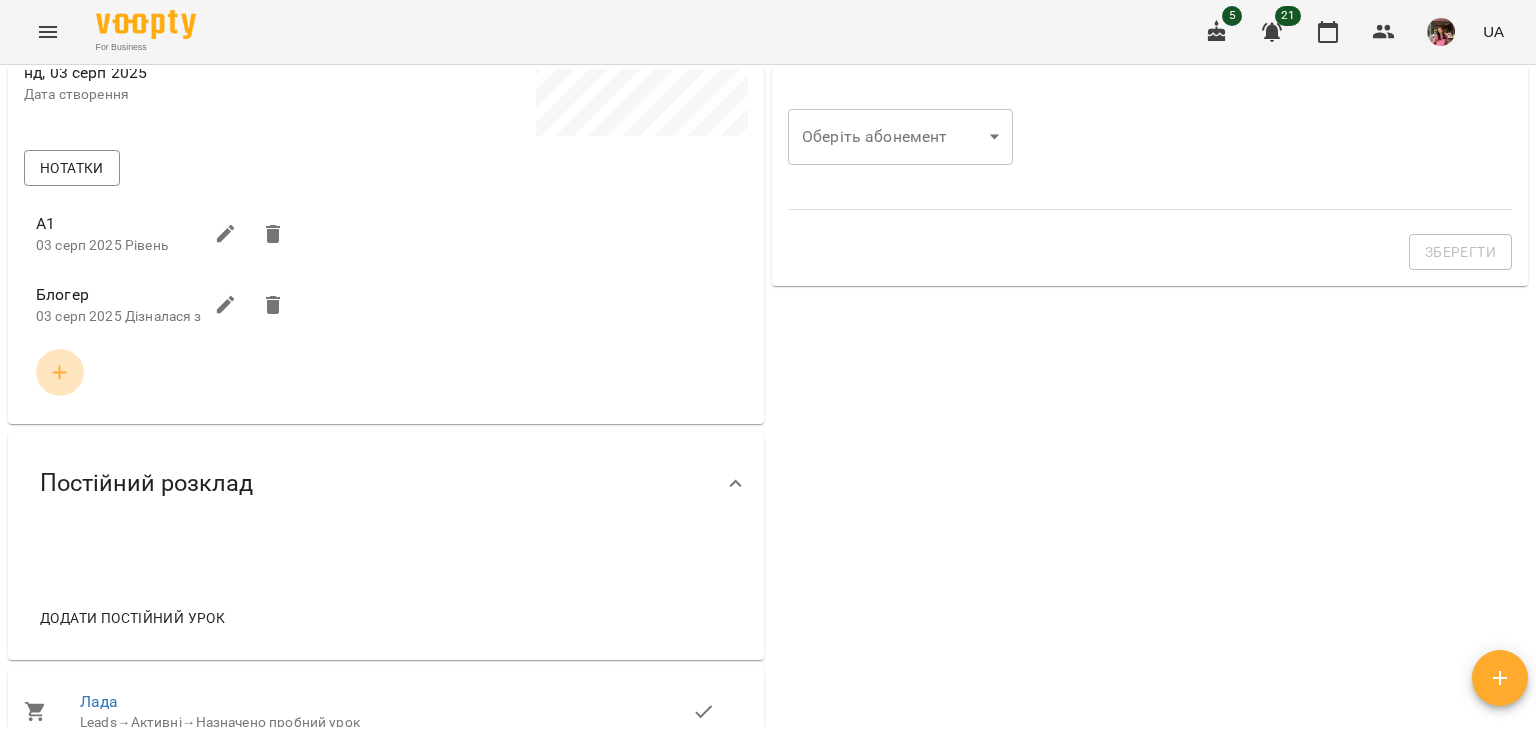 click 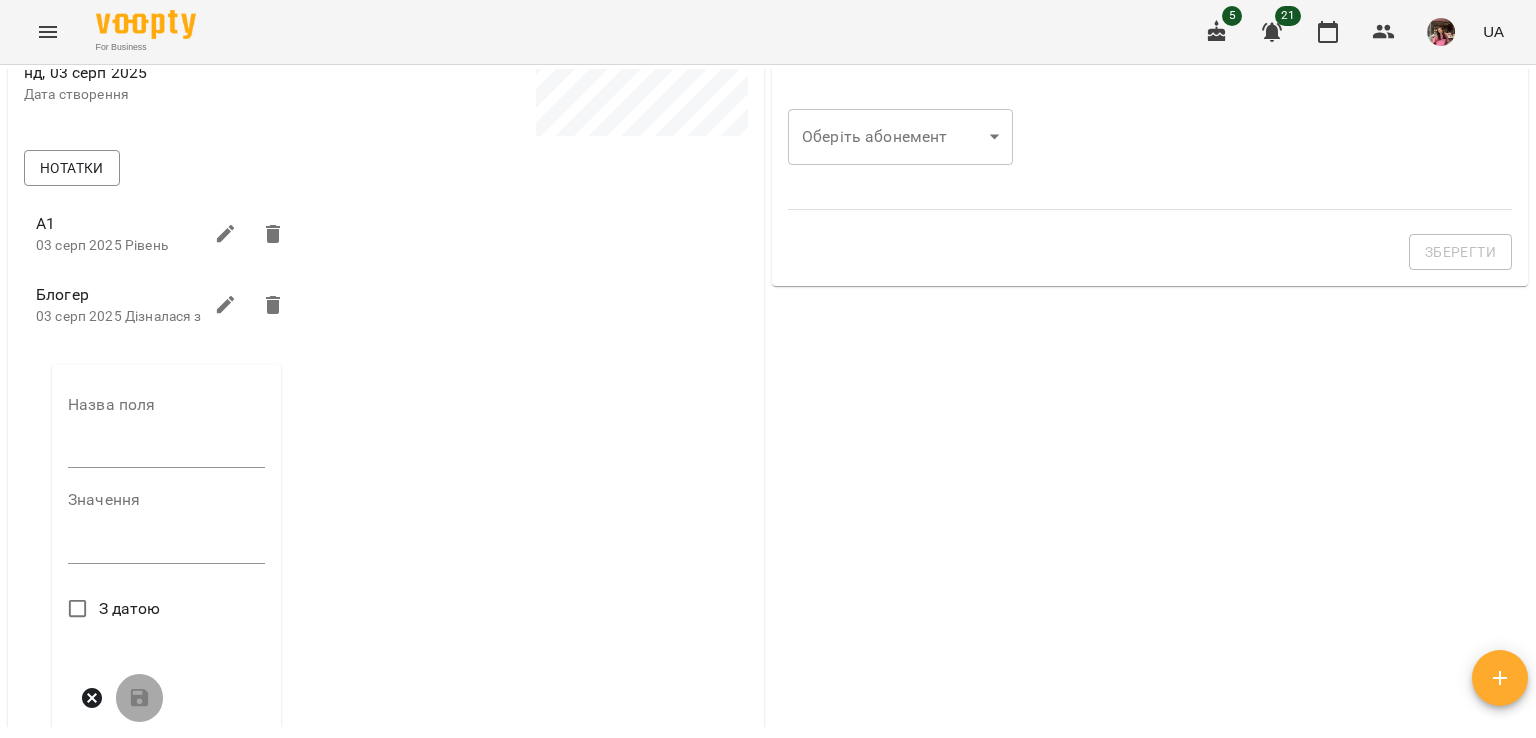 click at bounding box center [166, 452] 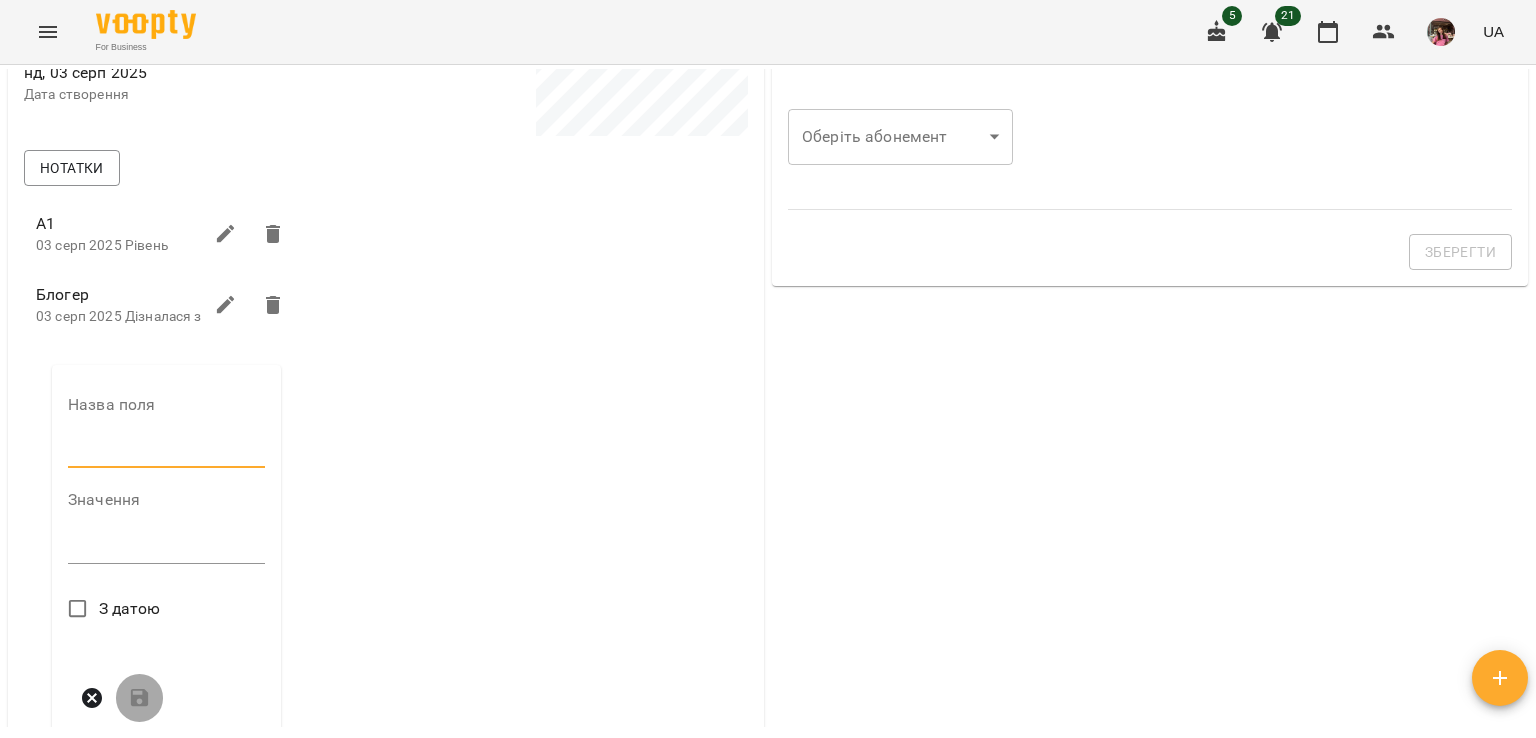 type on "****" 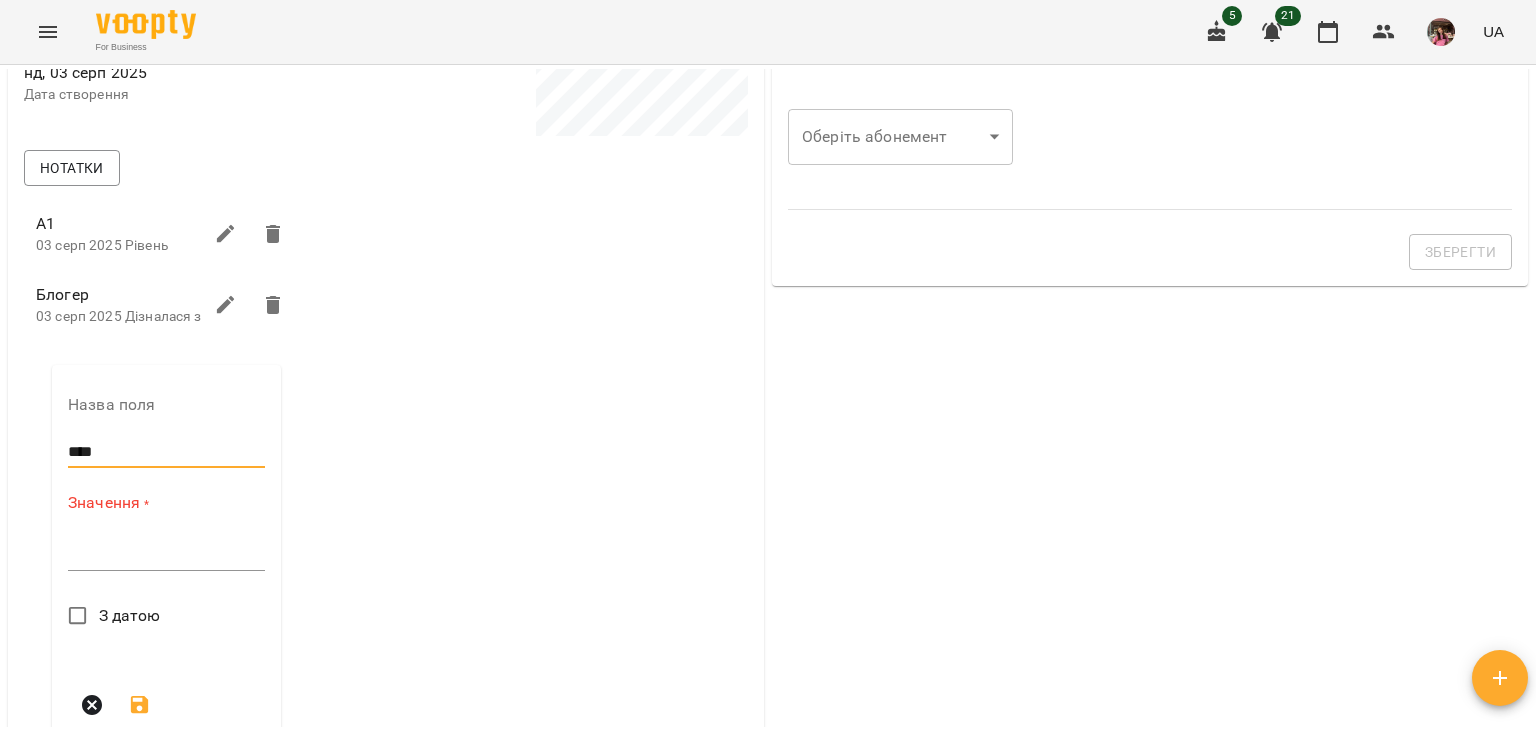 click at bounding box center [166, 554] 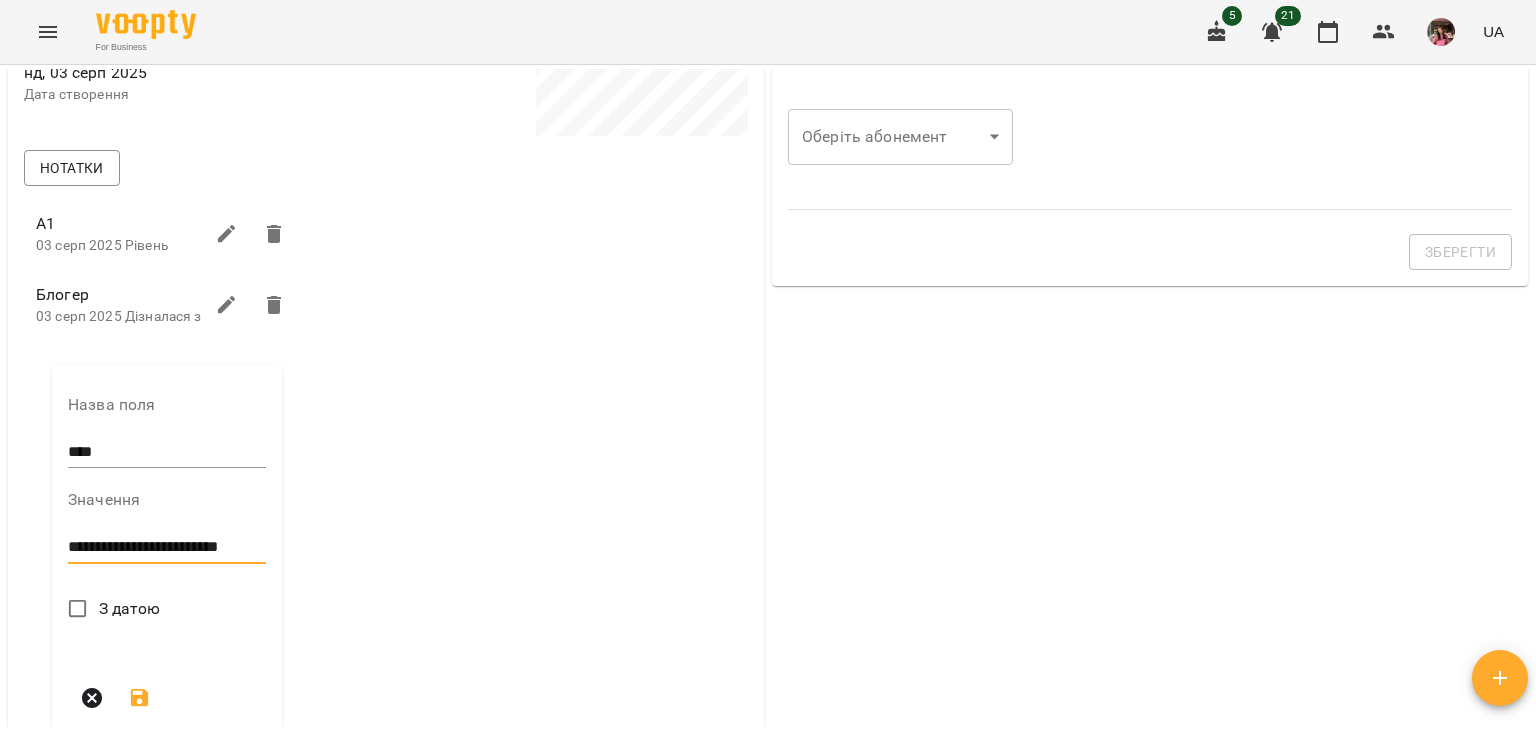 type on "**********" 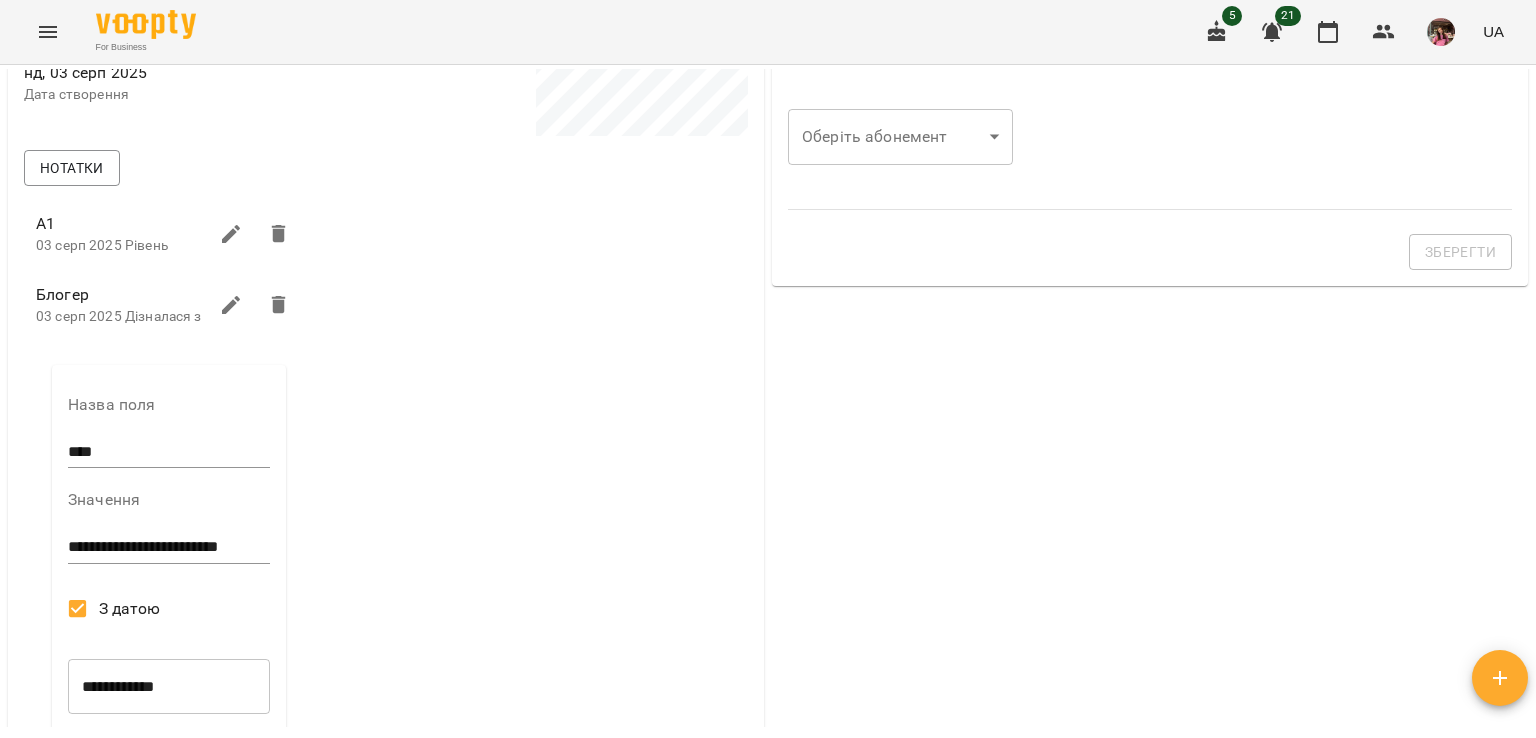 scroll, scrollTop: 815, scrollLeft: 0, axis: vertical 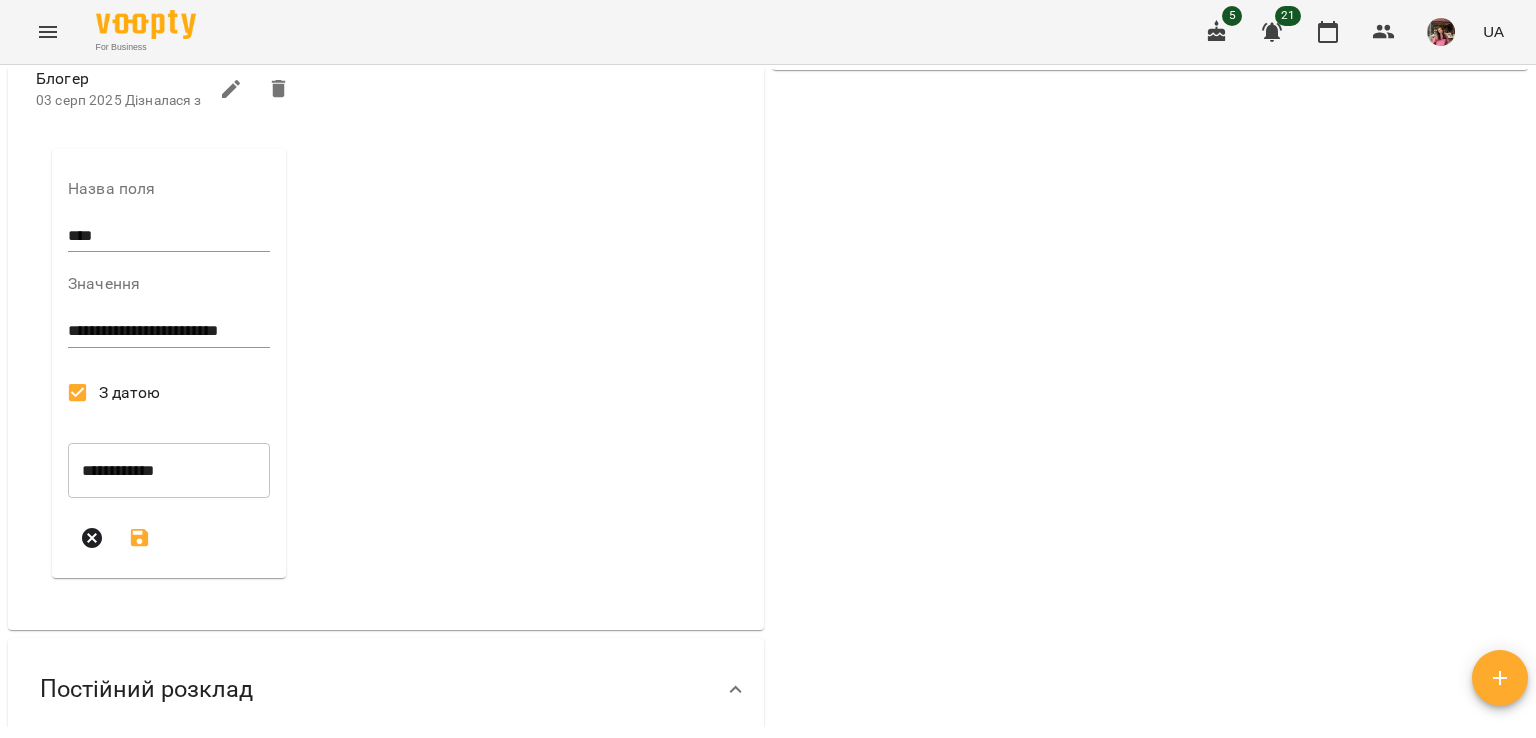 click 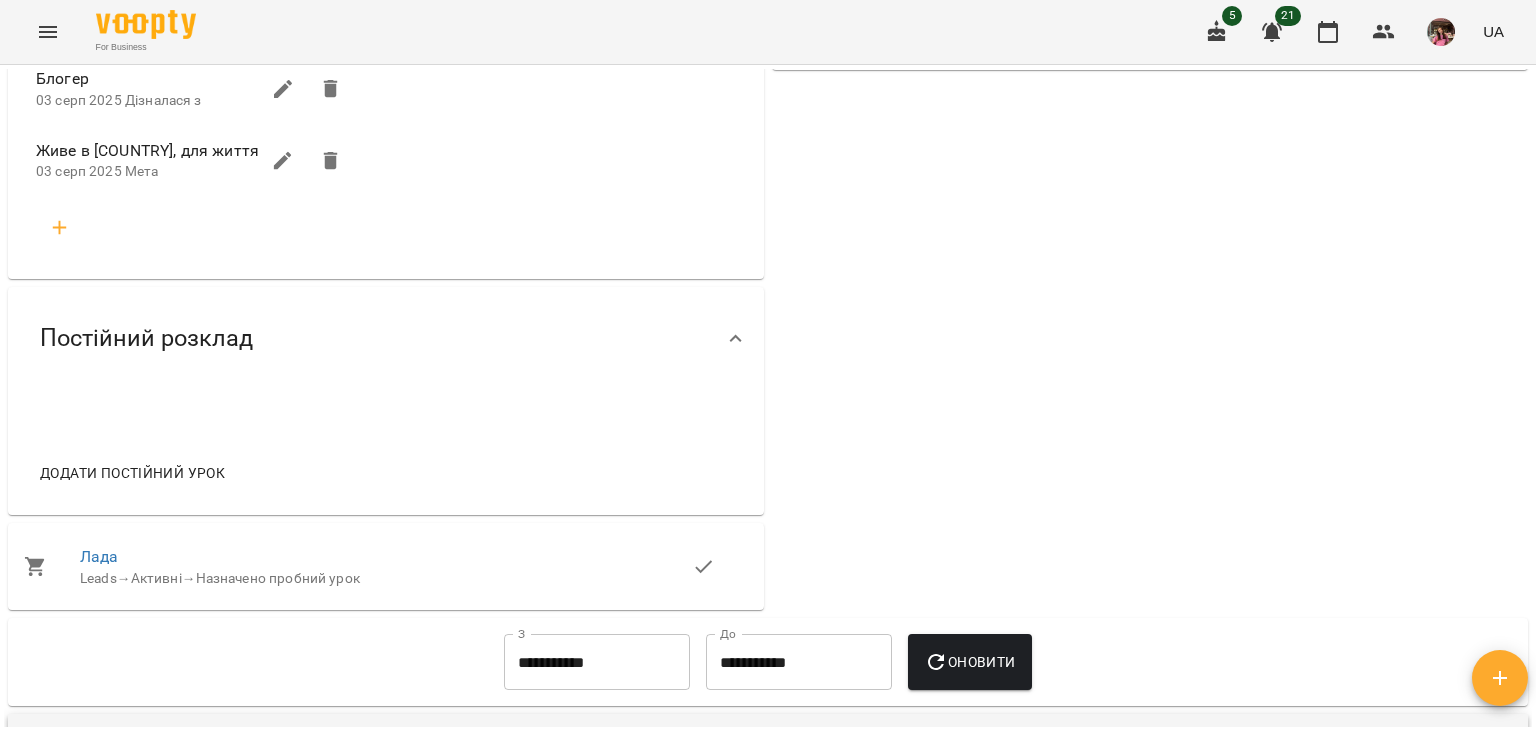 click 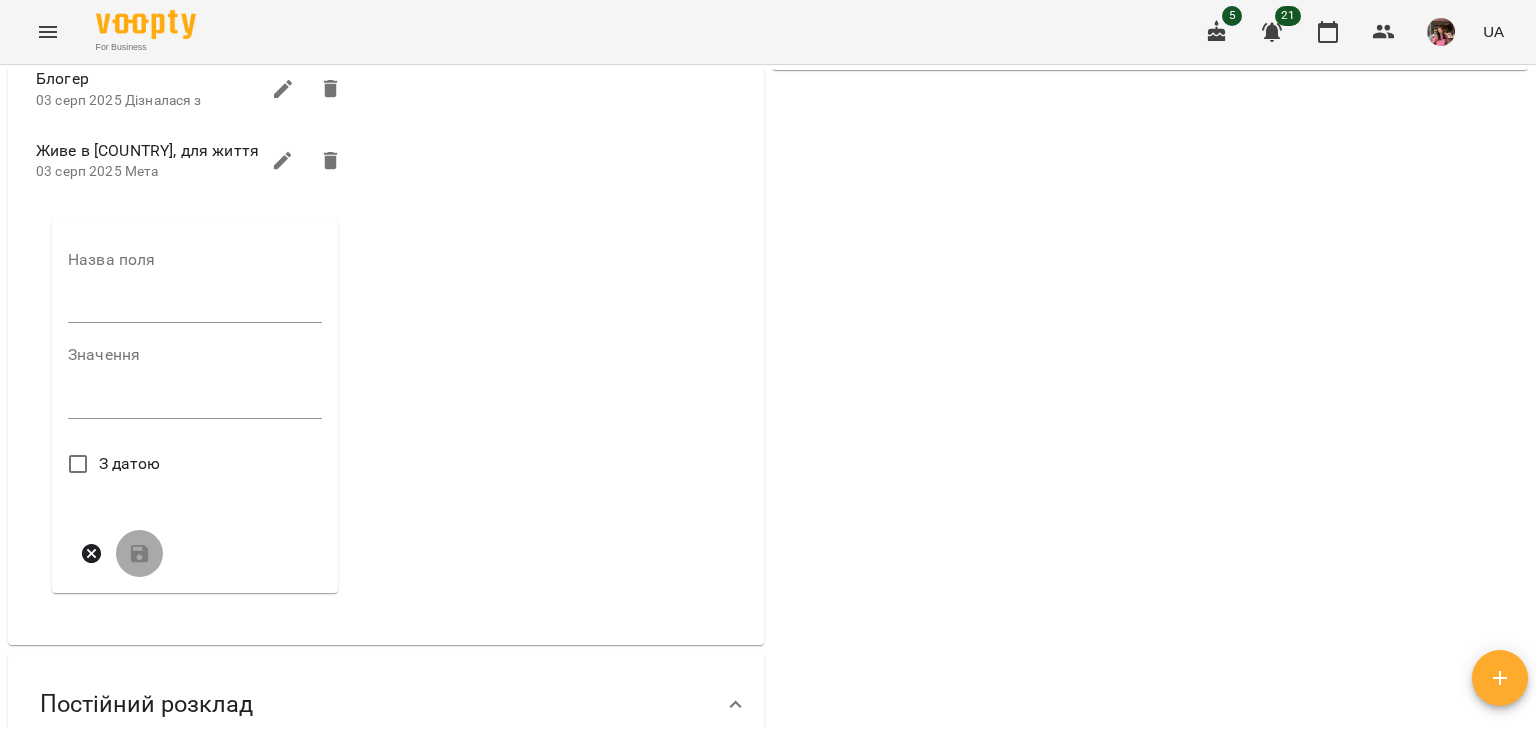 click at bounding box center (195, 308) 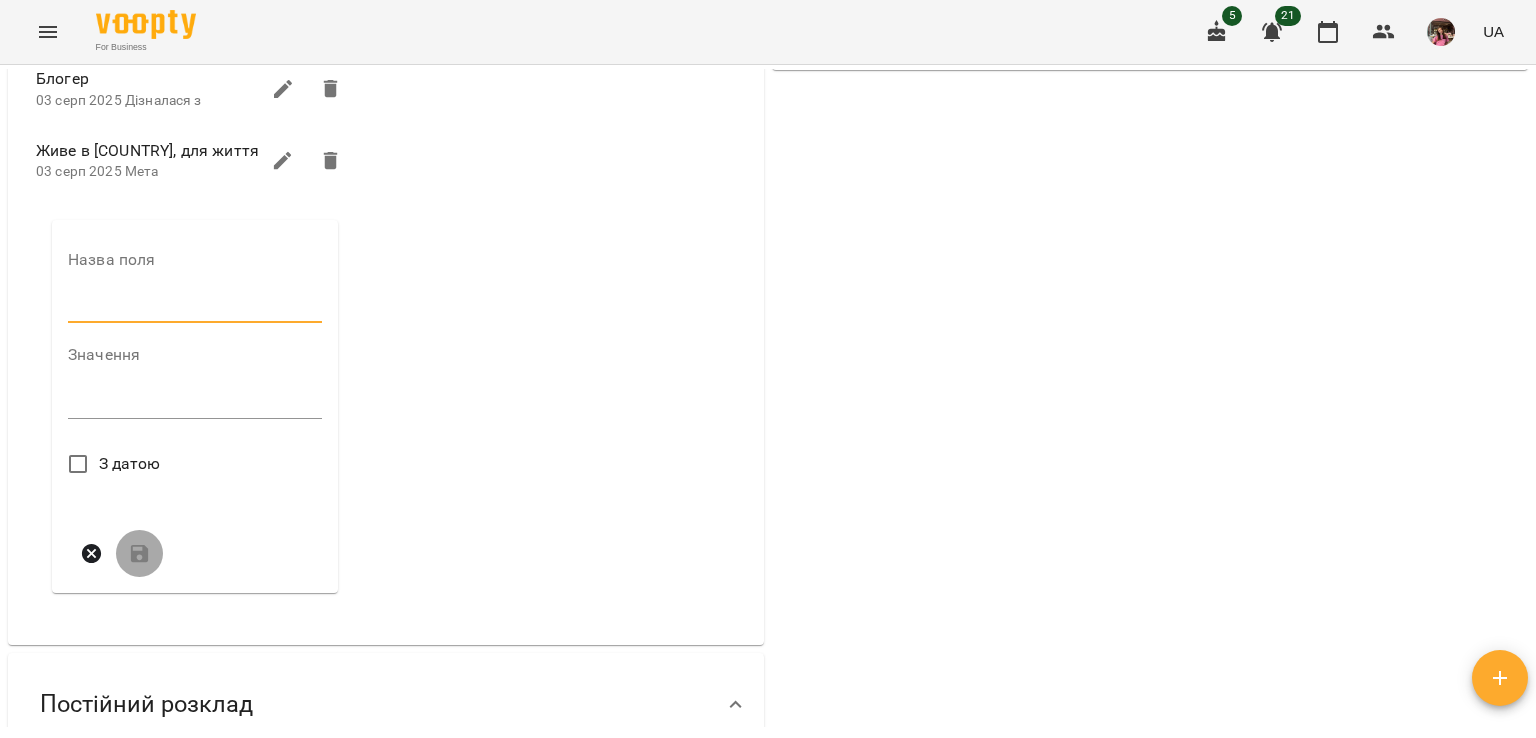 type on "********" 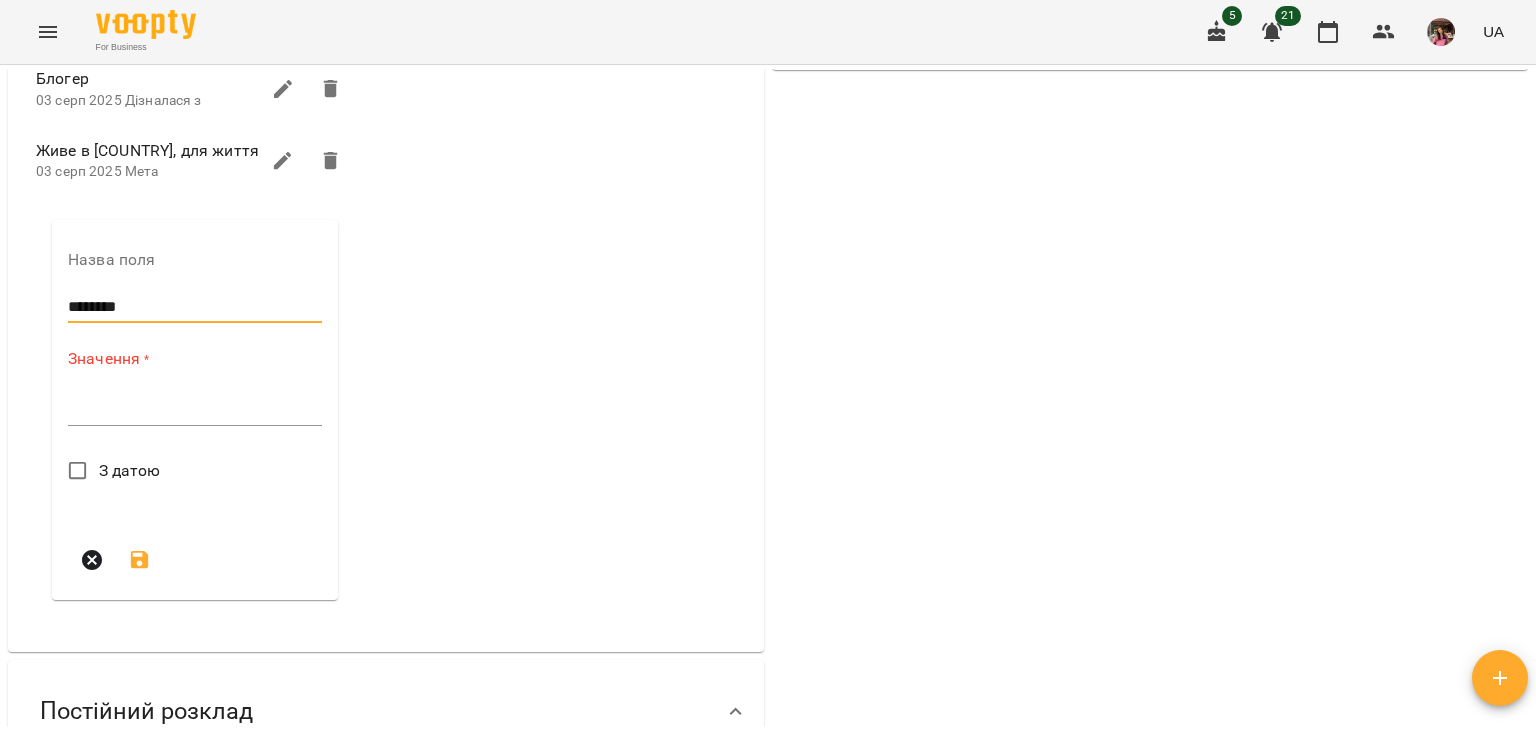 click on "*" at bounding box center (195, 410) 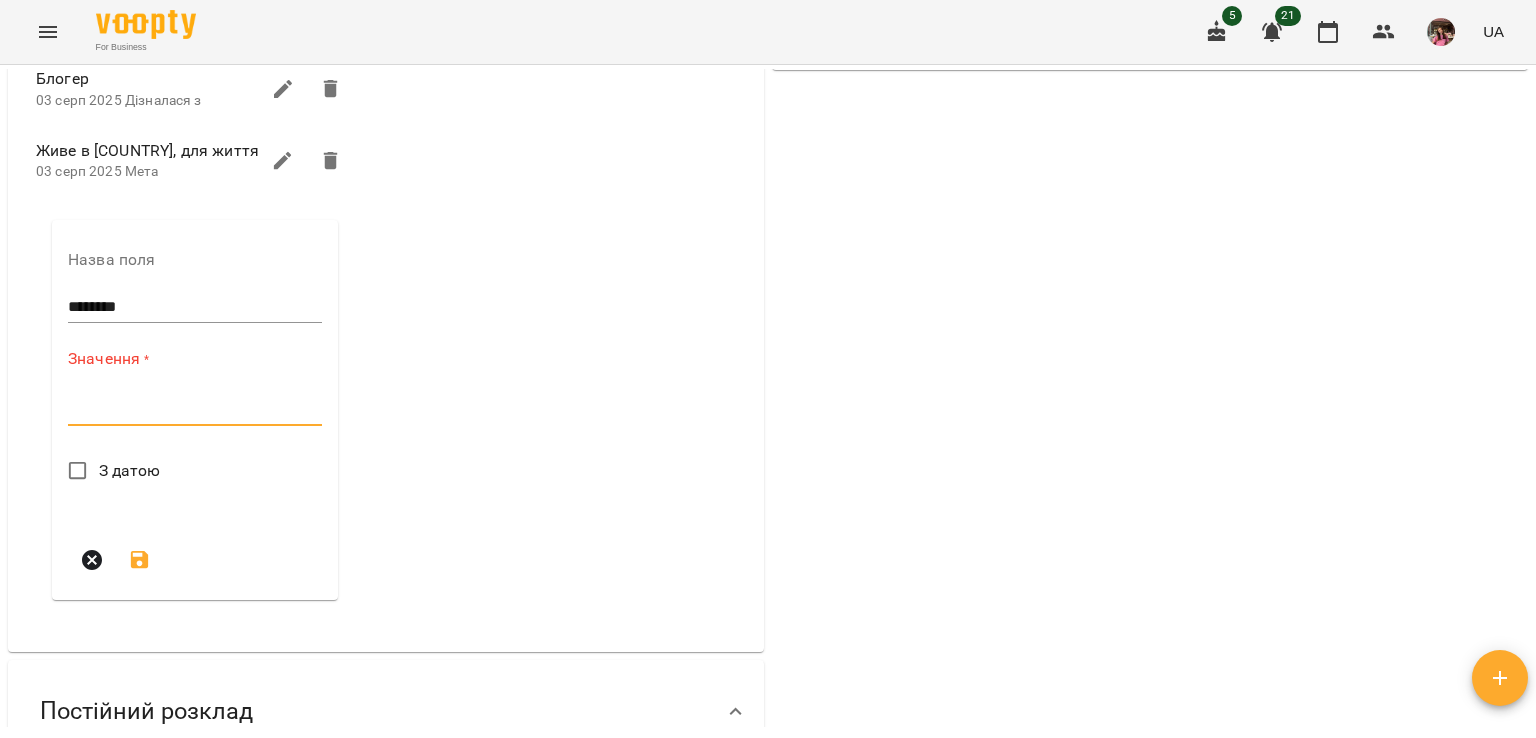paste on "**********" 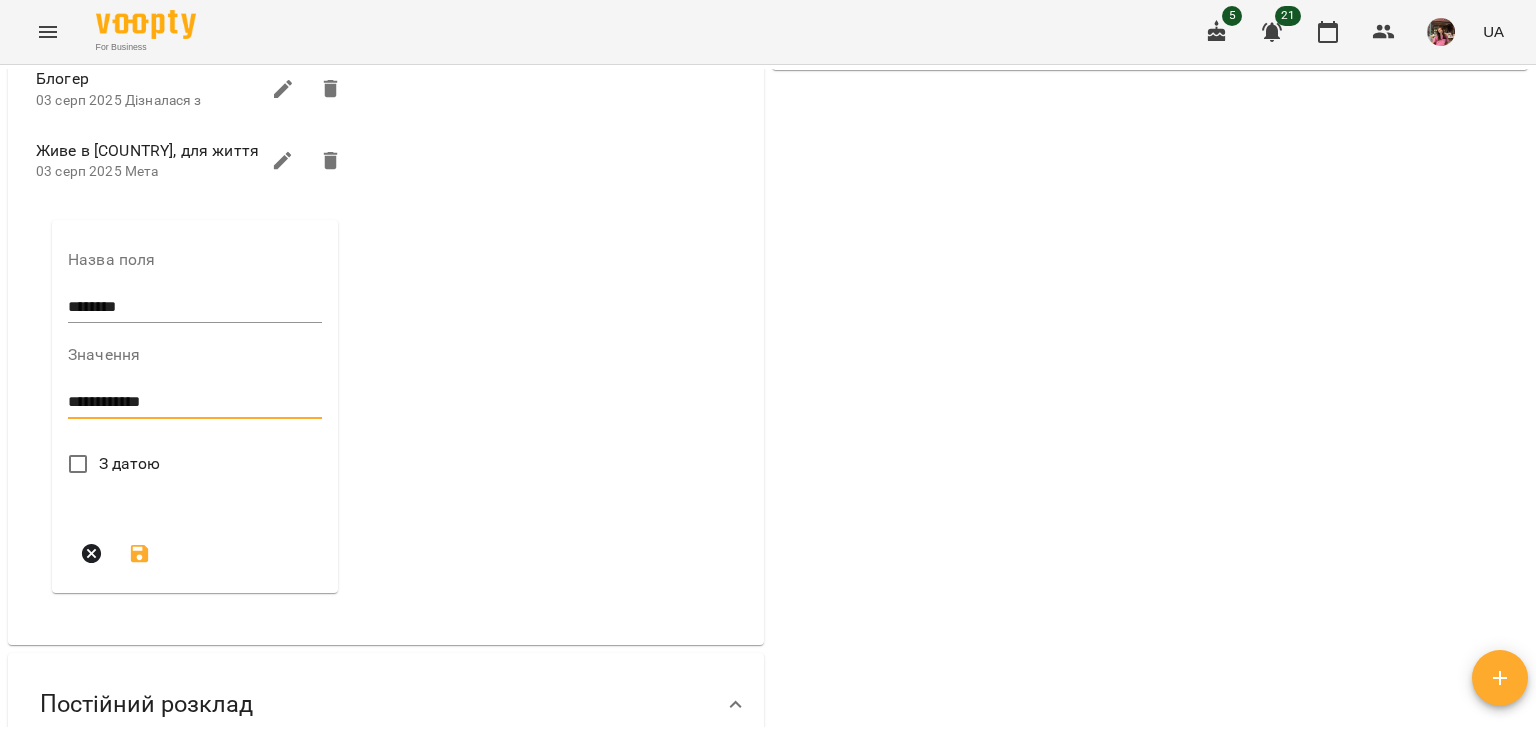 type on "**********" 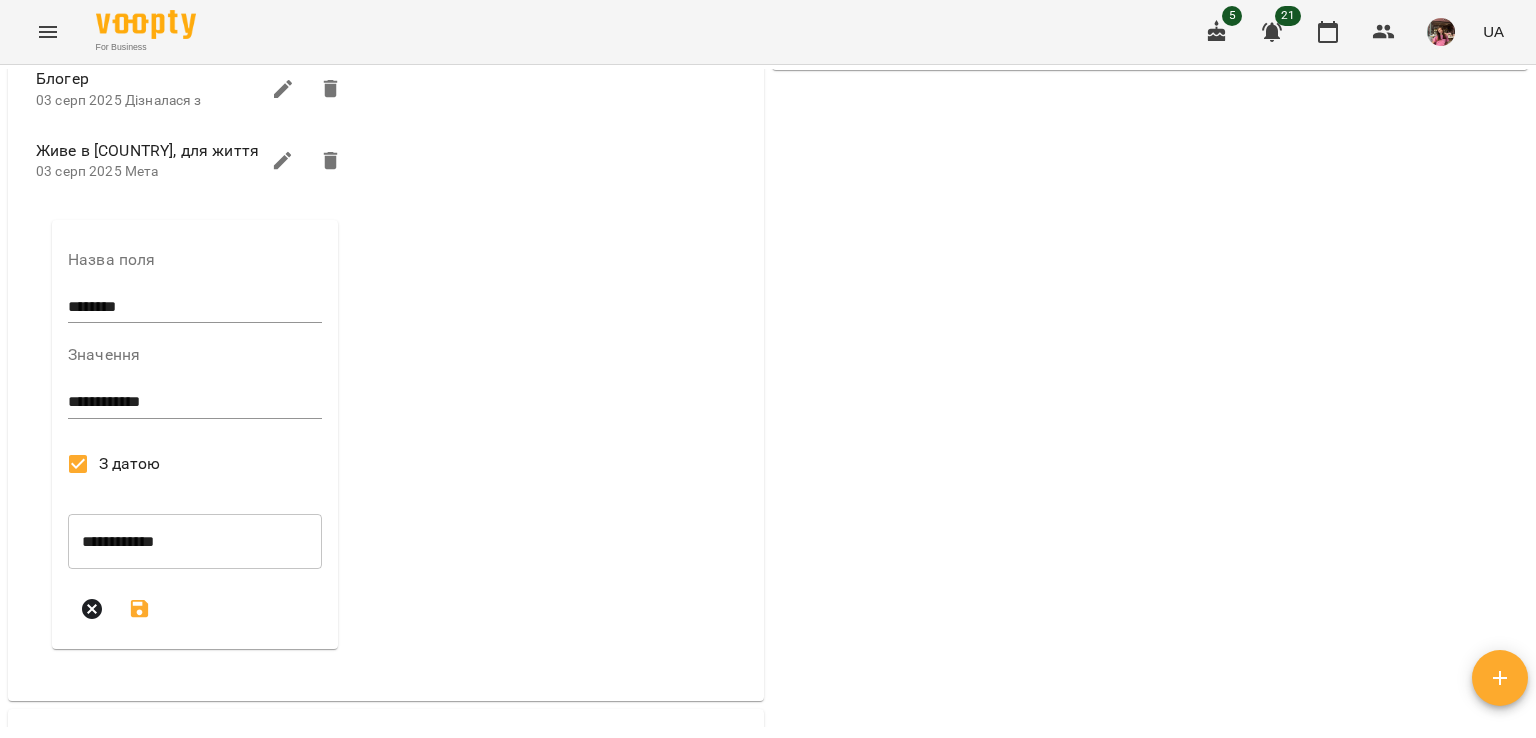 click at bounding box center (140, 609) 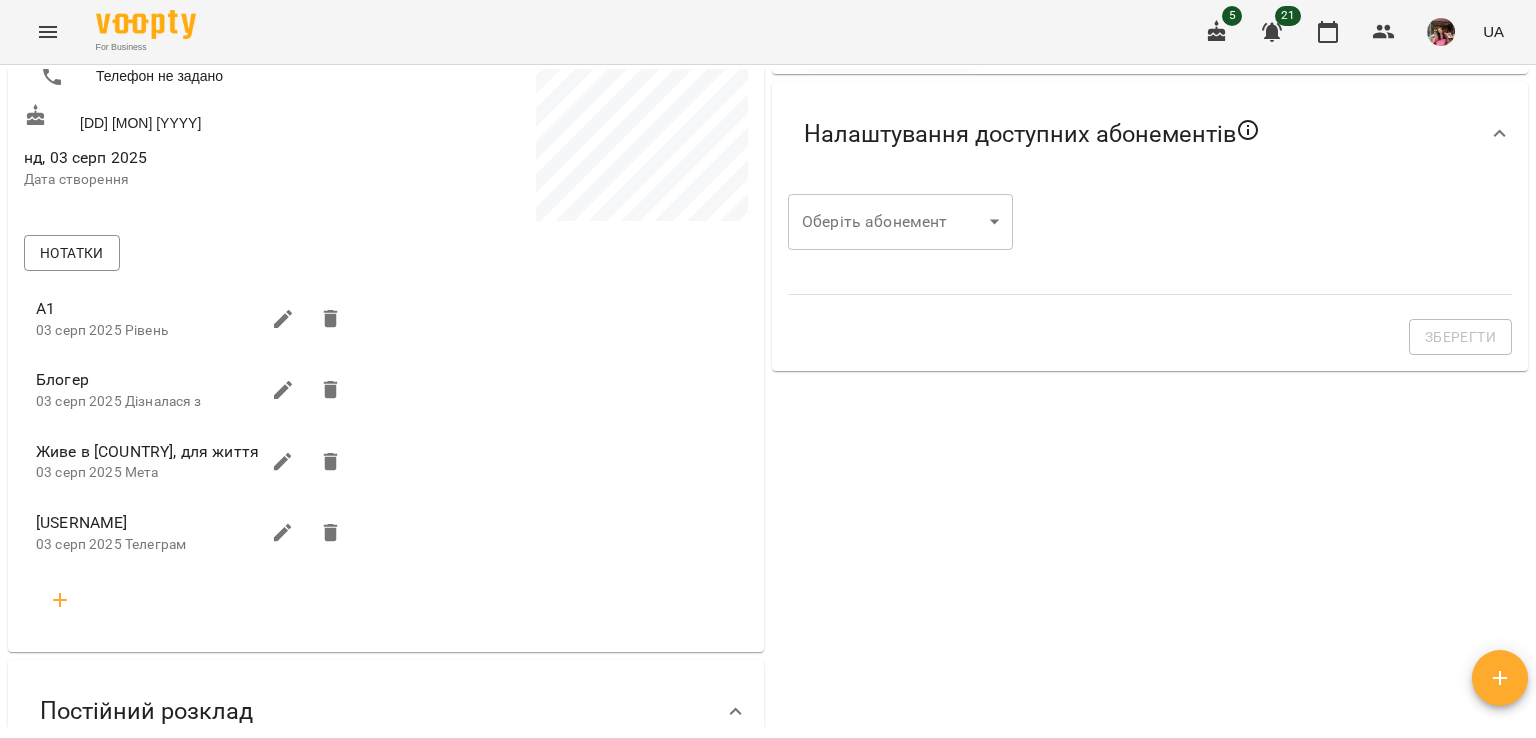 scroll, scrollTop: 503, scrollLeft: 0, axis: vertical 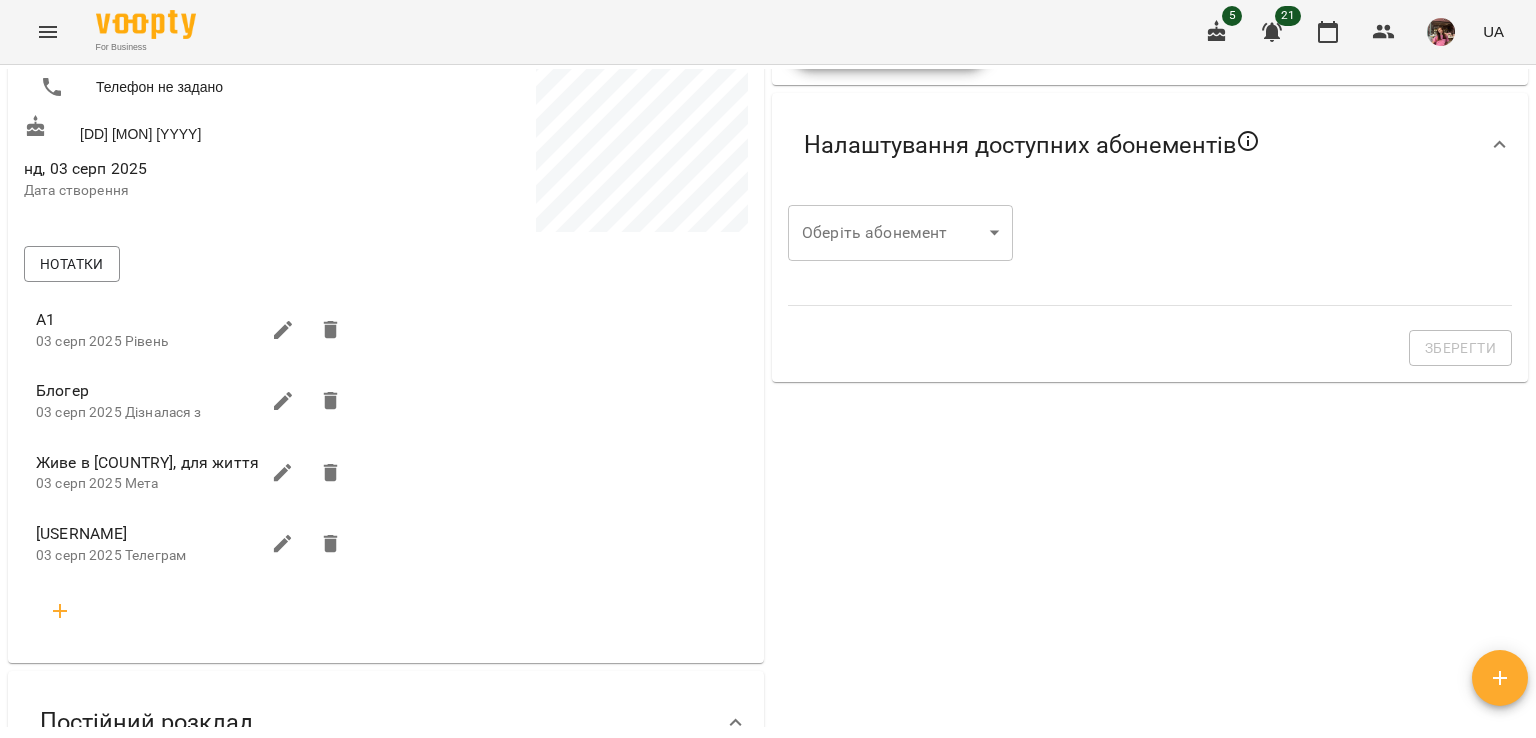 click on "lada.bryzhuk@gmail.com Телефон не задано 02 лип 2002 нд, 03 серп 2025 Дата створення" at bounding box center [203, 129] 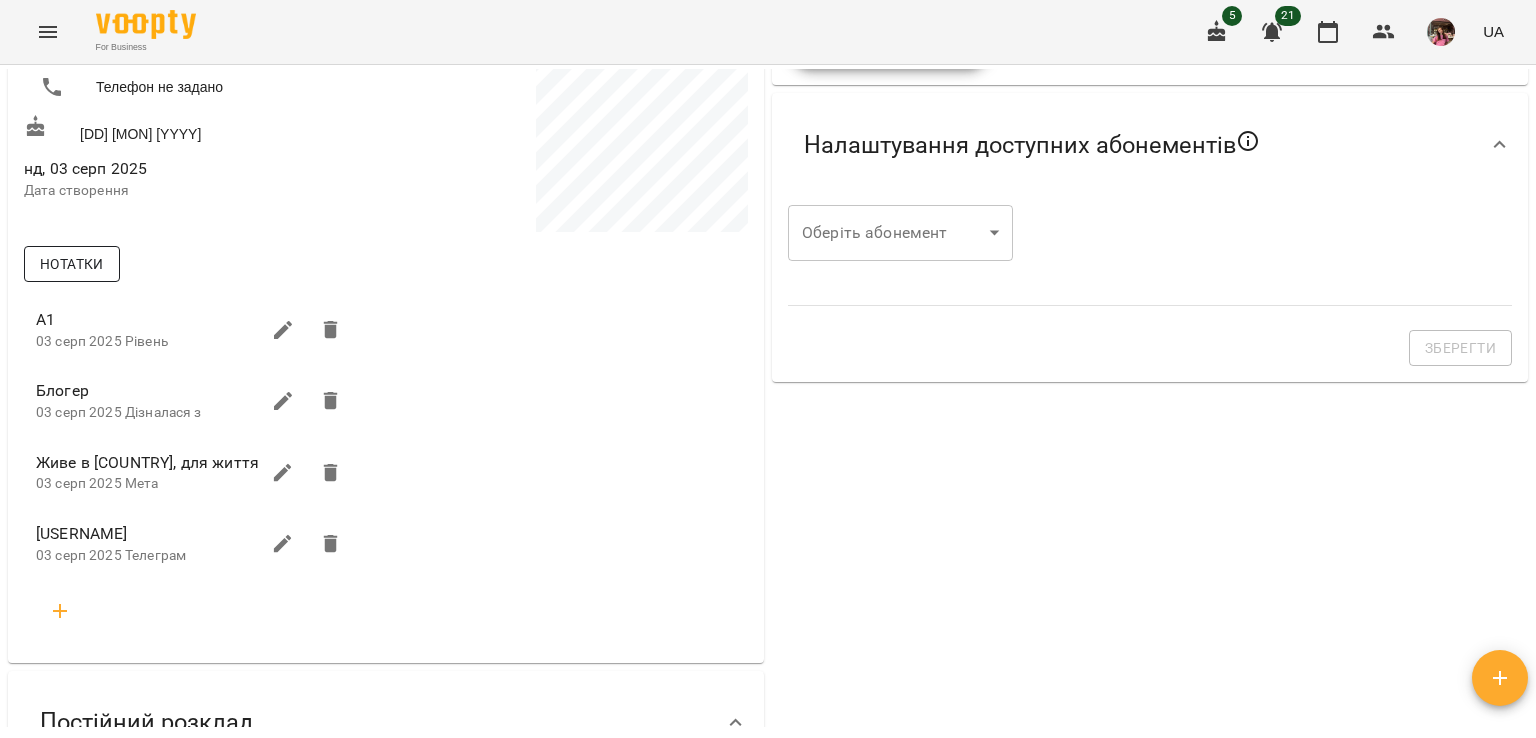 click on "Нотатки" at bounding box center (72, 264) 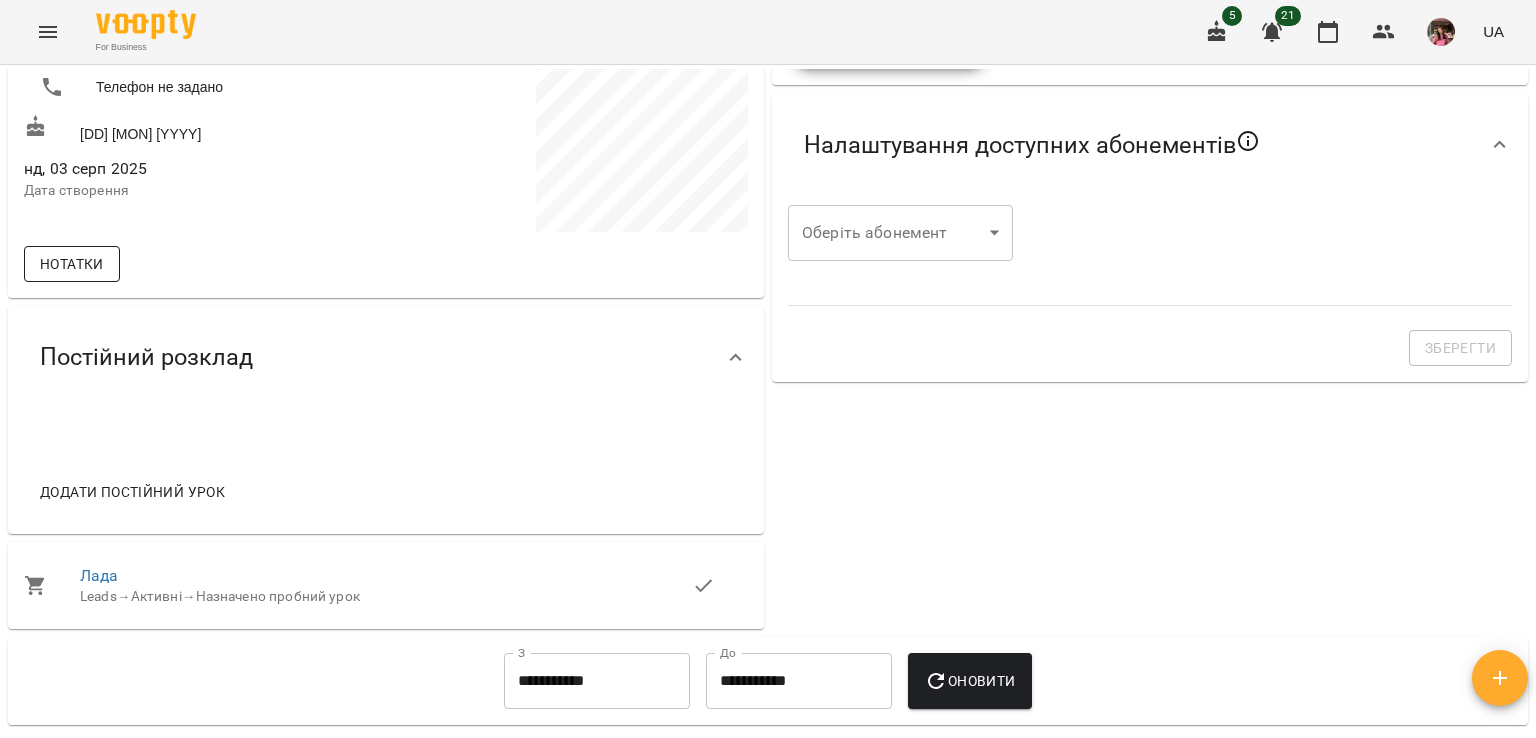 scroll, scrollTop: 0, scrollLeft: 0, axis: both 